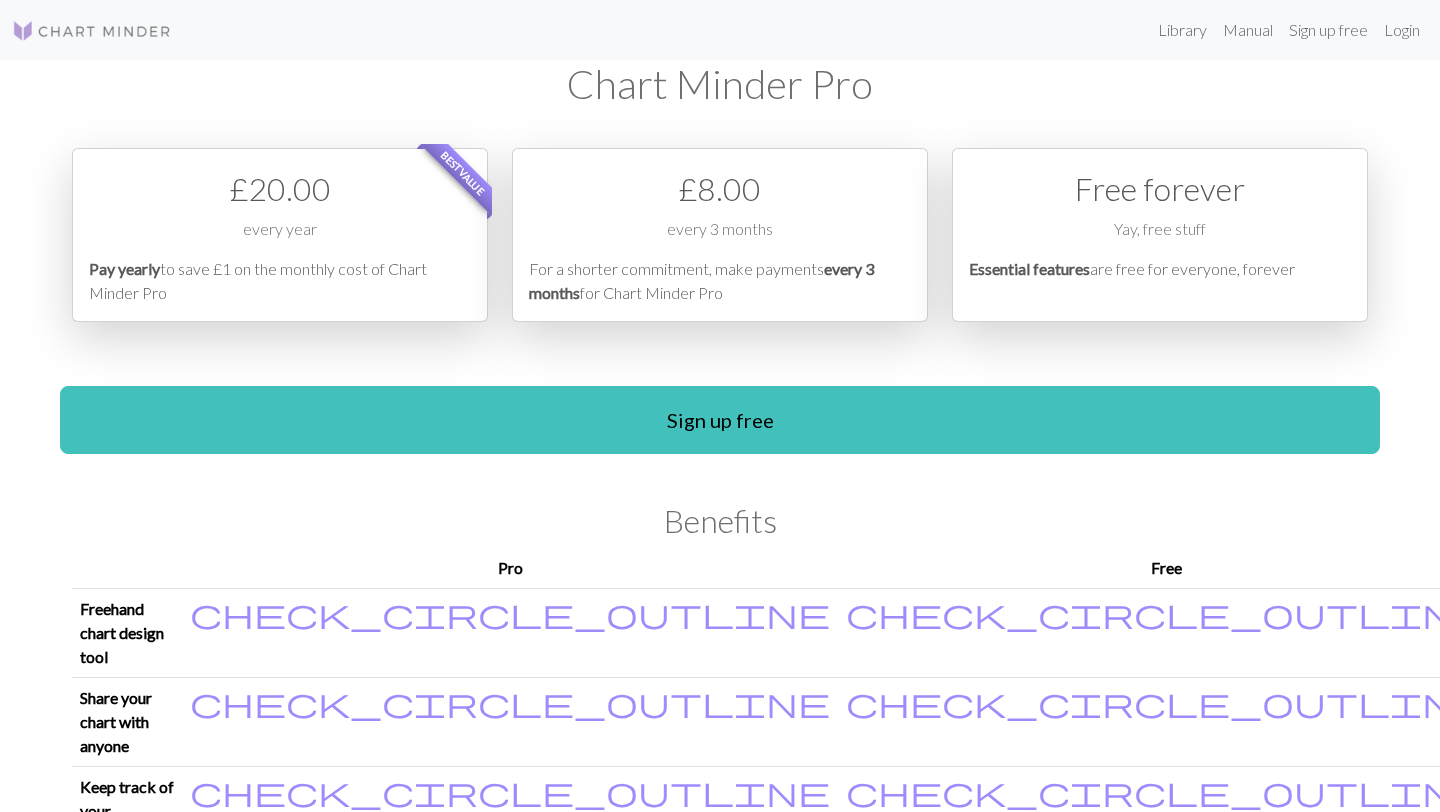 scroll, scrollTop: 0, scrollLeft: 0, axis: both 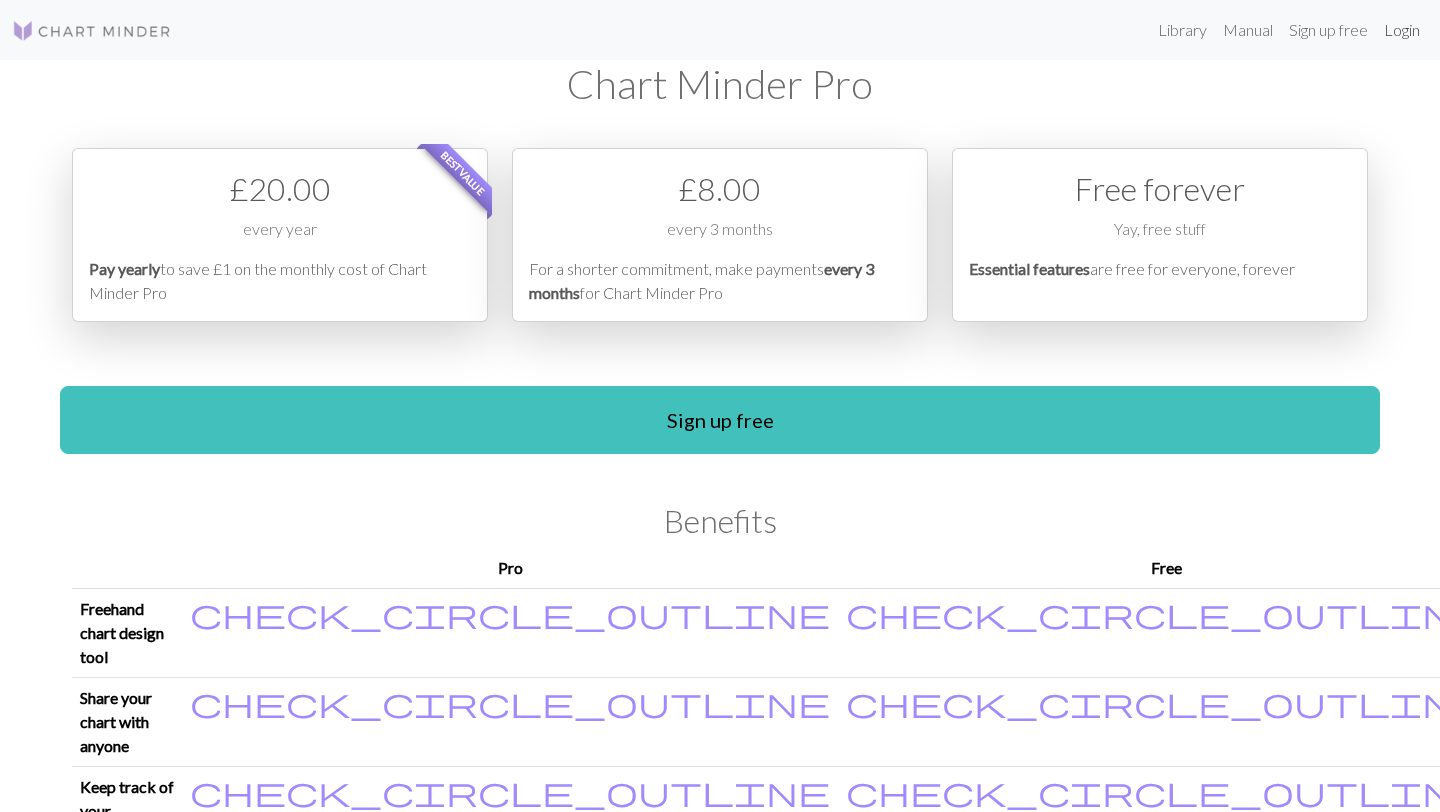 click on "Login" at bounding box center [1402, 30] 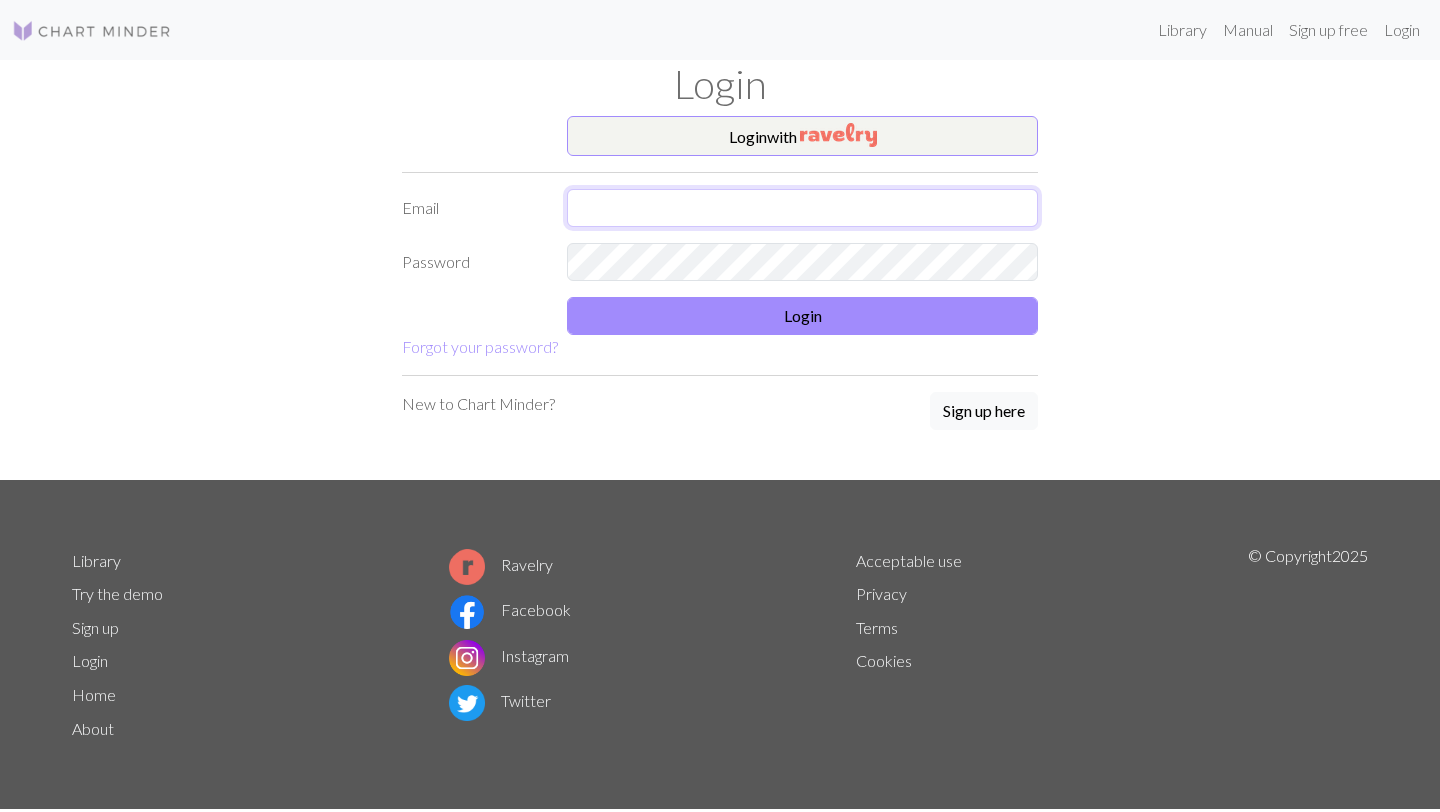 click at bounding box center [802, 208] 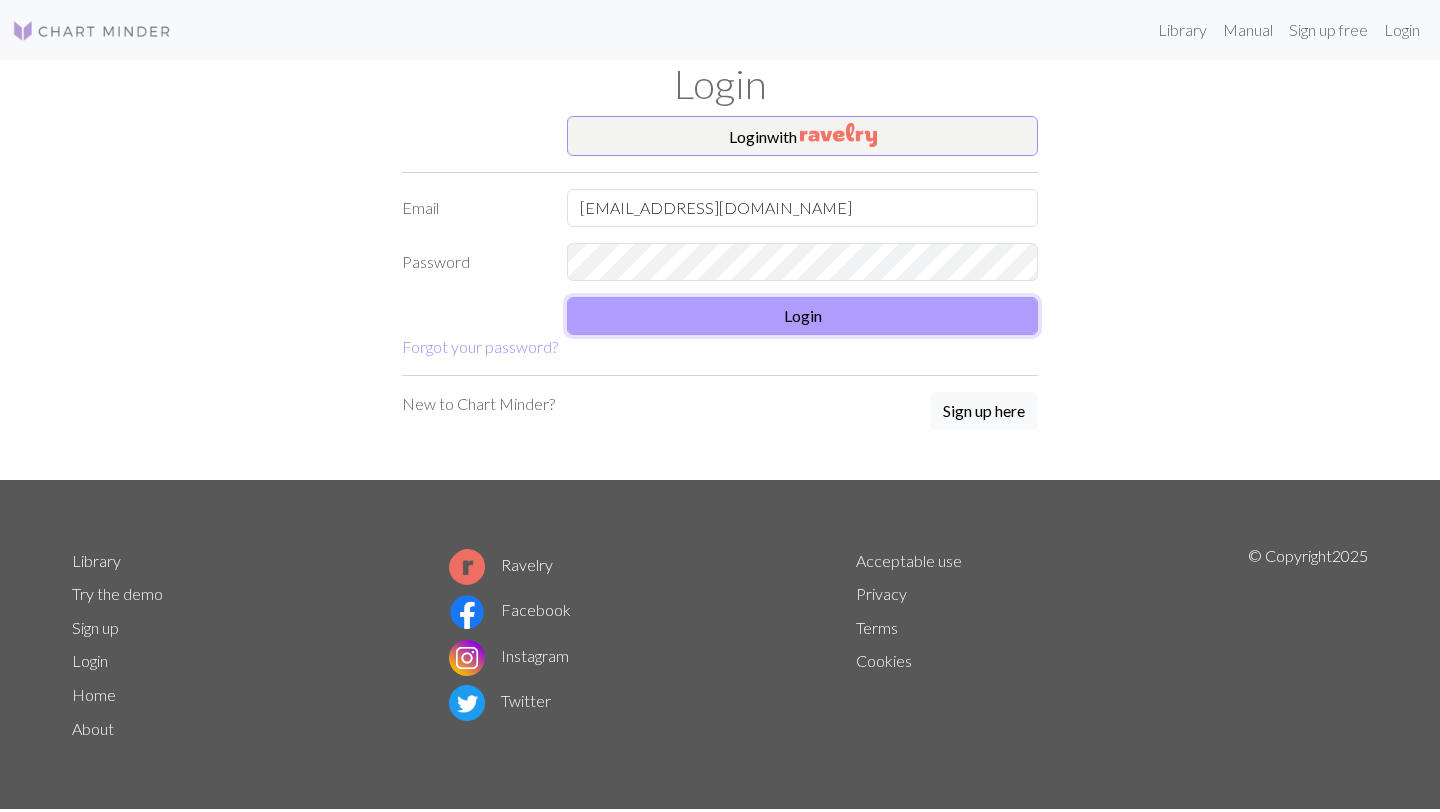 click on "Login" at bounding box center (802, 316) 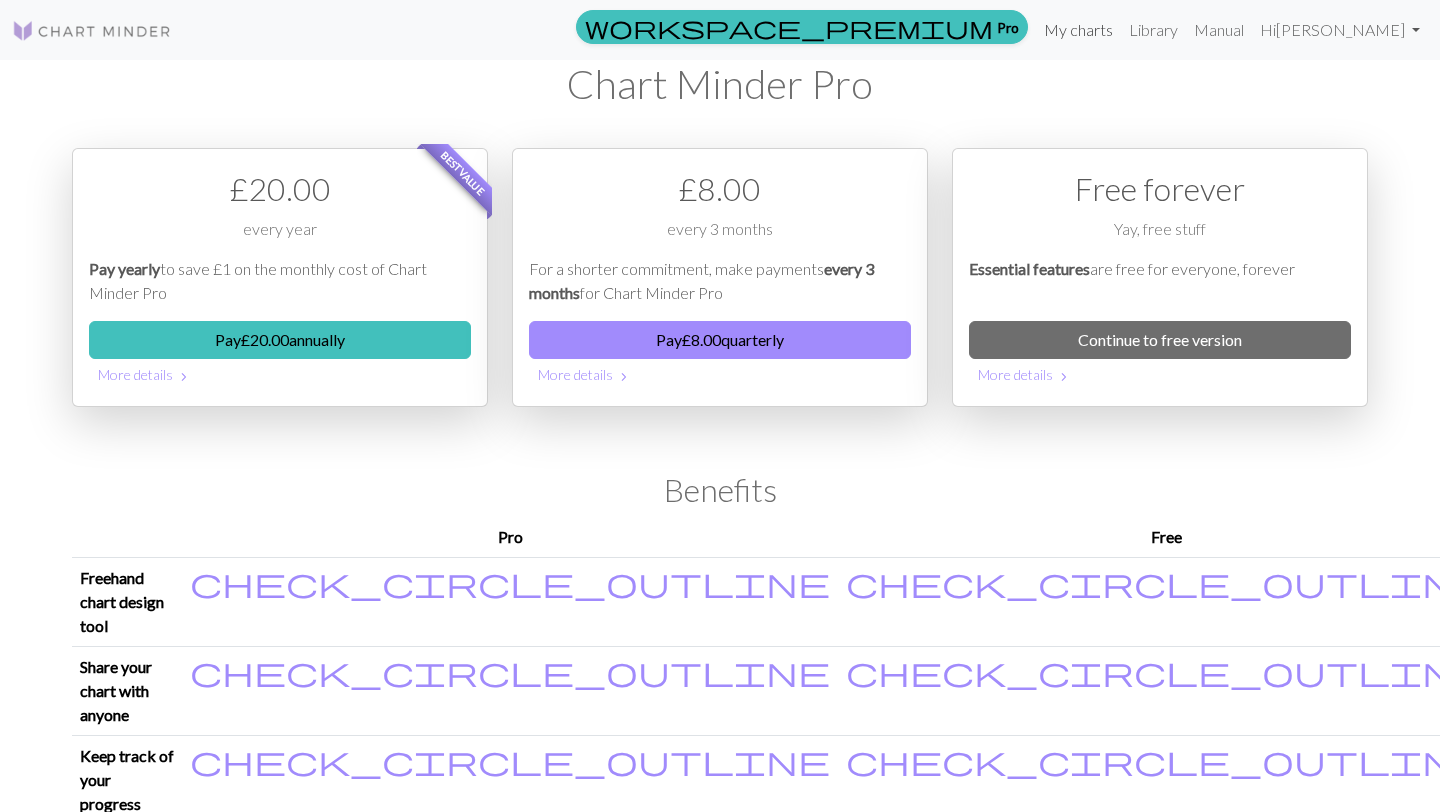 click on "My charts" at bounding box center [1078, 30] 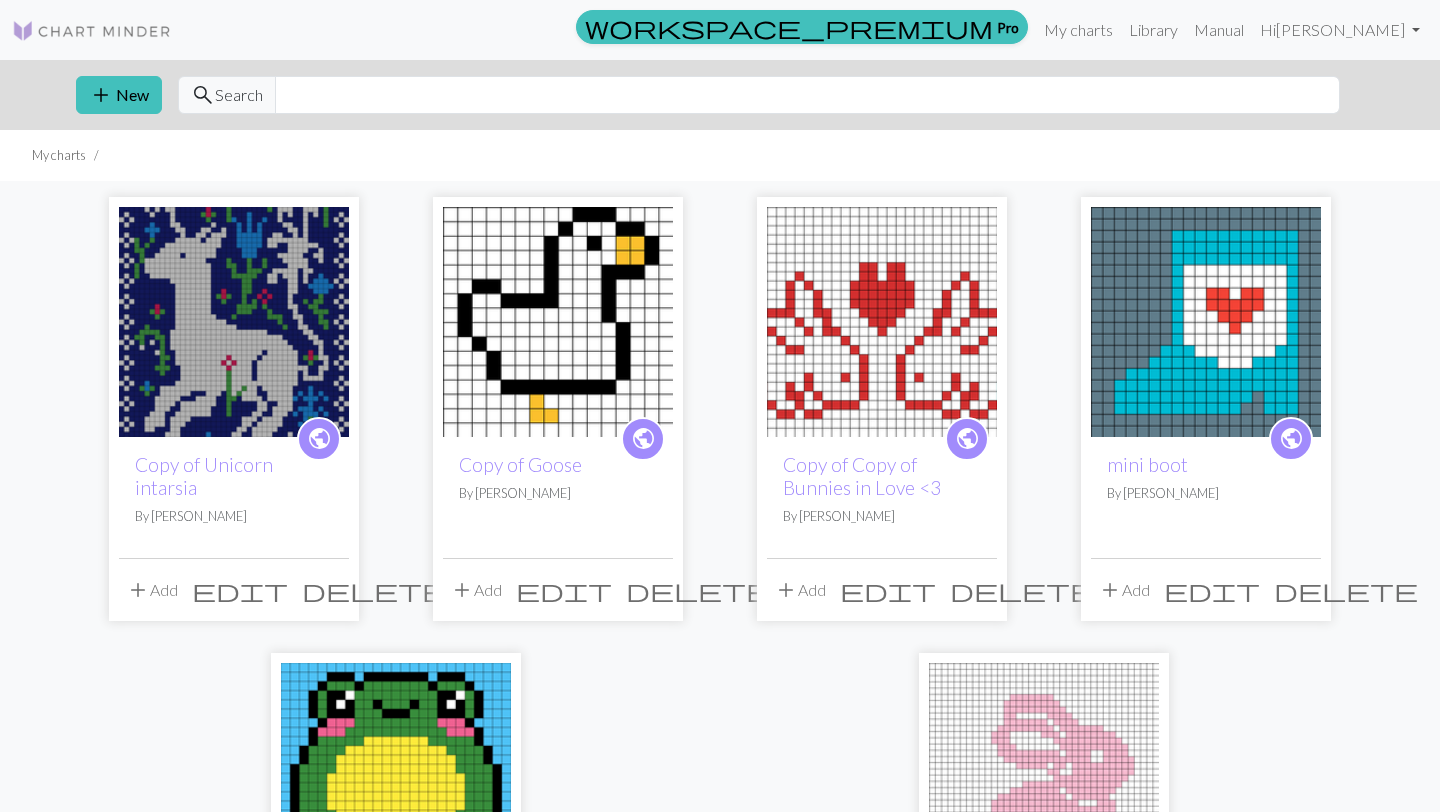 click at bounding box center [234, 322] 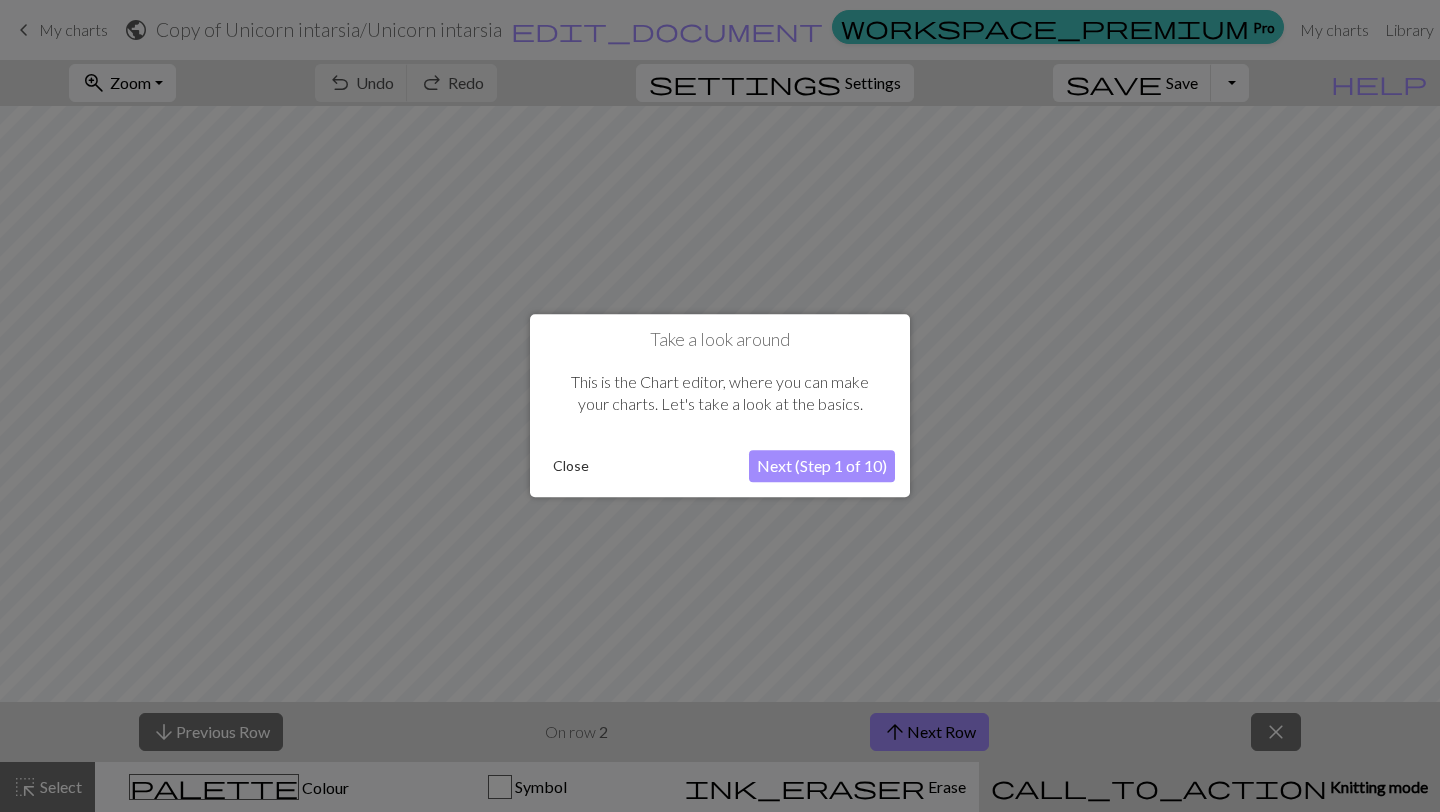 click on "Close" at bounding box center (571, 467) 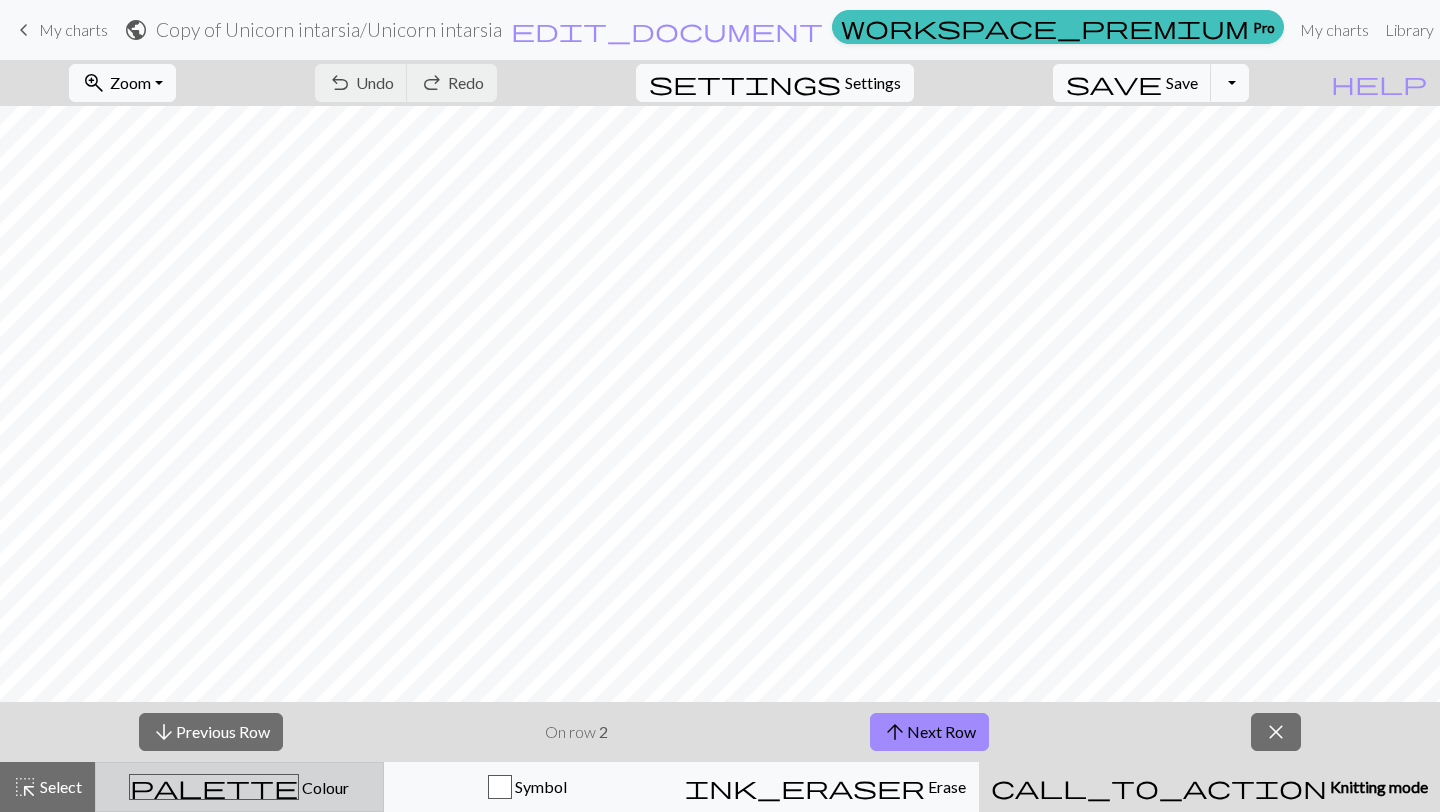 click on "palette" at bounding box center [214, 787] 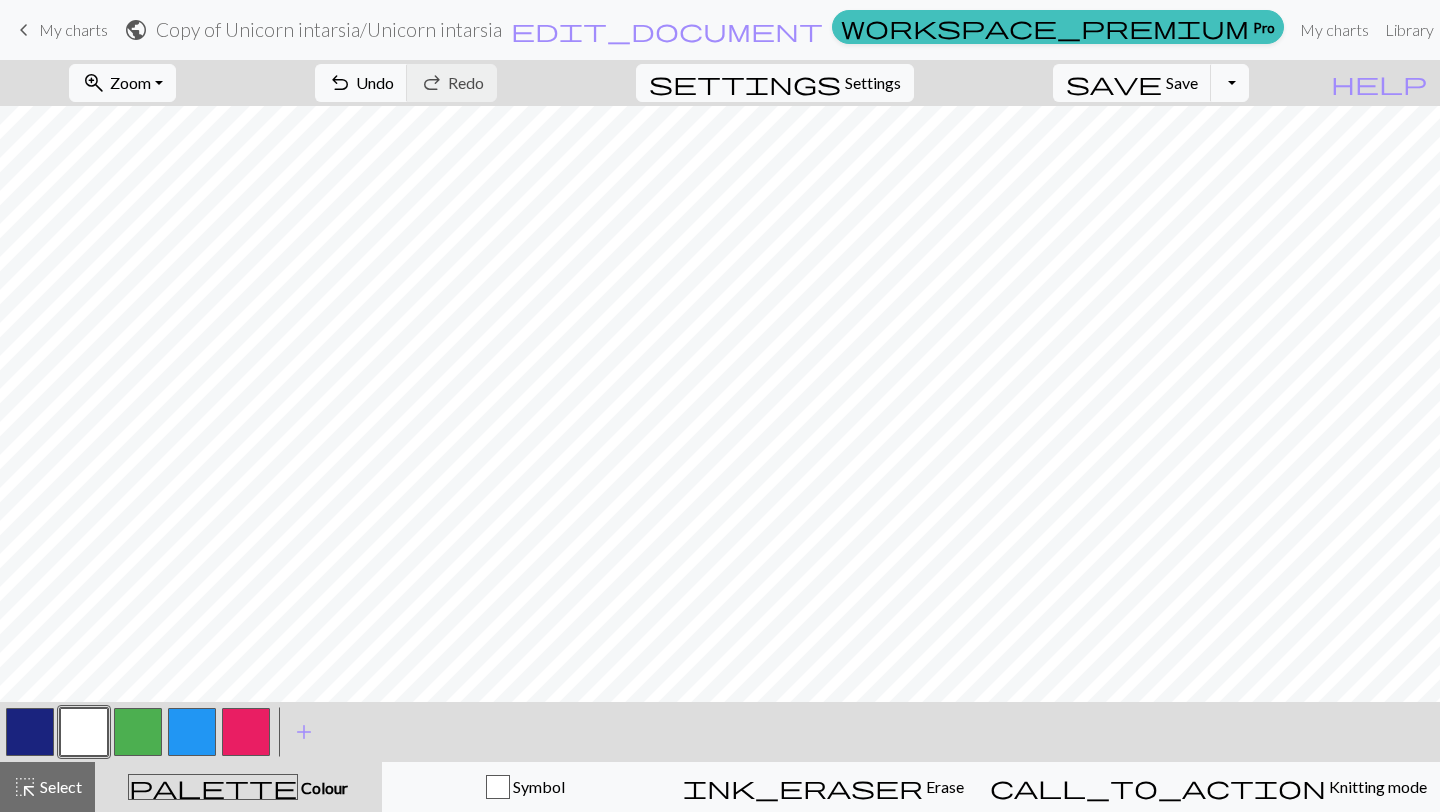 click at bounding box center [246, 732] 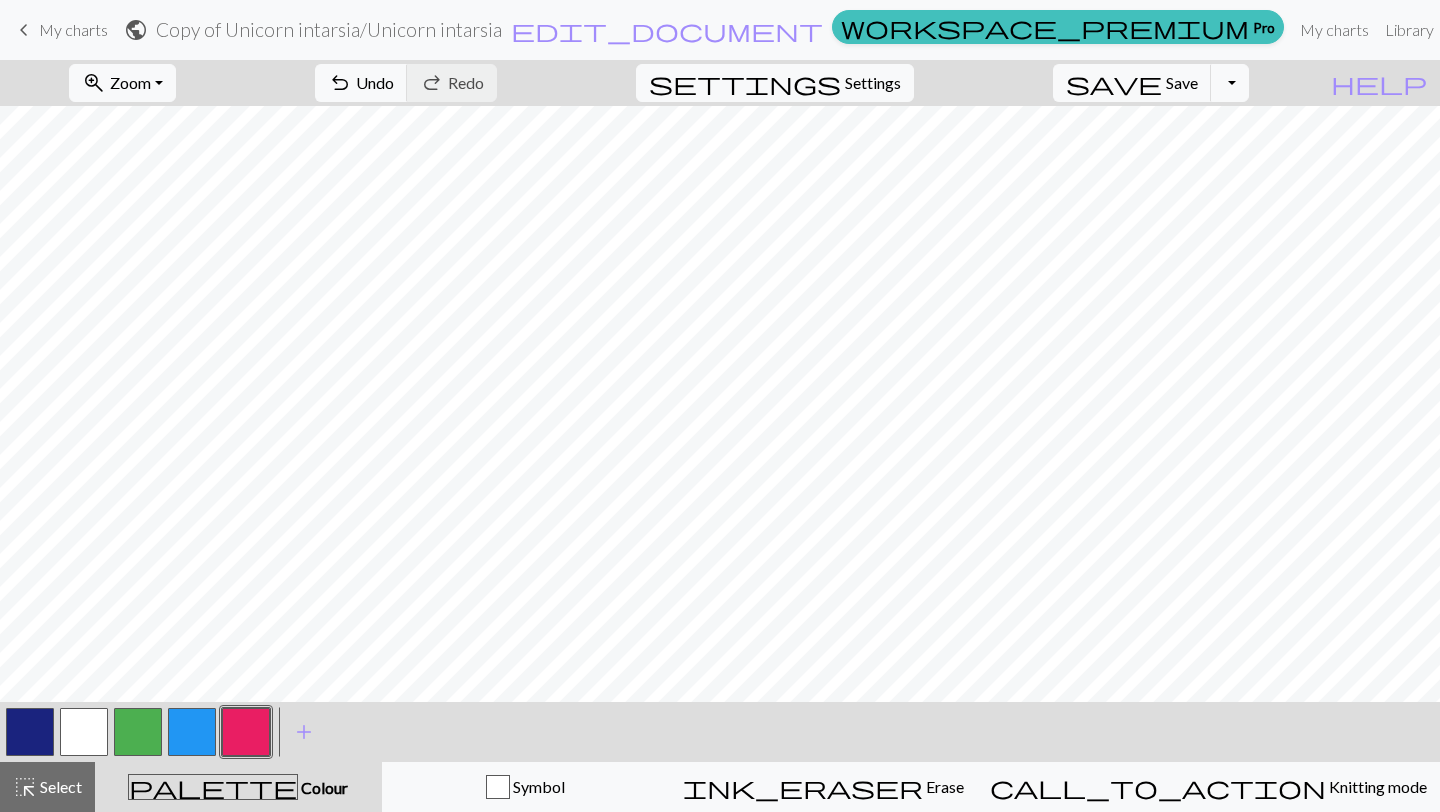click at bounding box center (192, 732) 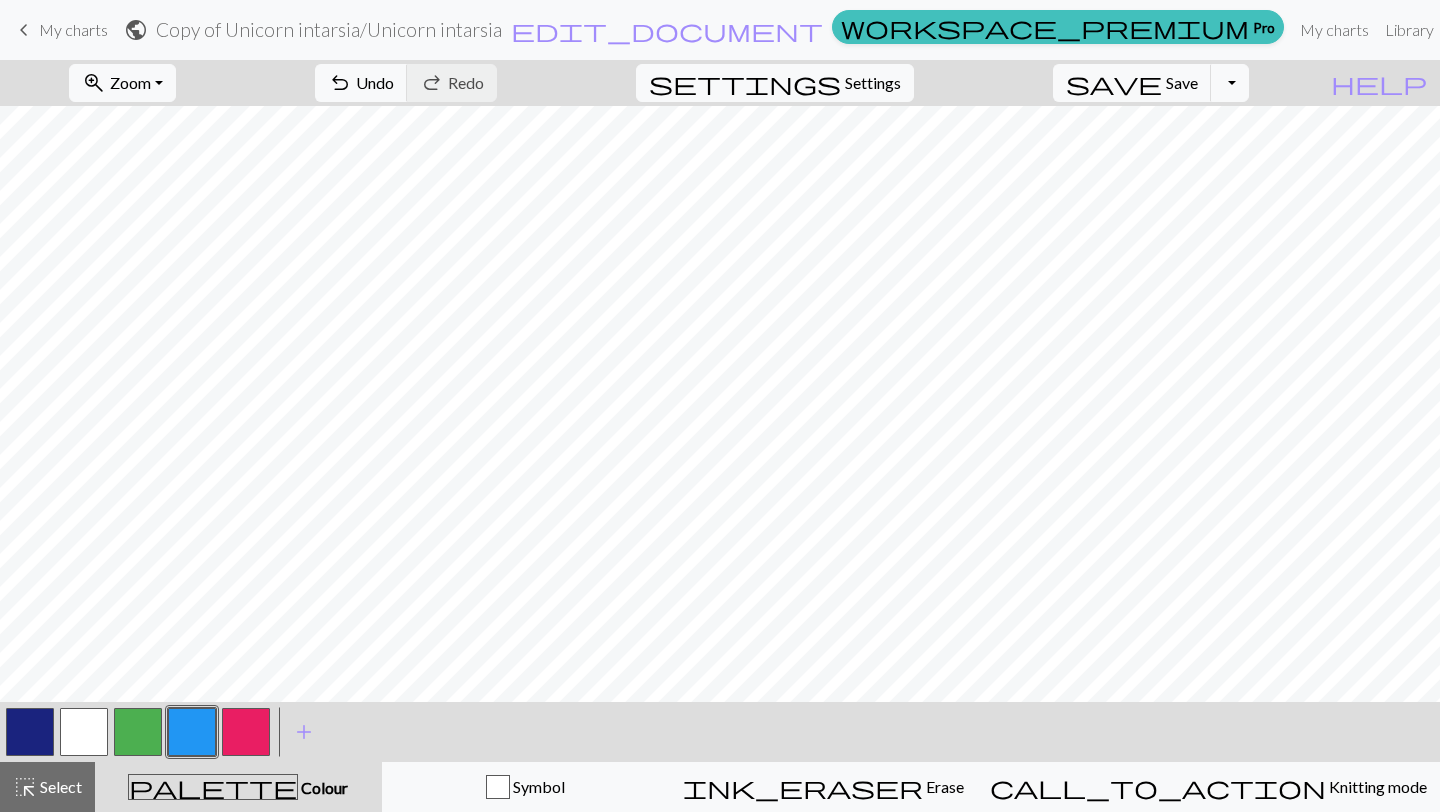 click at bounding box center [192, 732] 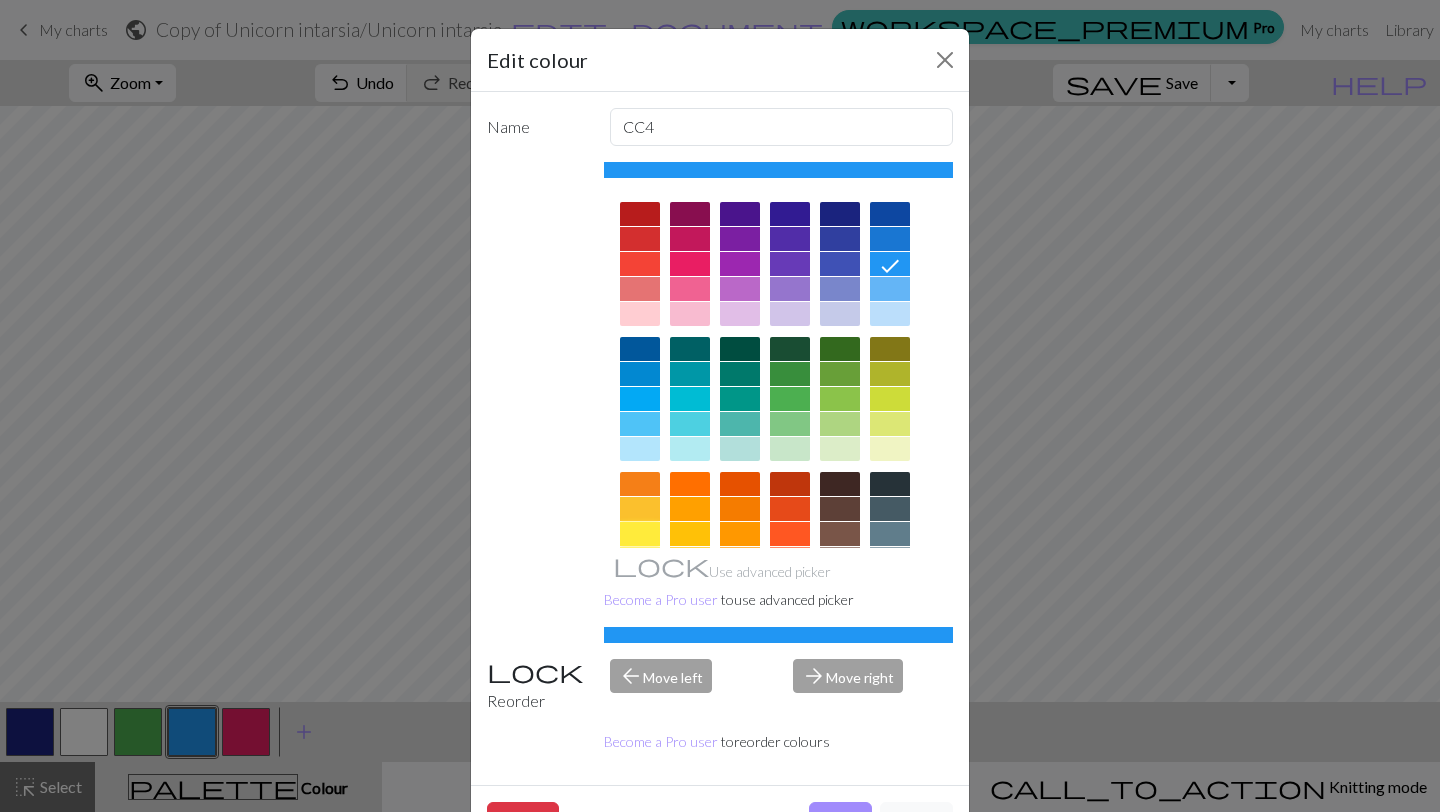 click at bounding box center (640, 534) 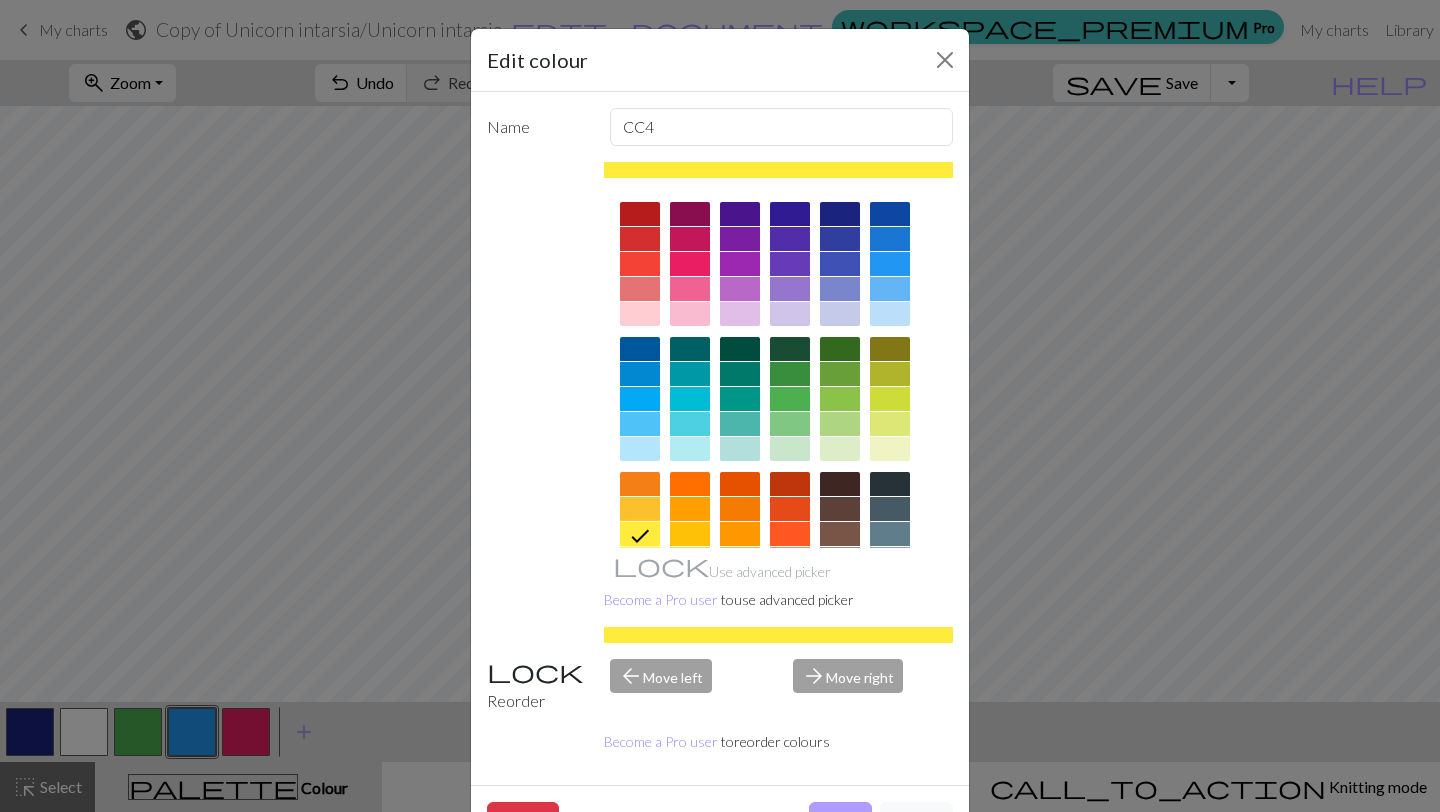 click on "Done" at bounding box center [840, 821] 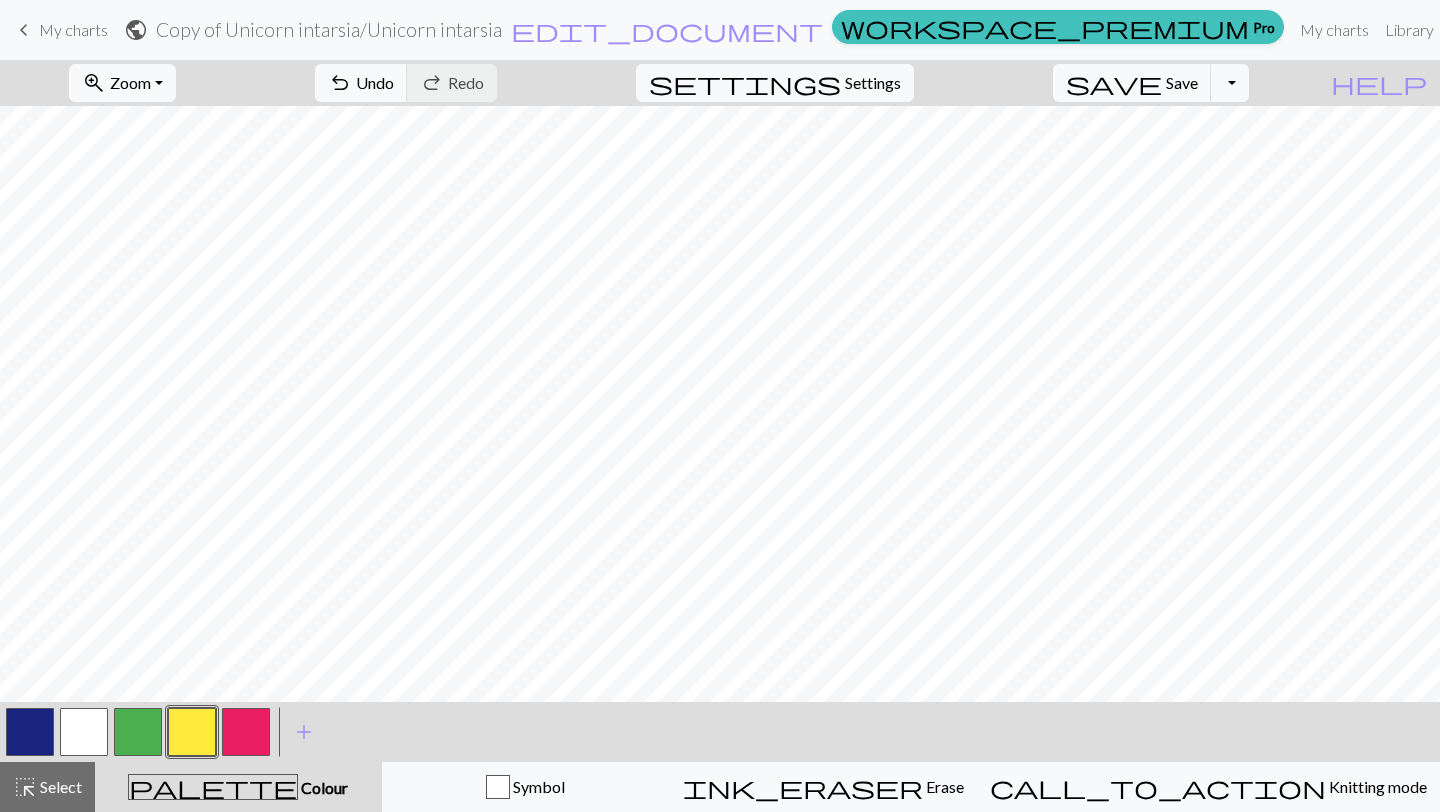 click at bounding box center (192, 732) 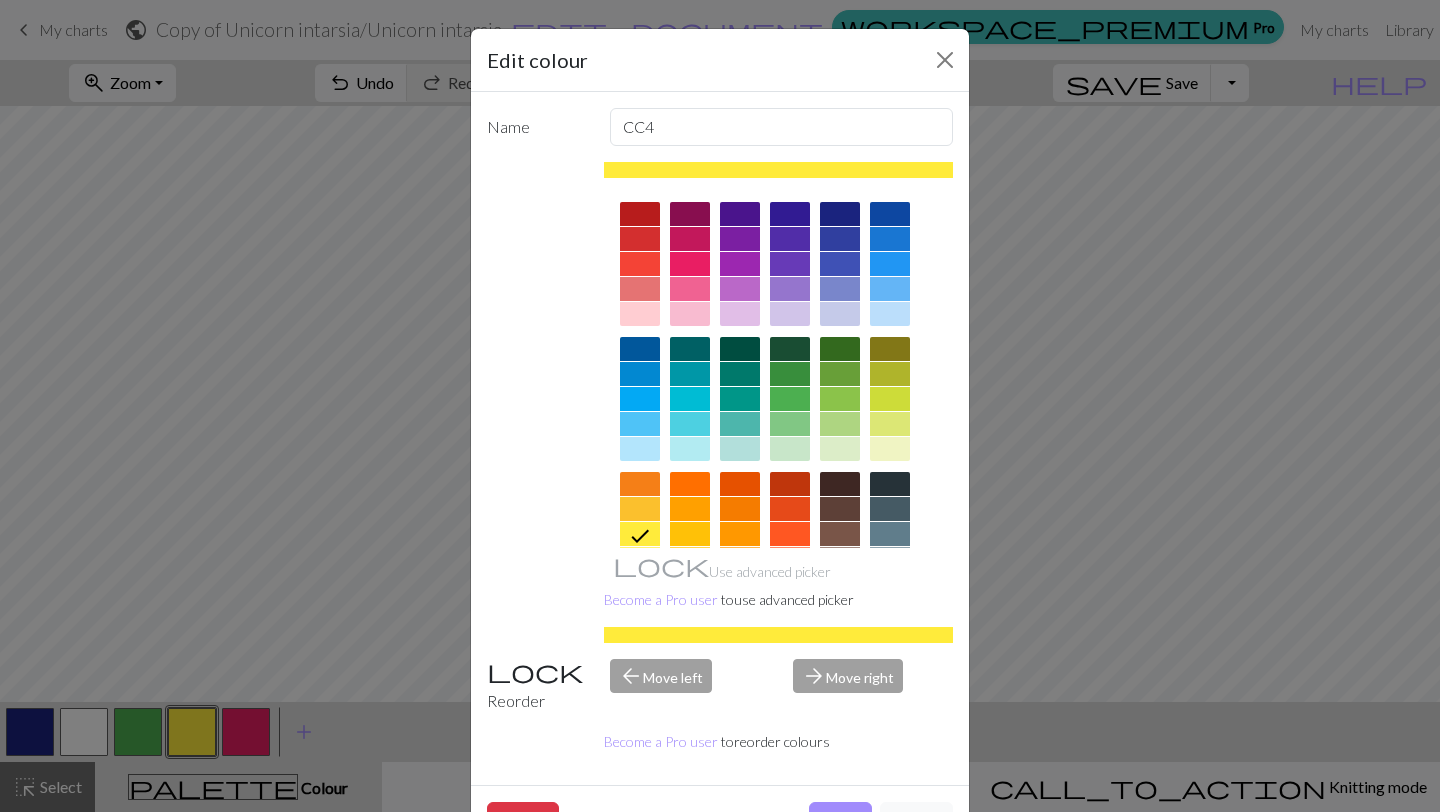 click at bounding box center [690, 264] 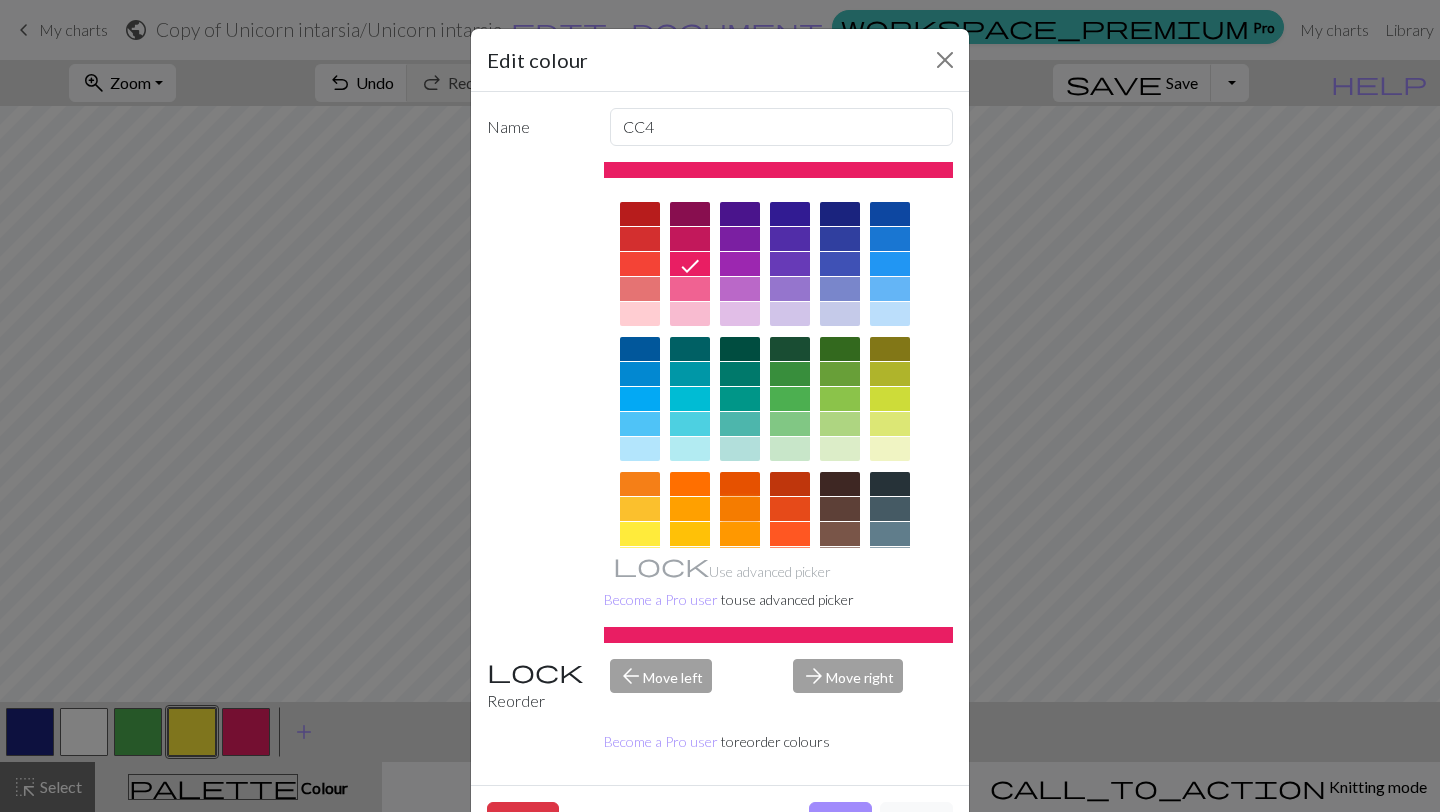 click at bounding box center [740, 509] 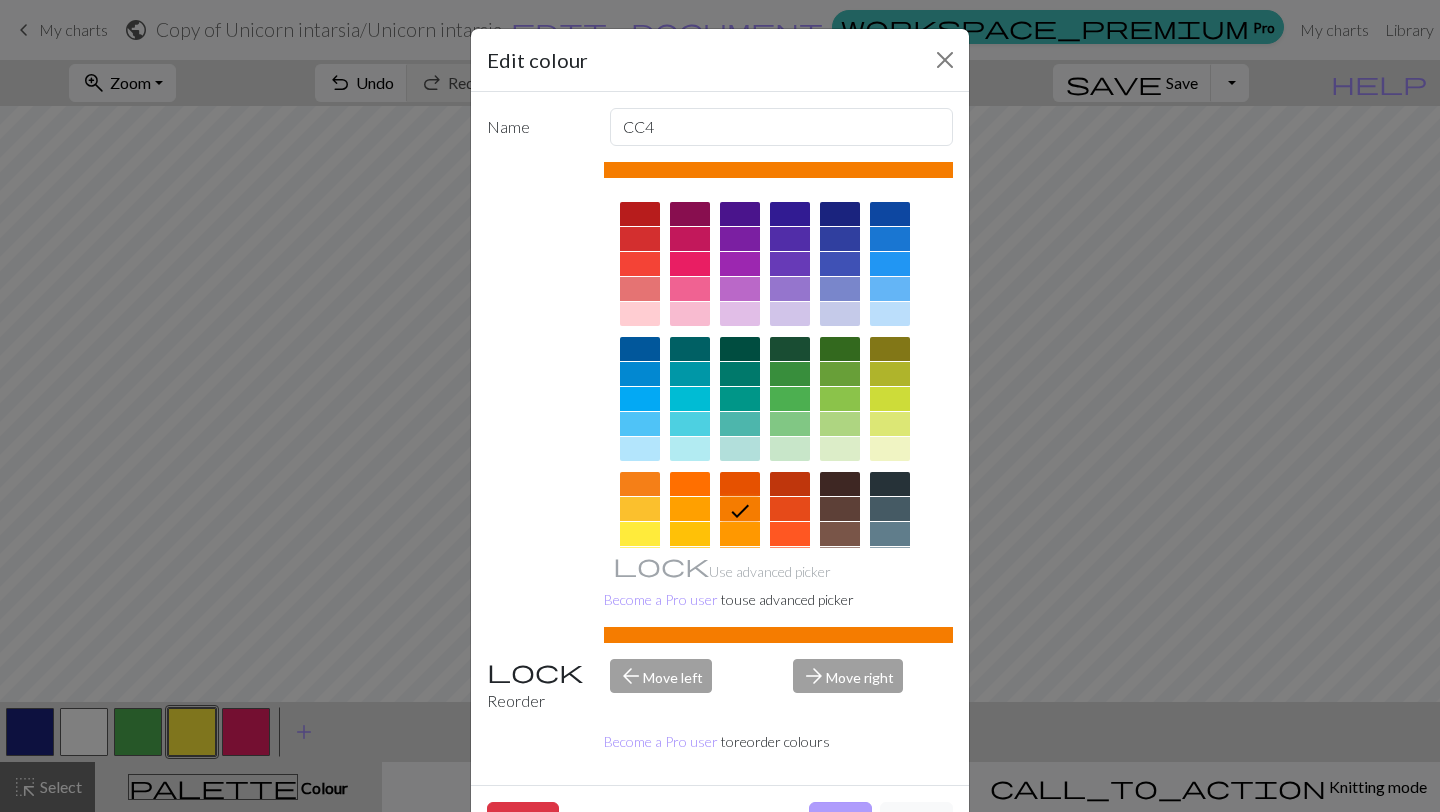 click on "Done" at bounding box center [840, 821] 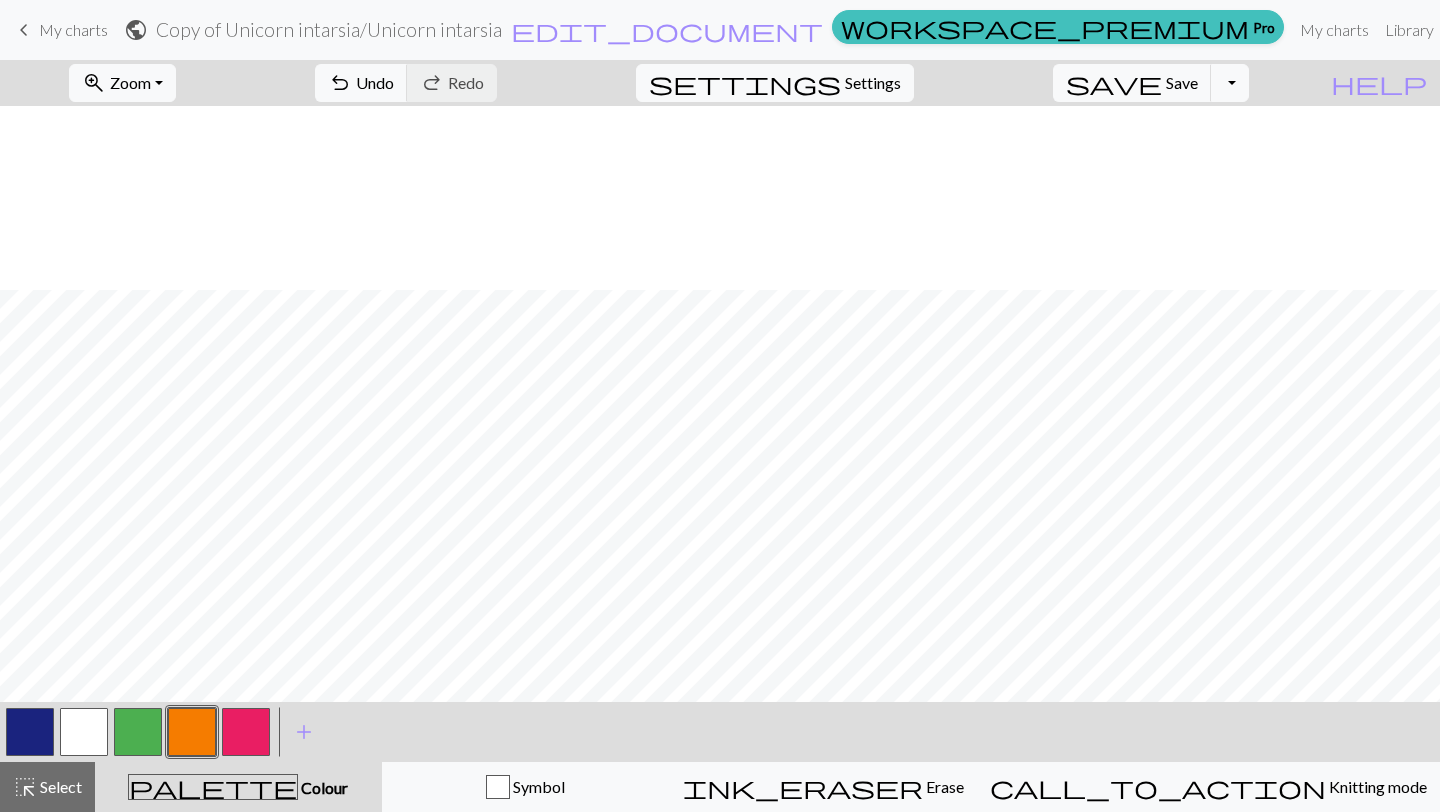 scroll, scrollTop: 187, scrollLeft: 0, axis: vertical 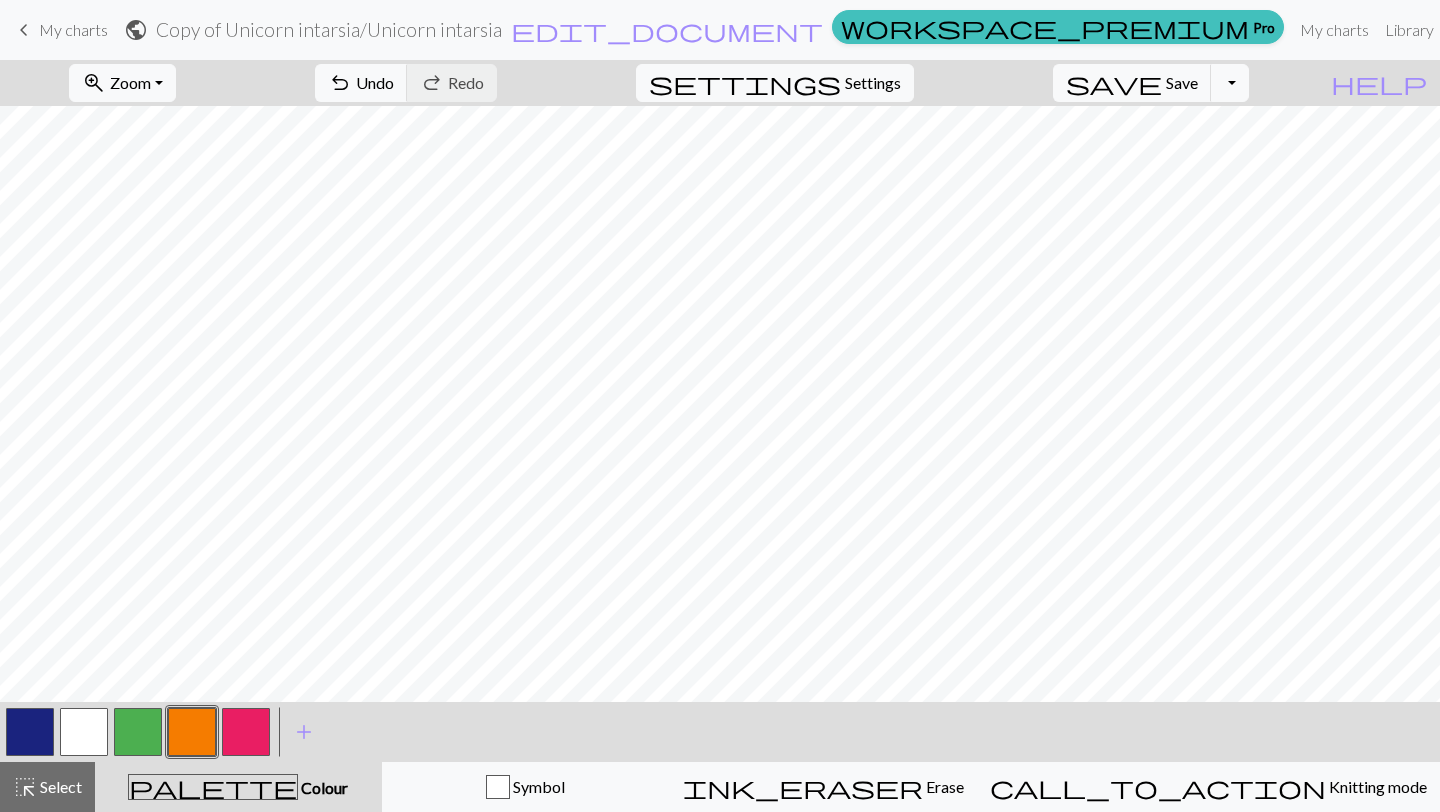 click at bounding box center (192, 732) 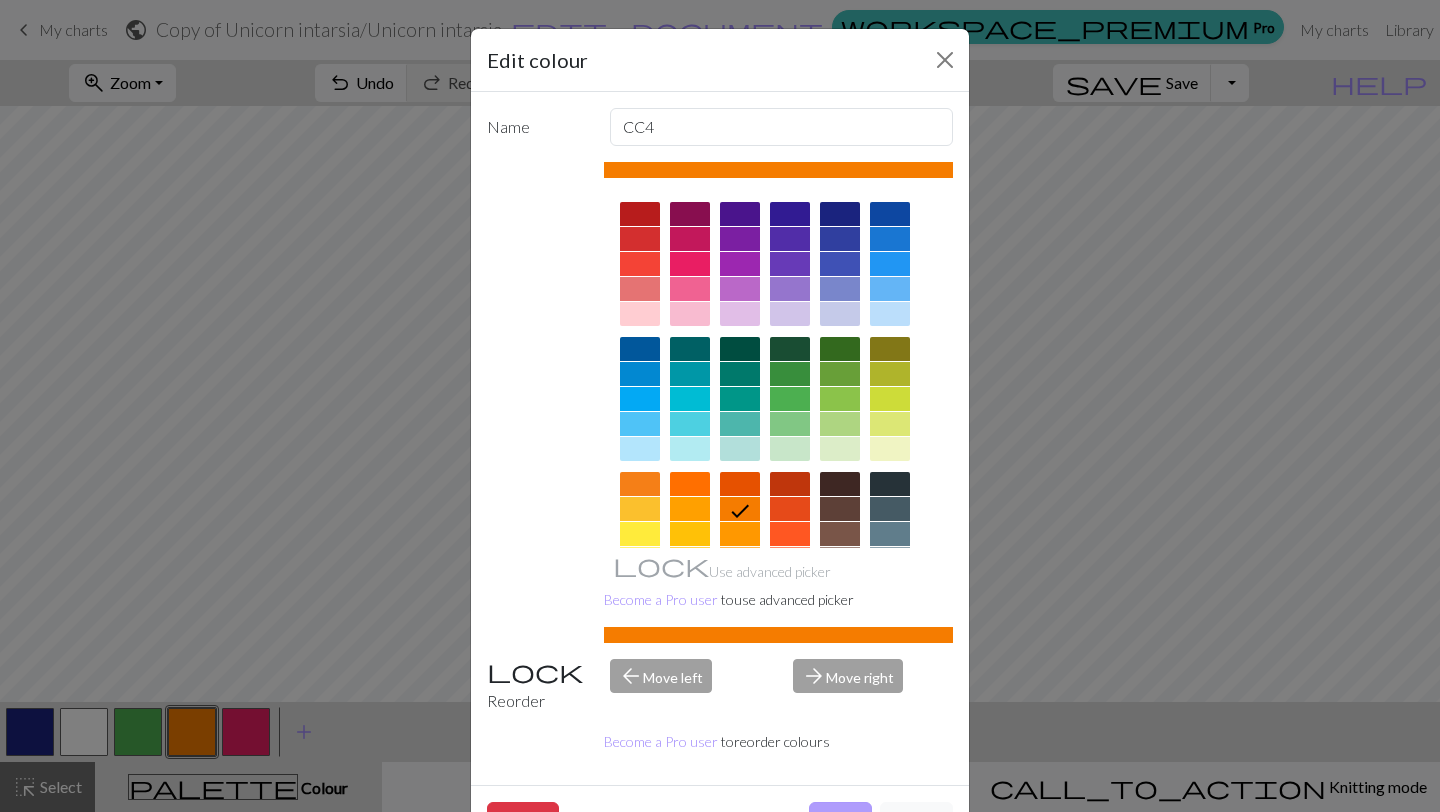 click on "Done" at bounding box center (840, 821) 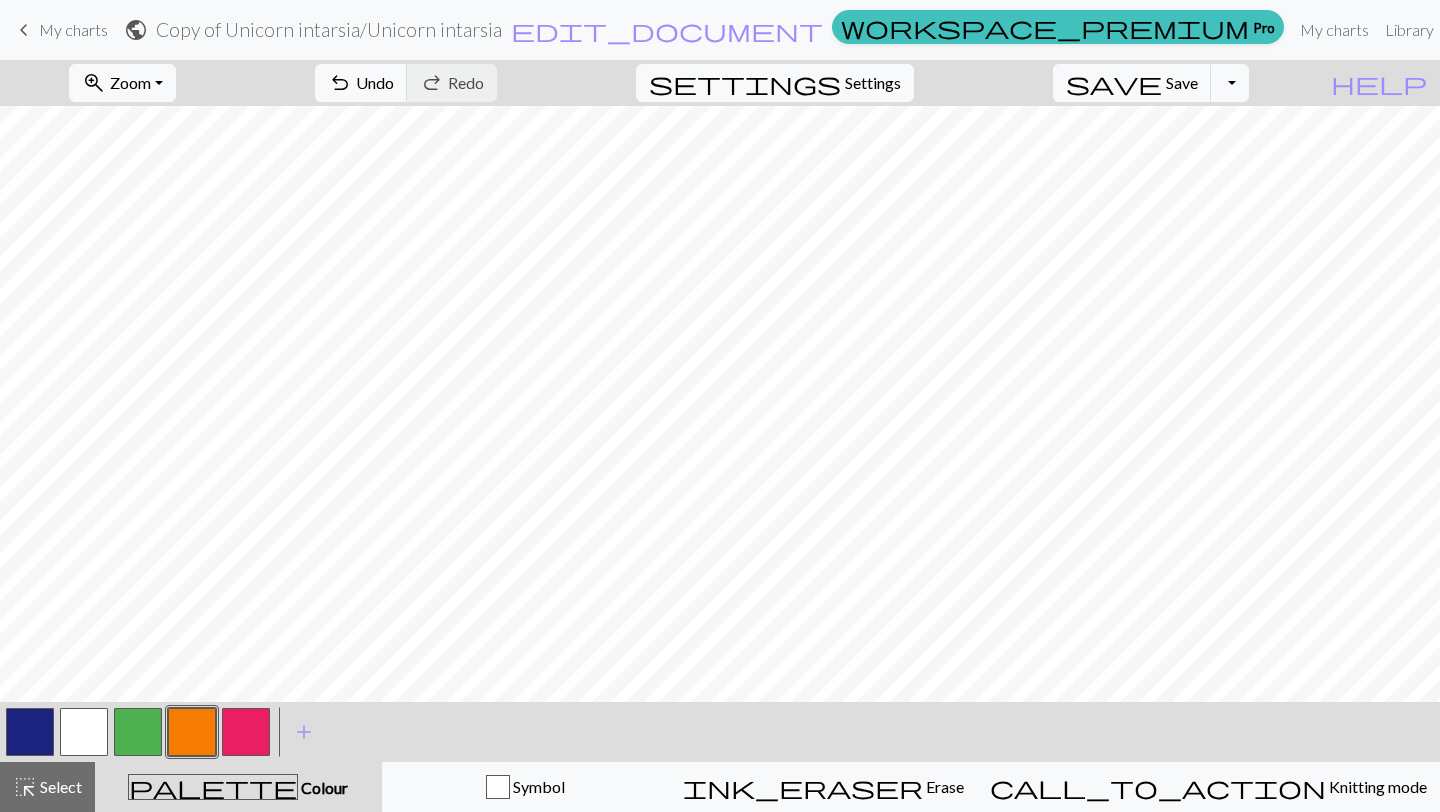 click at bounding box center (246, 732) 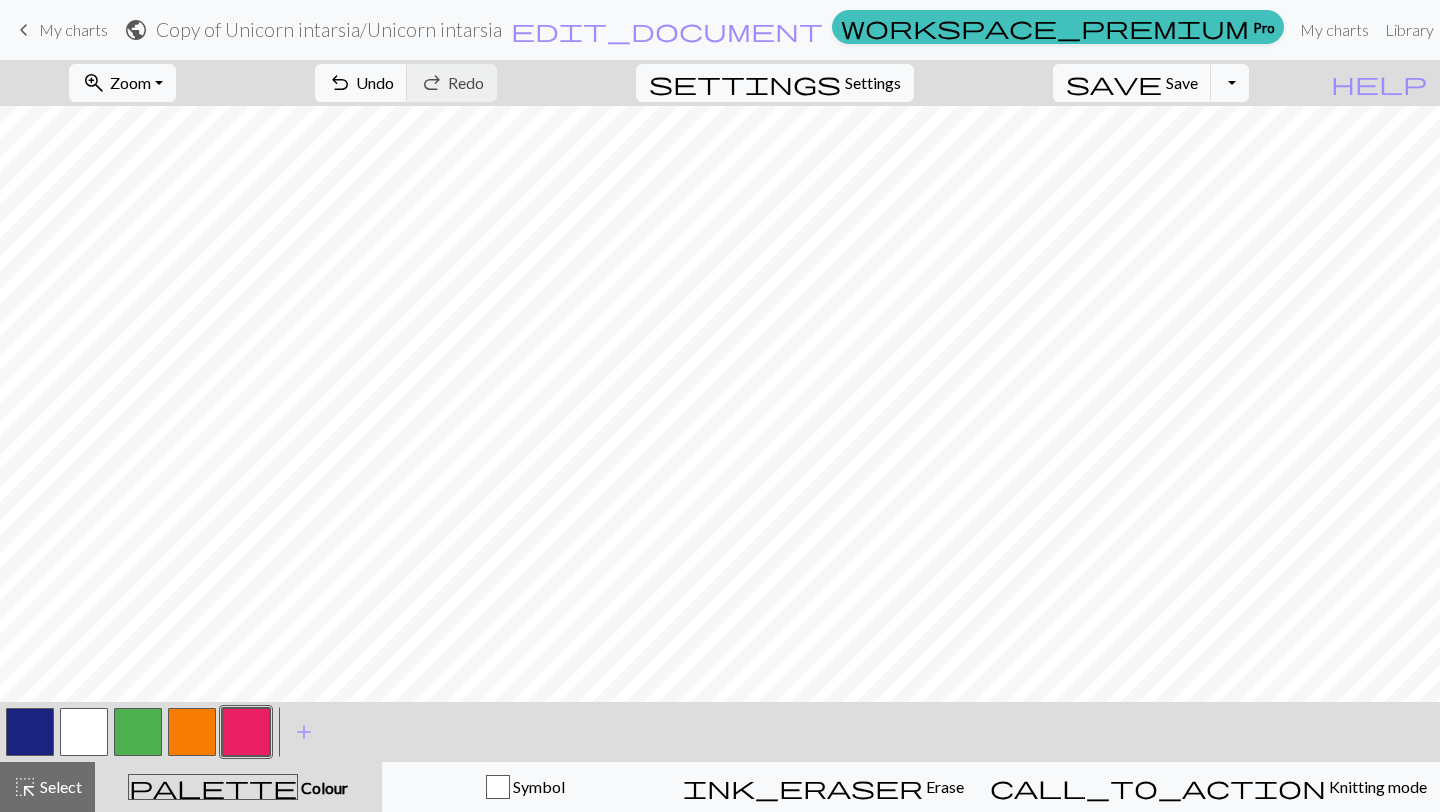 click at bounding box center (192, 732) 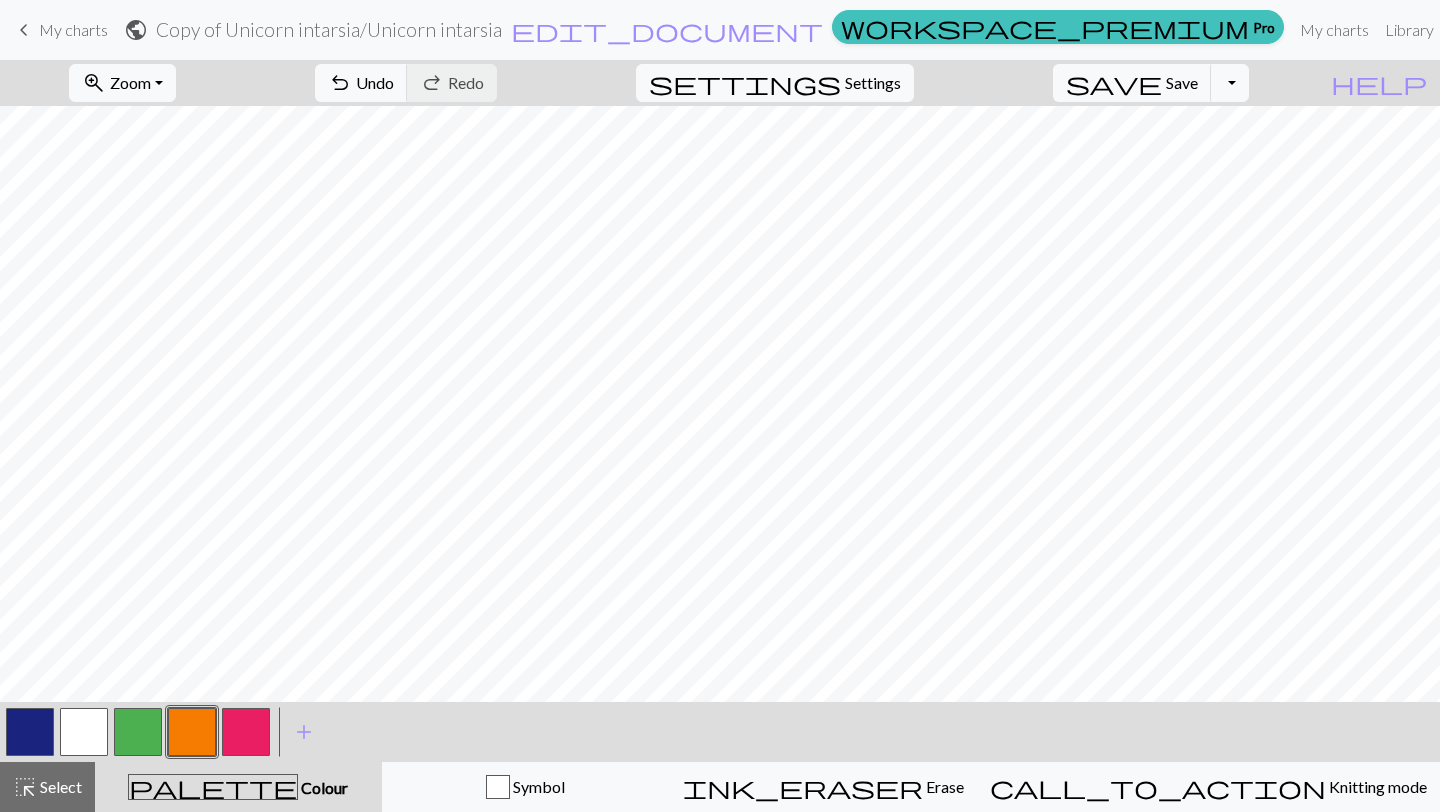 click at bounding box center [192, 732] 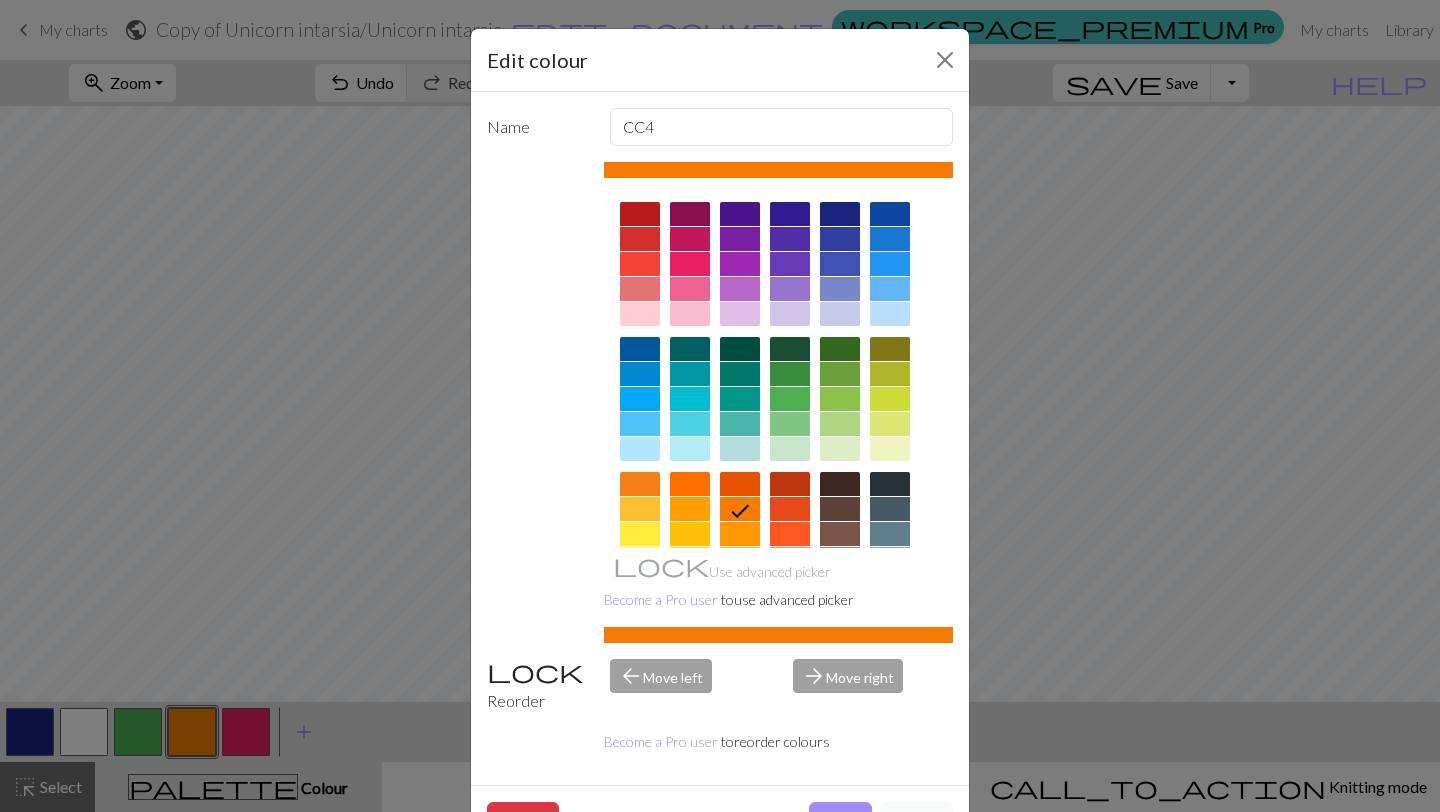 scroll, scrollTop: 53, scrollLeft: 0, axis: vertical 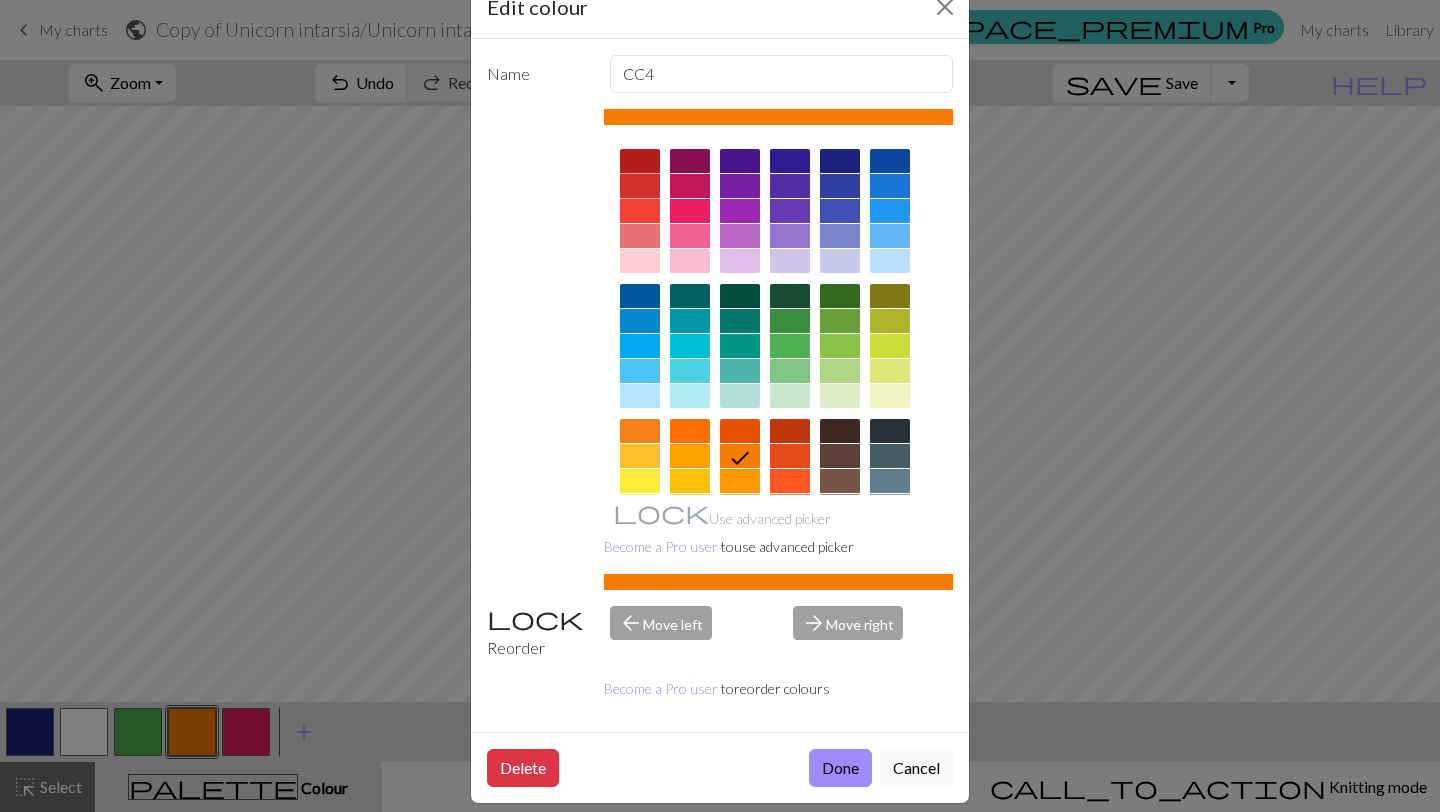 click at bounding box center (640, 186) 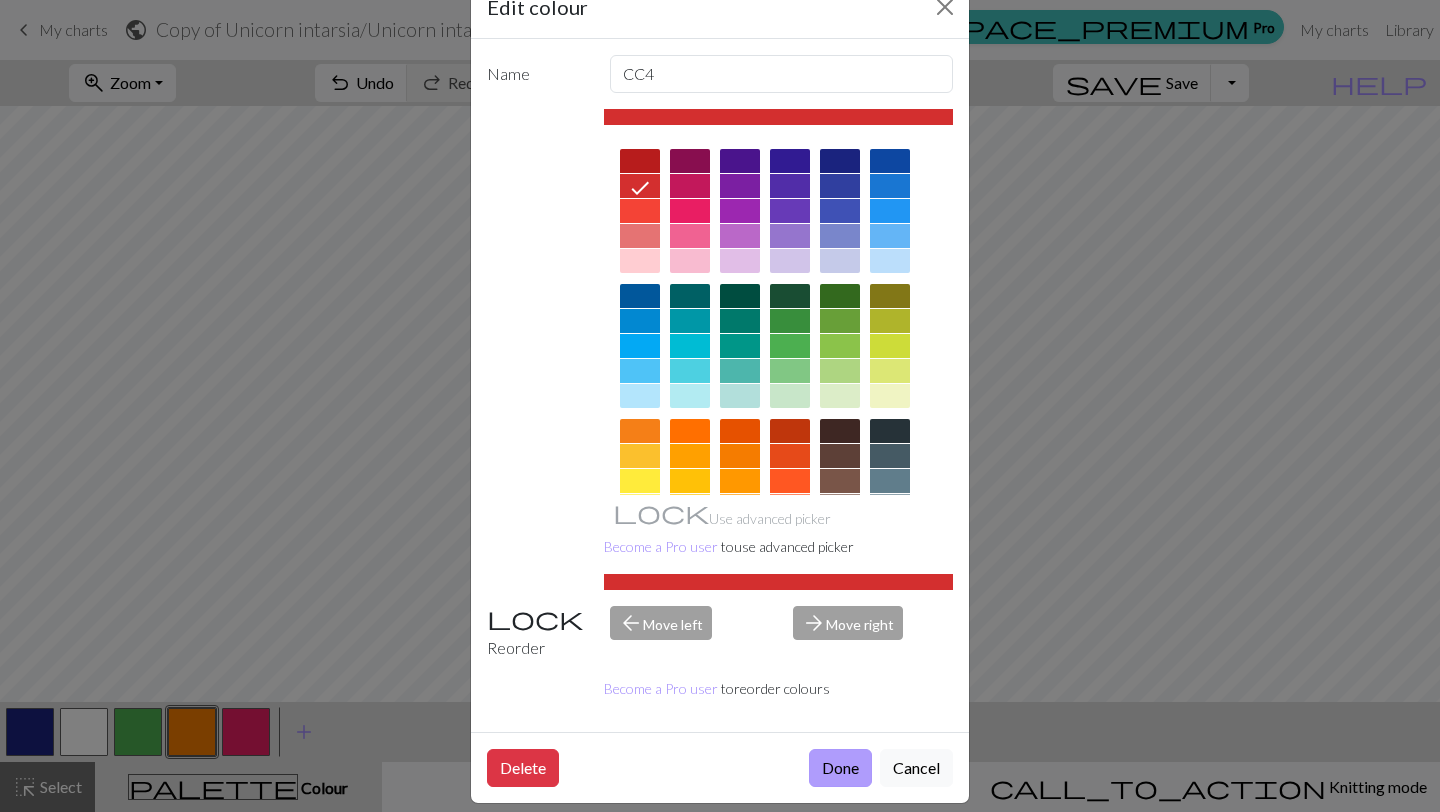 click on "Done" at bounding box center (840, 768) 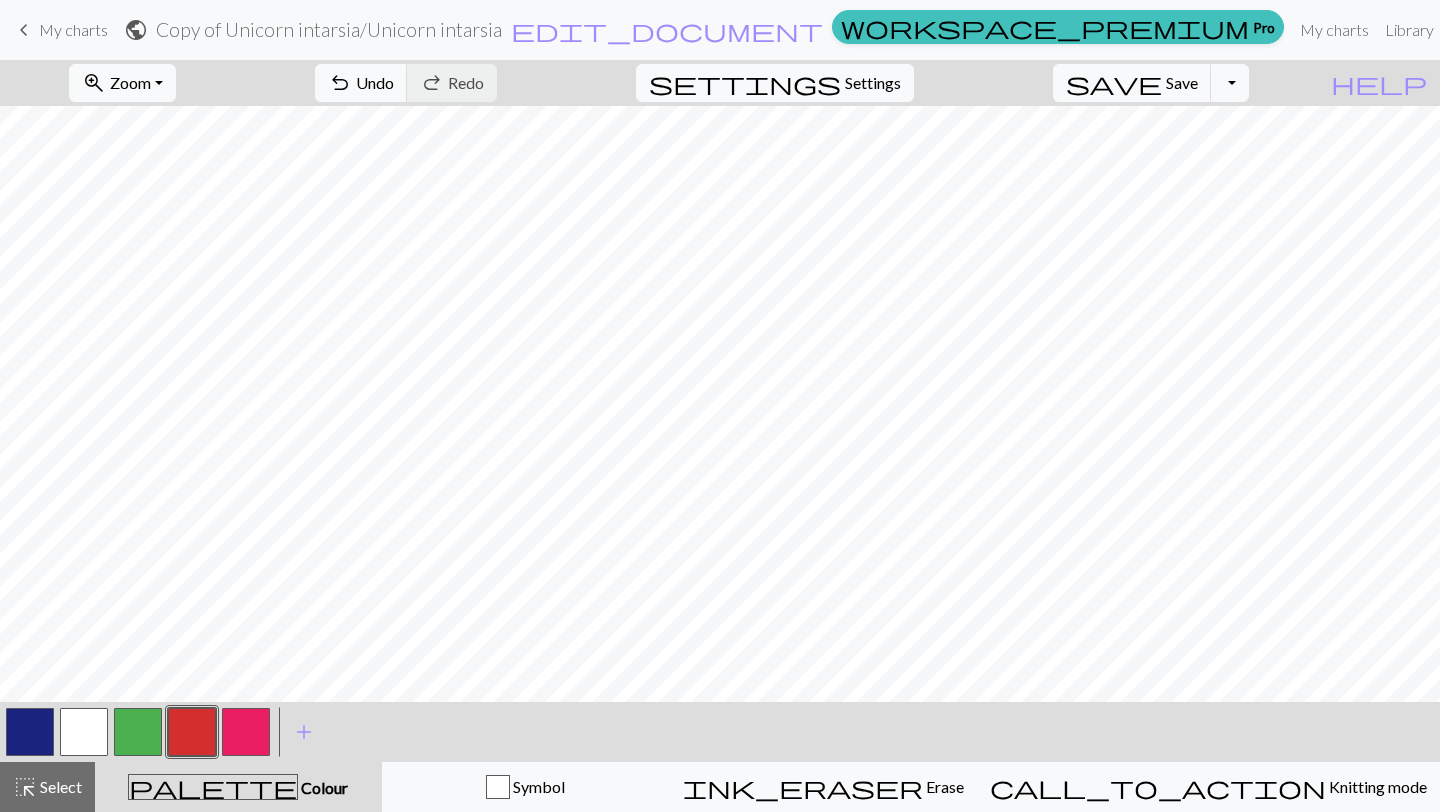 click at bounding box center (192, 732) 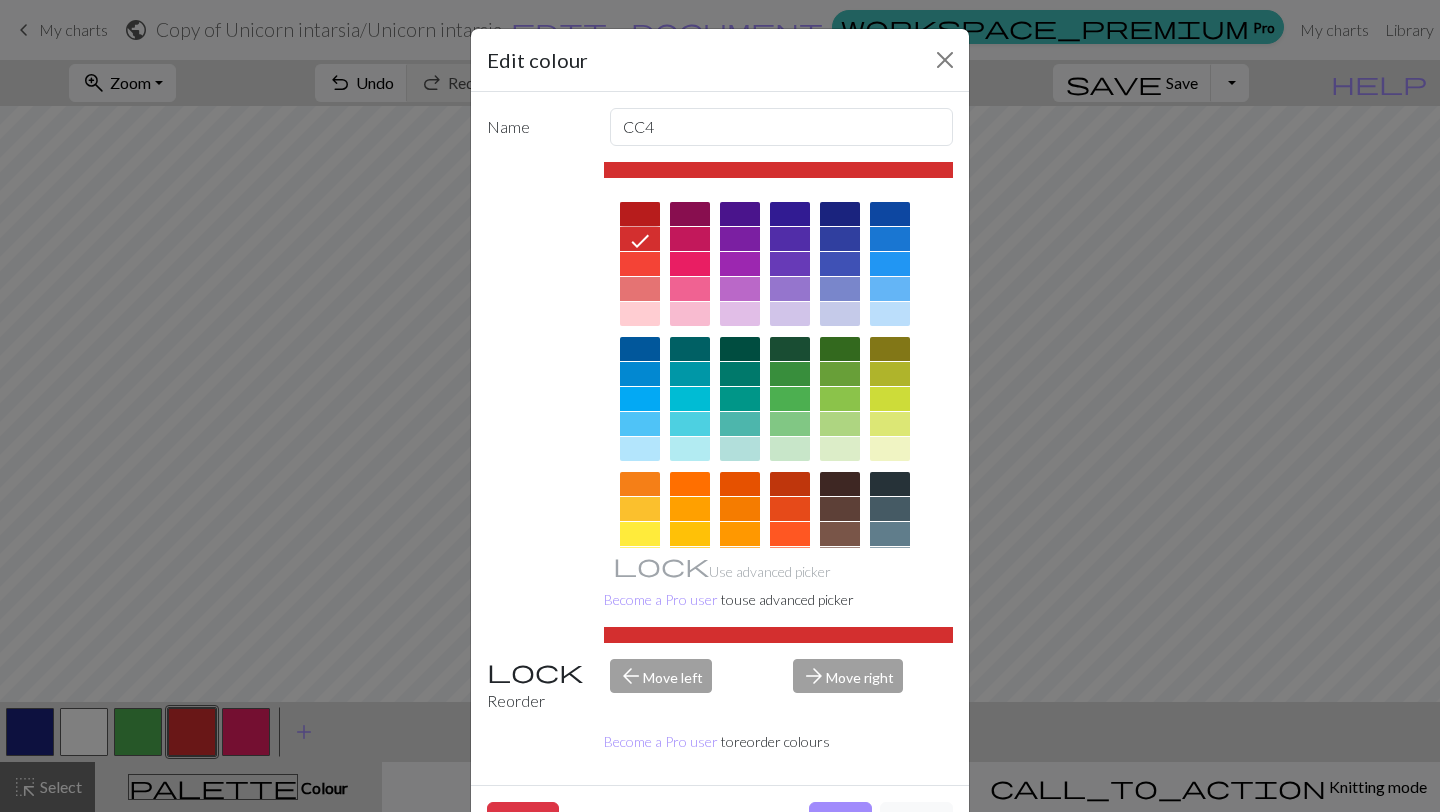 click at bounding box center [640, 214] 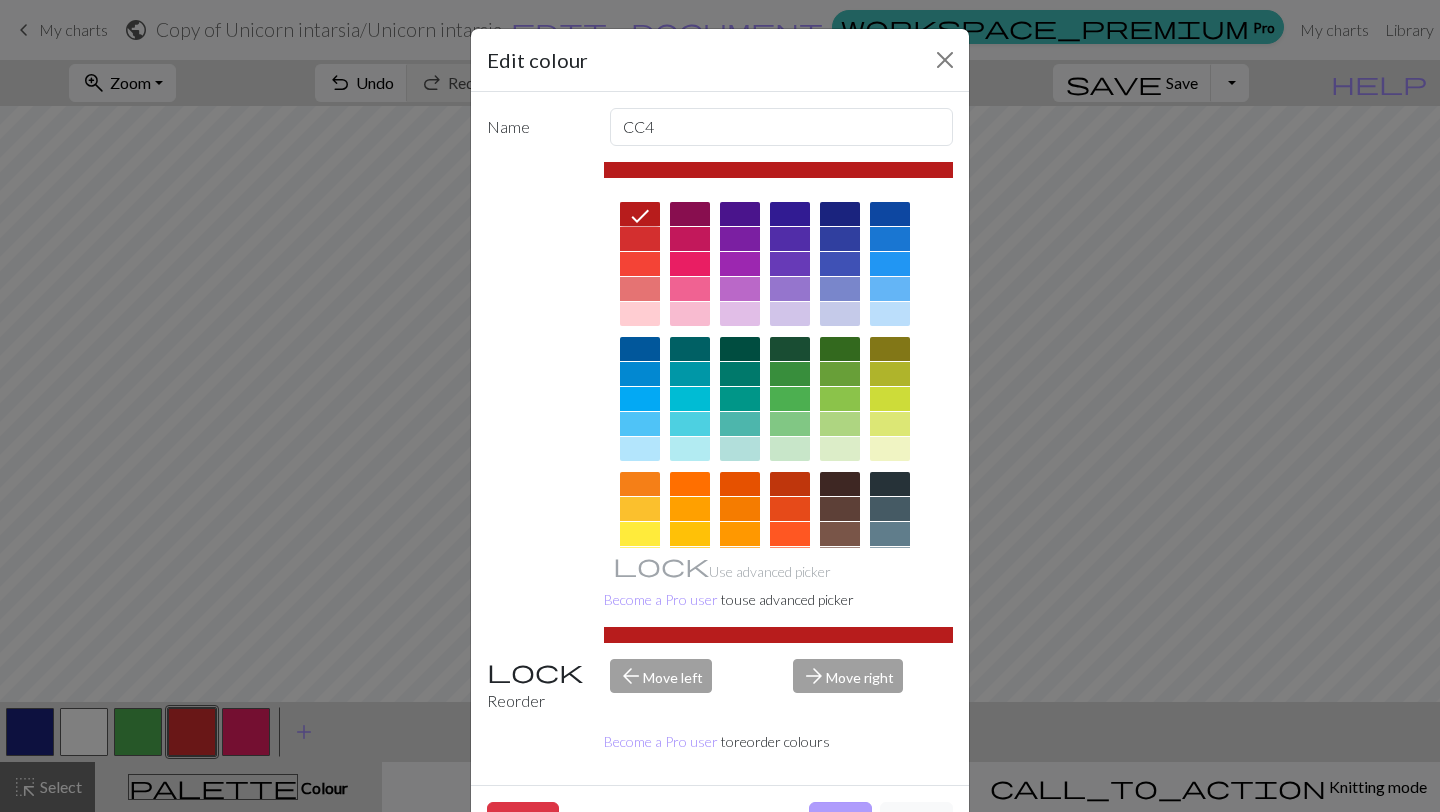 click on "Done" at bounding box center (840, 821) 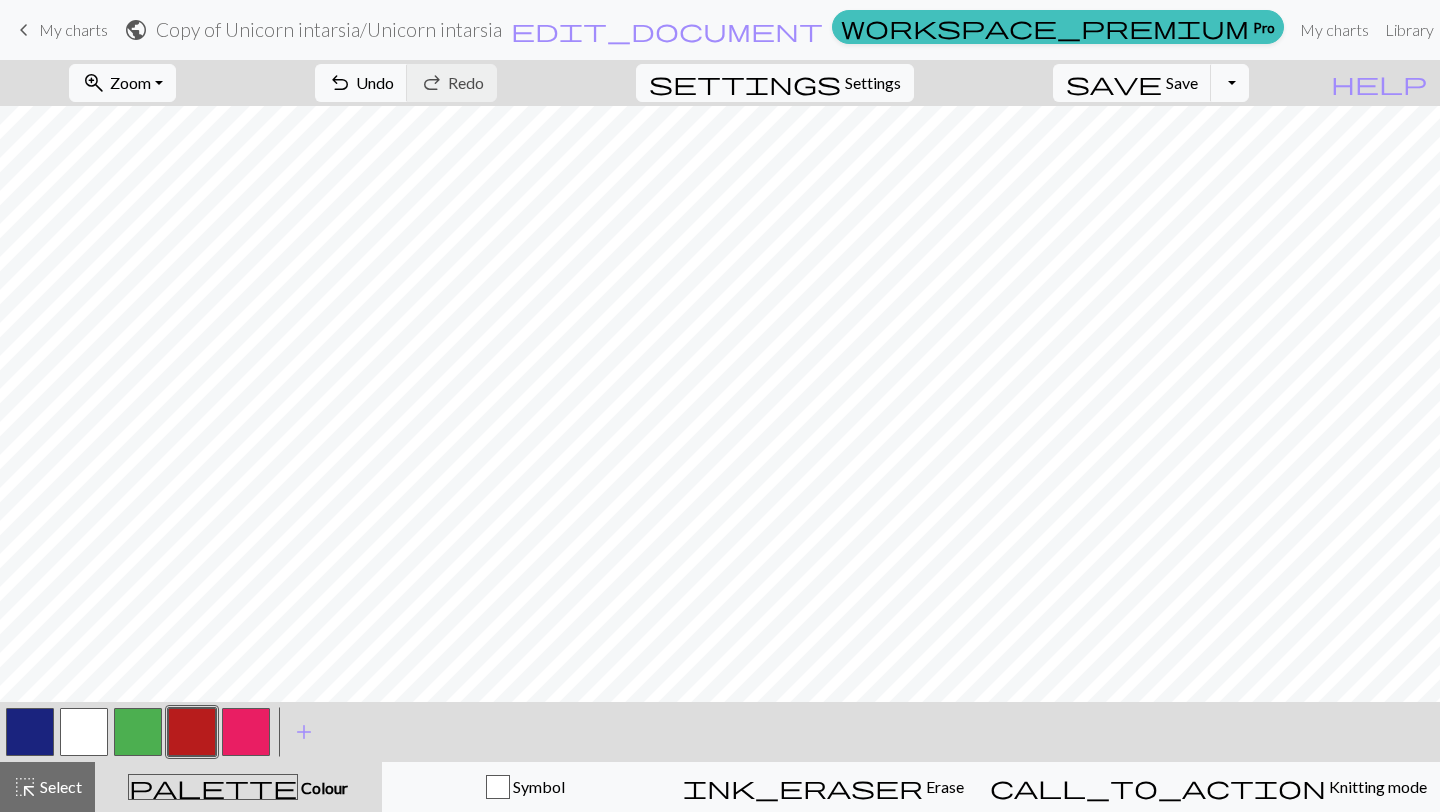 click at bounding box center (192, 732) 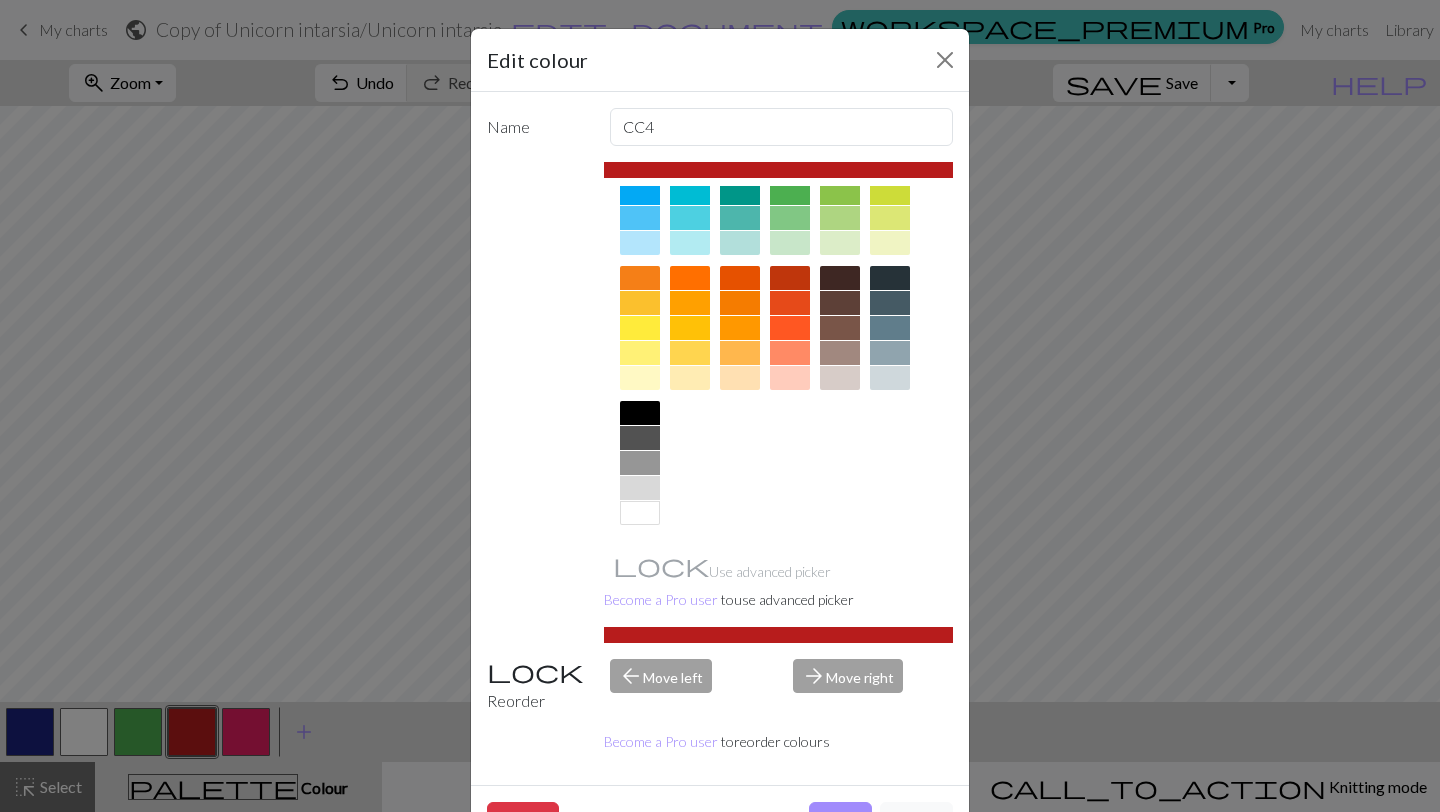 scroll, scrollTop: 0, scrollLeft: 0, axis: both 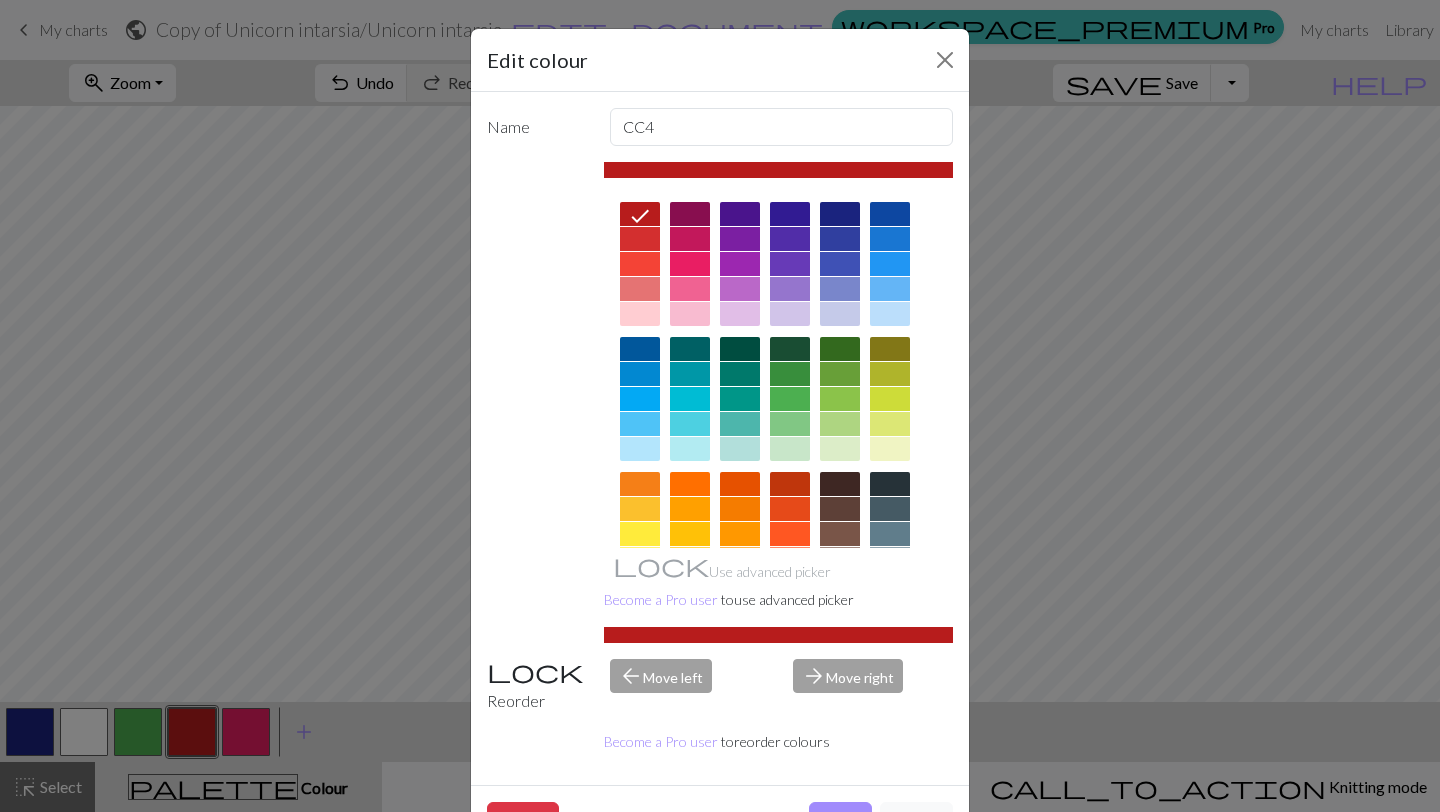 click at bounding box center (690, 214) 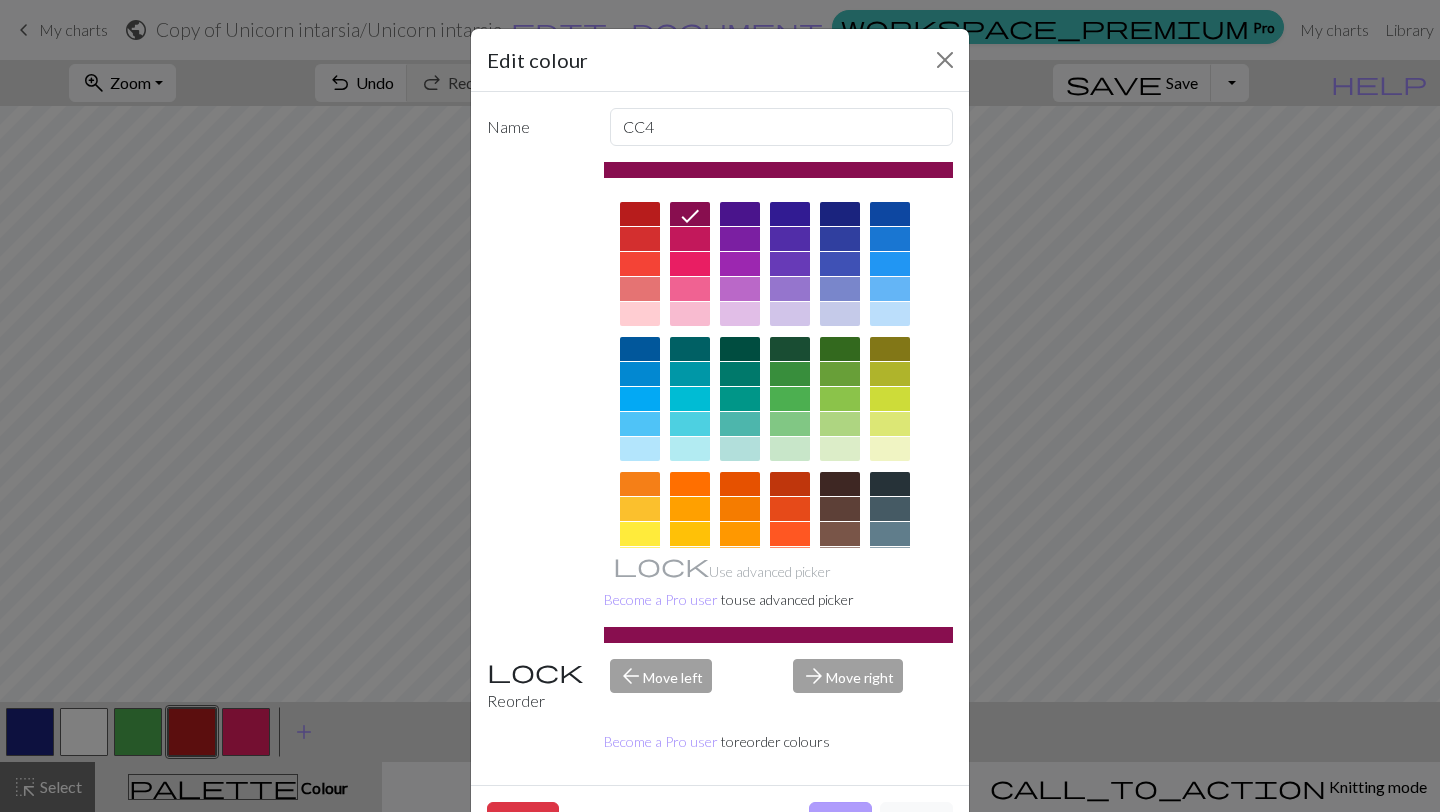 click on "Done" at bounding box center [840, 821] 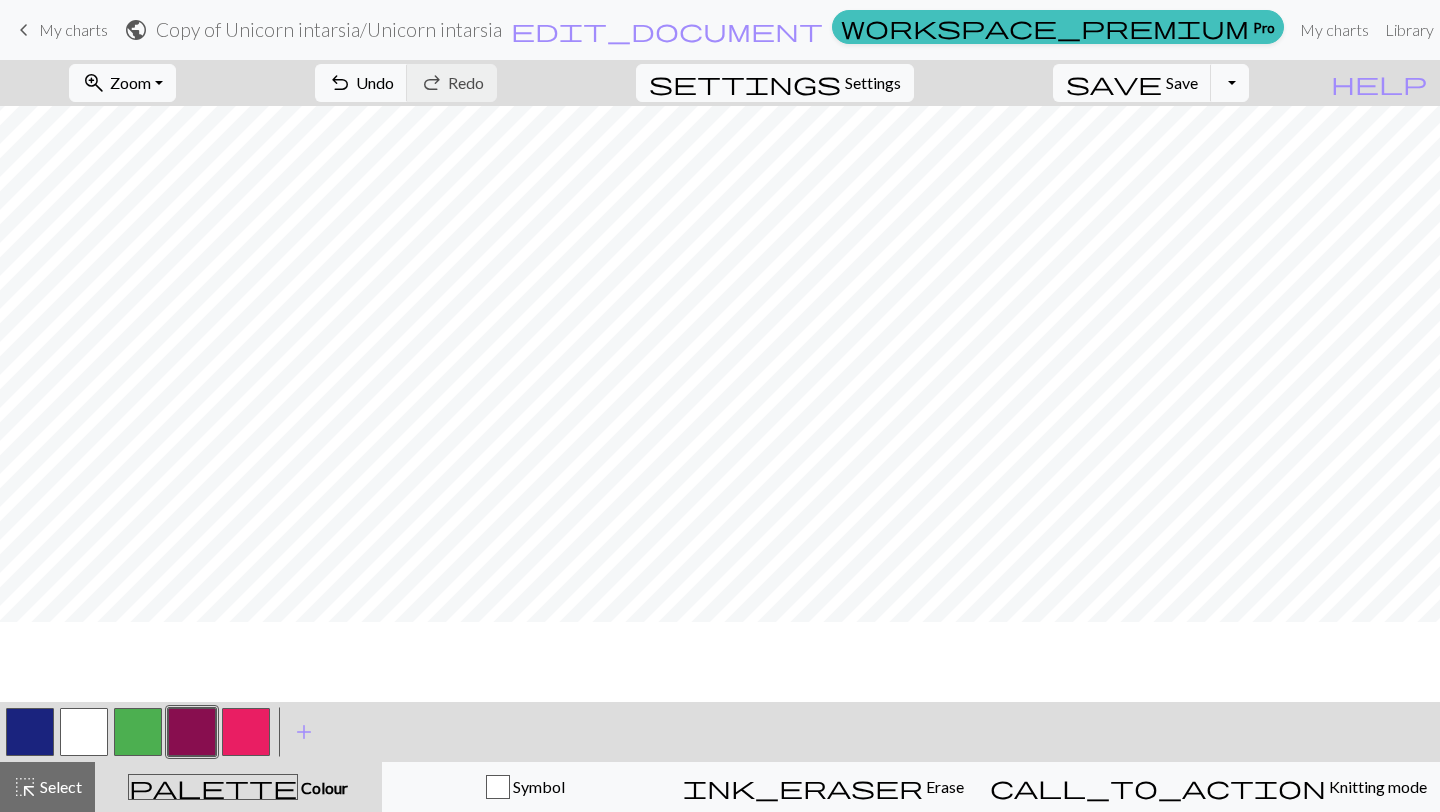 scroll, scrollTop: 64, scrollLeft: 0, axis: vertical 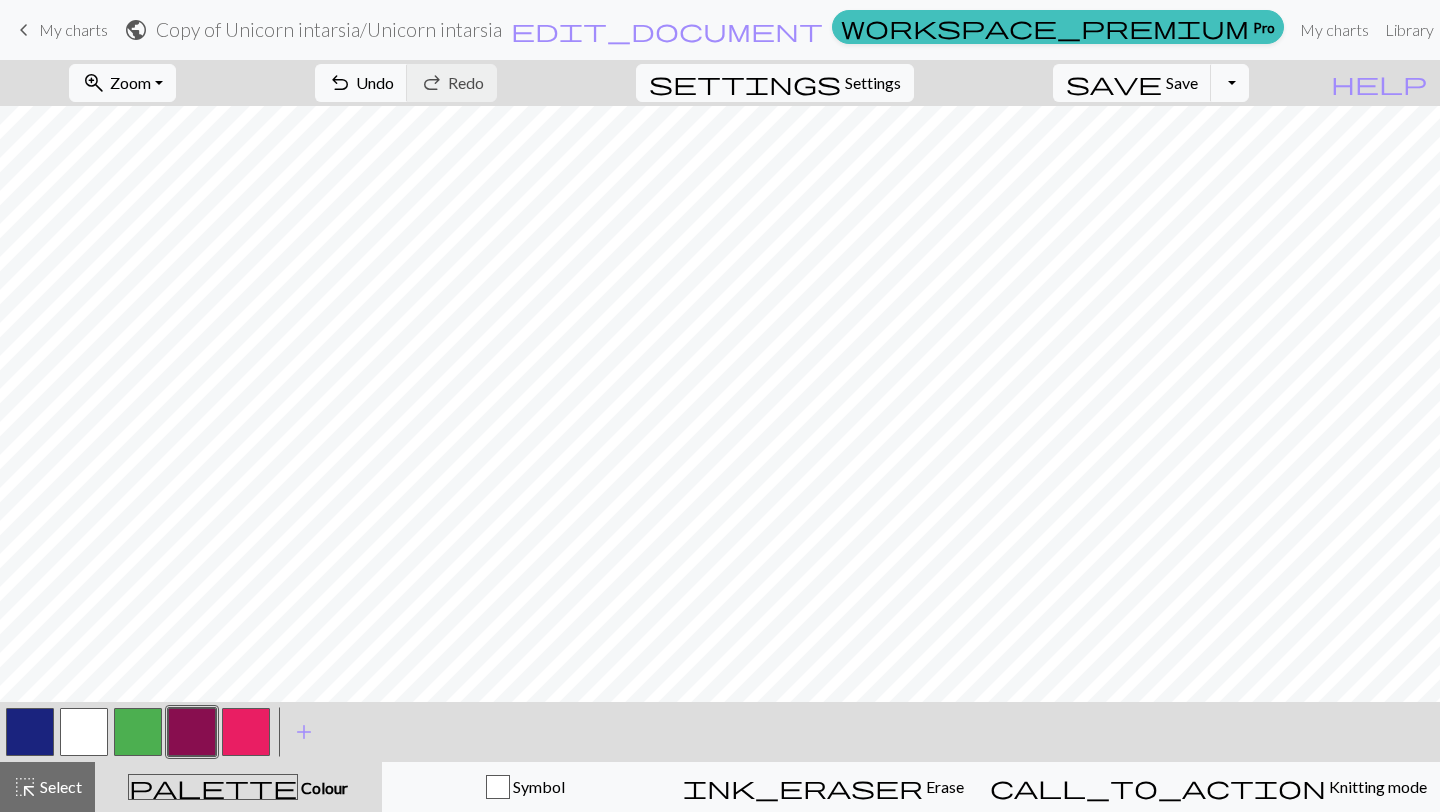 click at bounding box center [246, 732] 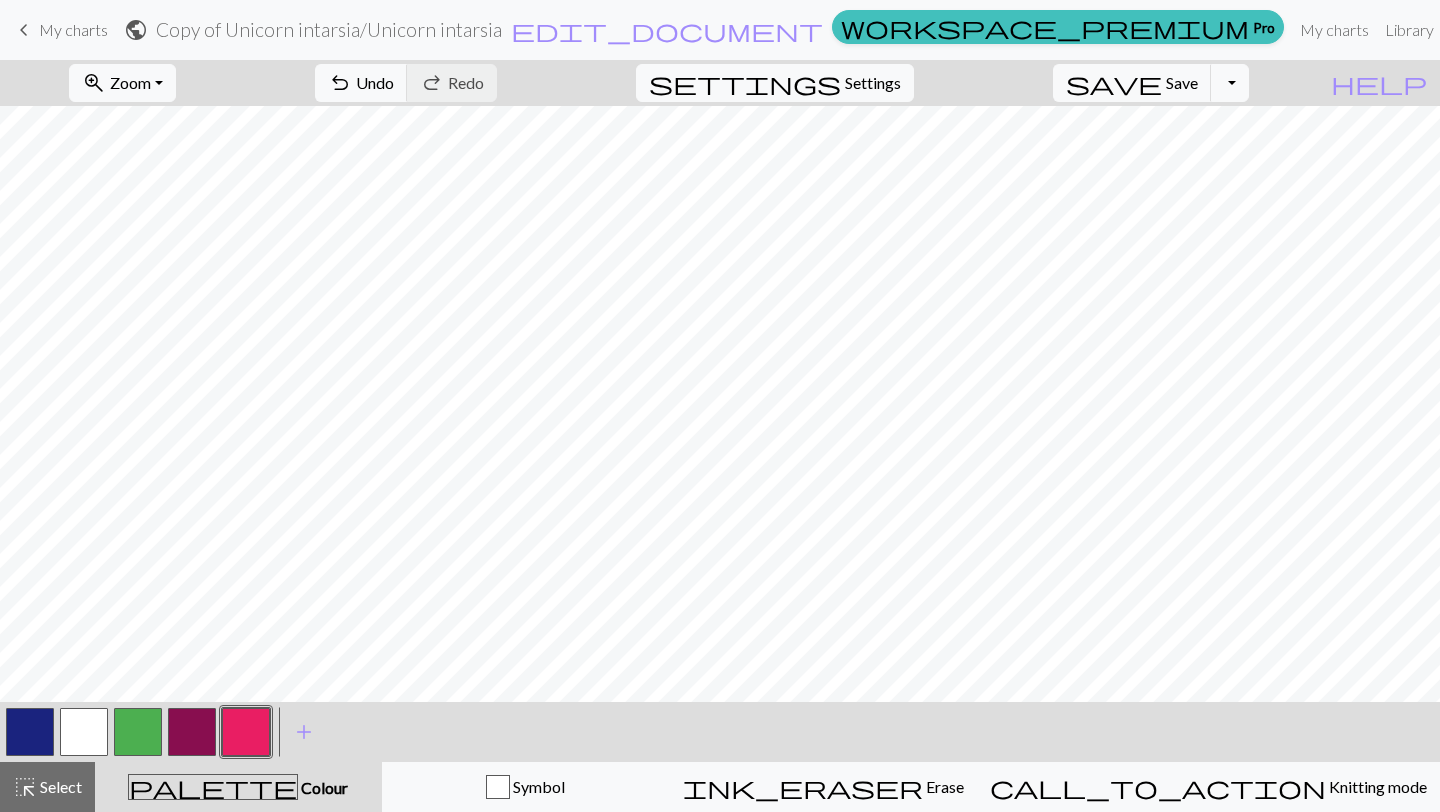 click at bounding box center (246, 732) 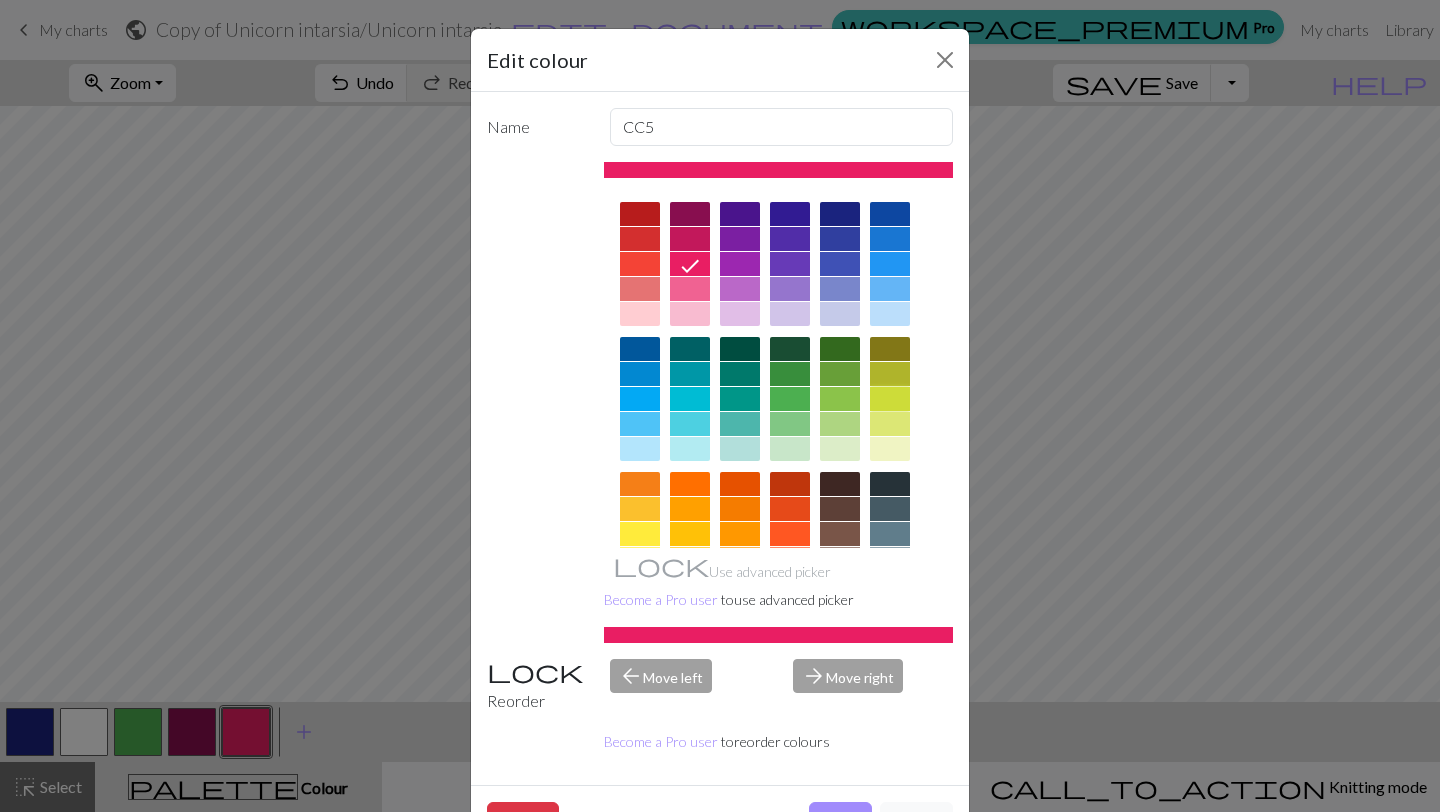 click at bounding box center [890, 399] 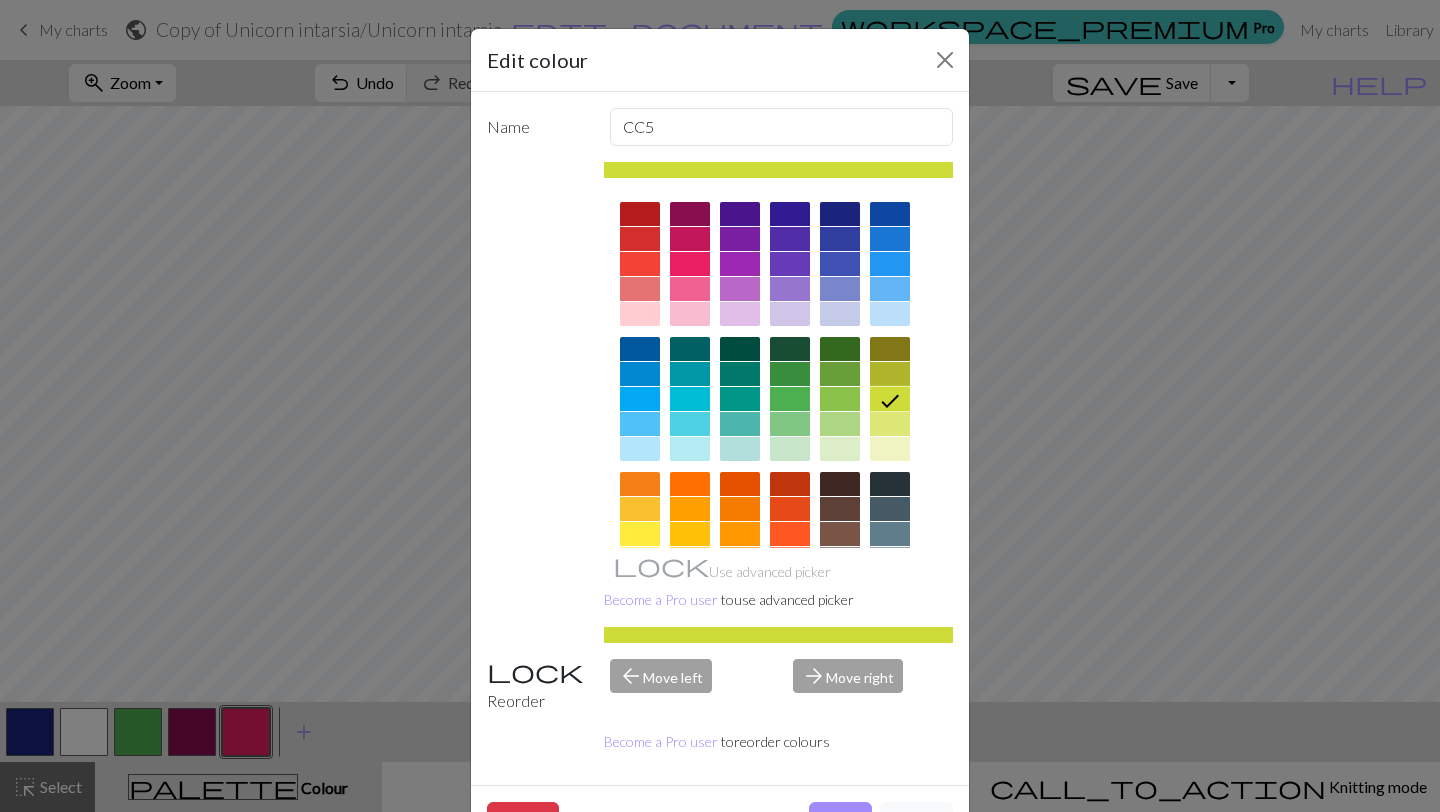 click at bounding box center [640, 509] 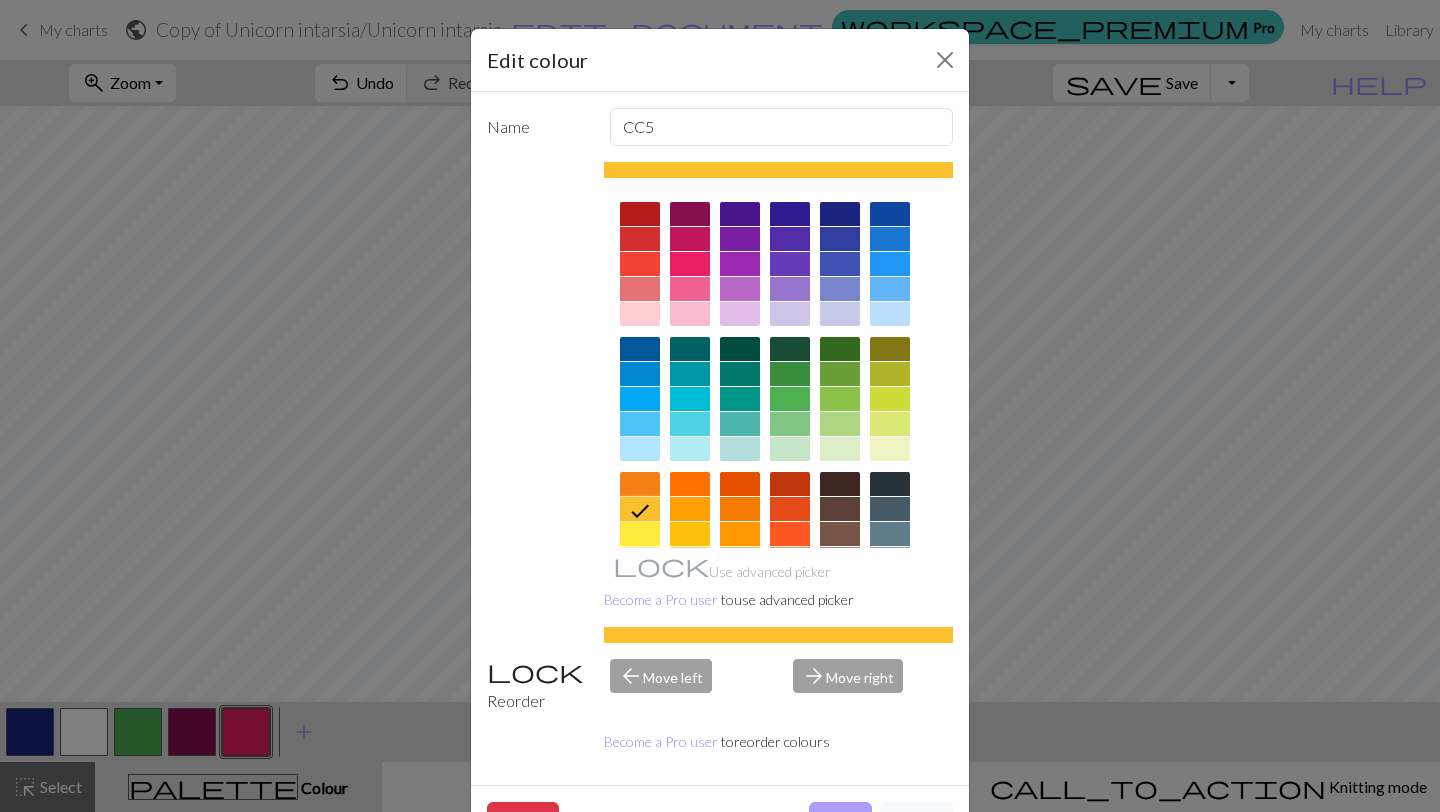 click on "Done" at bounding box center [840, 821] 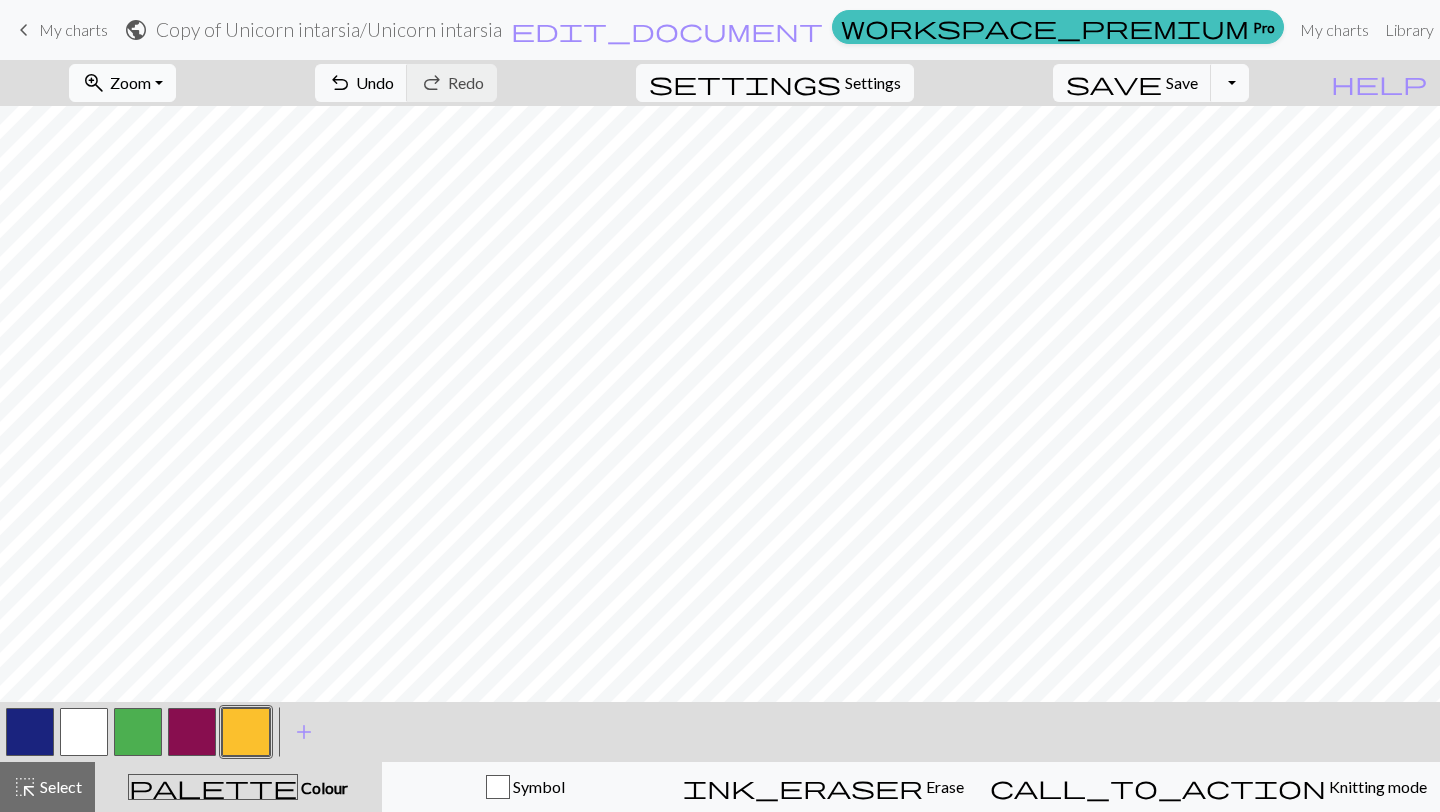 click on "zoom_in Zoom Zoom" at bounding box center [122, 83] 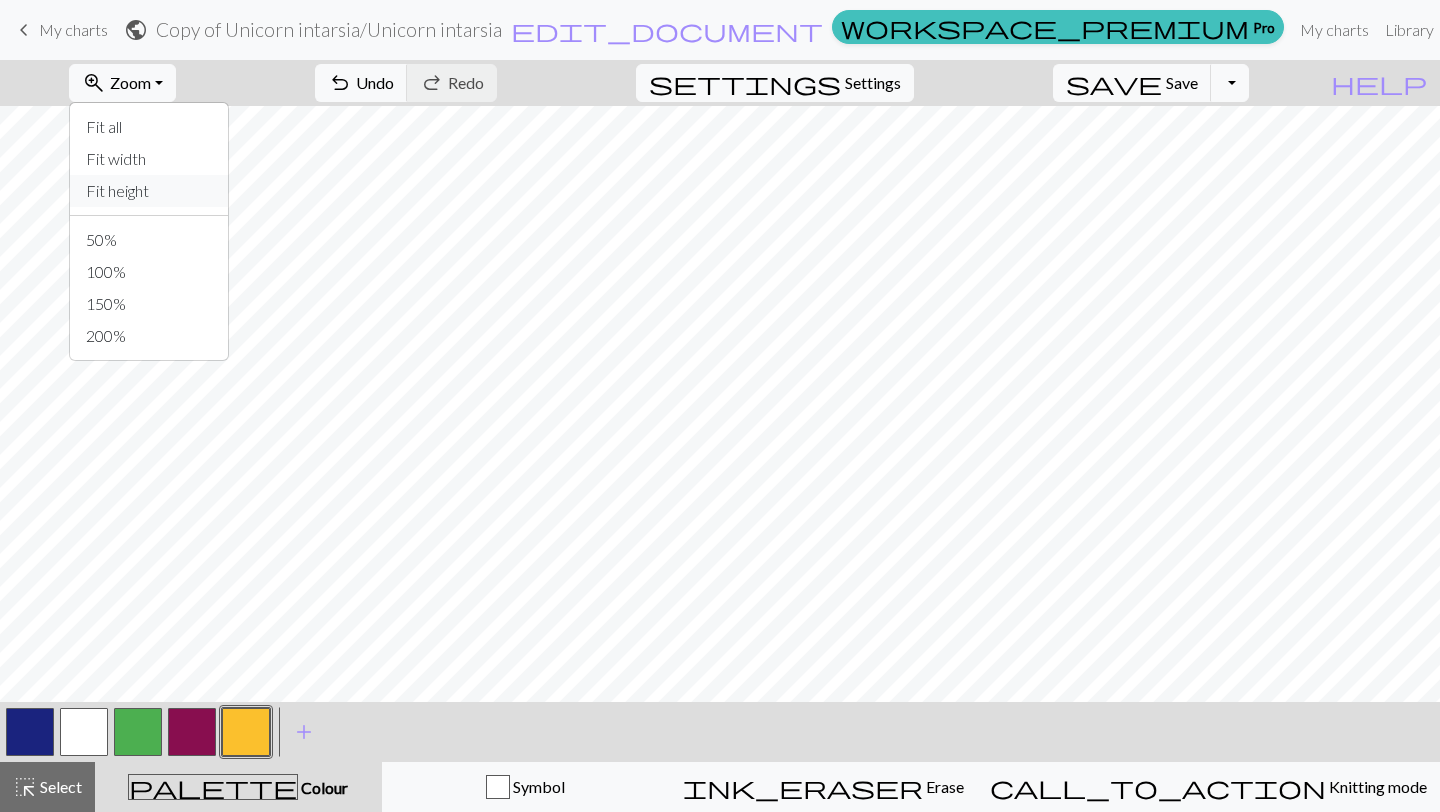 click on "Fit height" at bounding box center [149, 191] 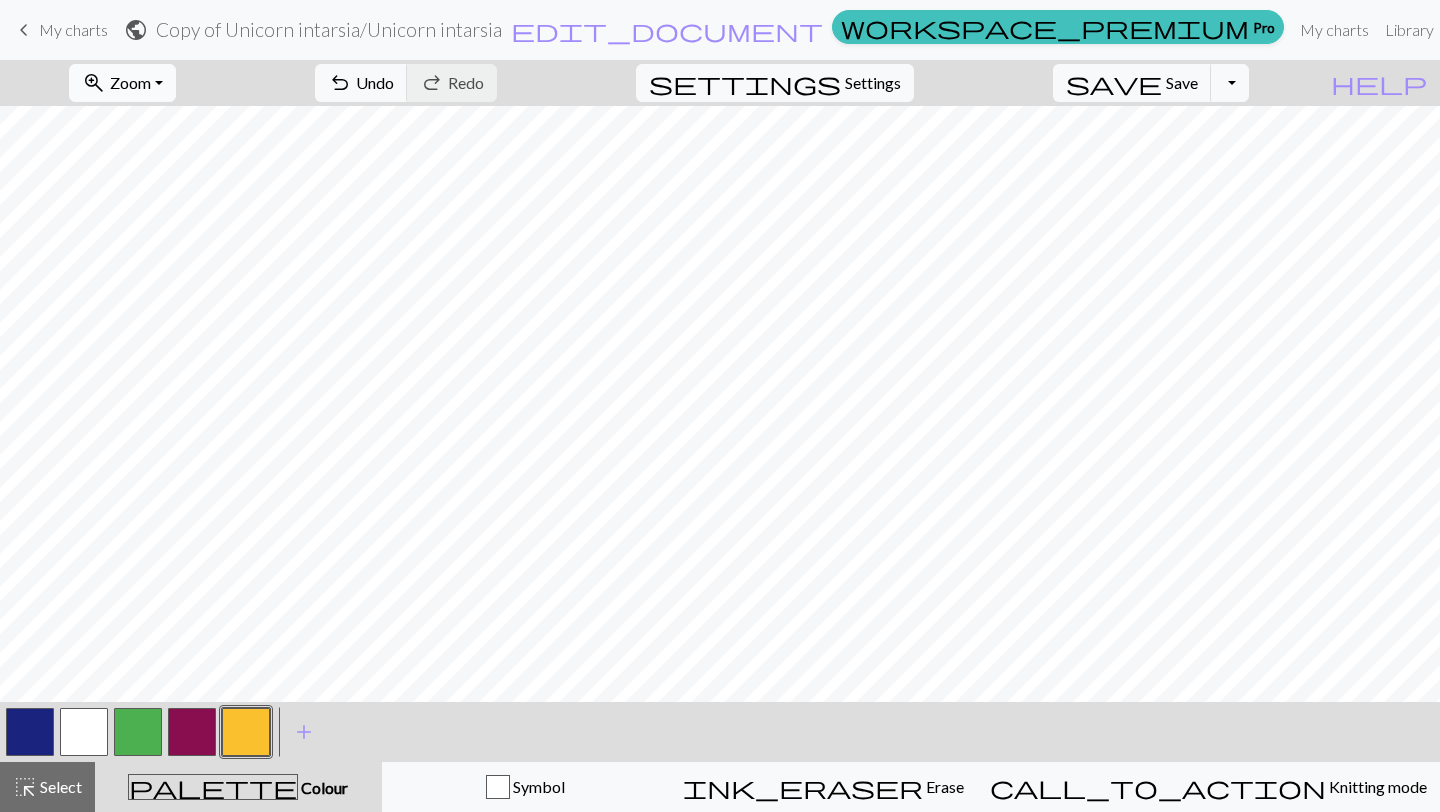 click on "zoom_in Zoom Zoom" at bounding box center [122, 83] 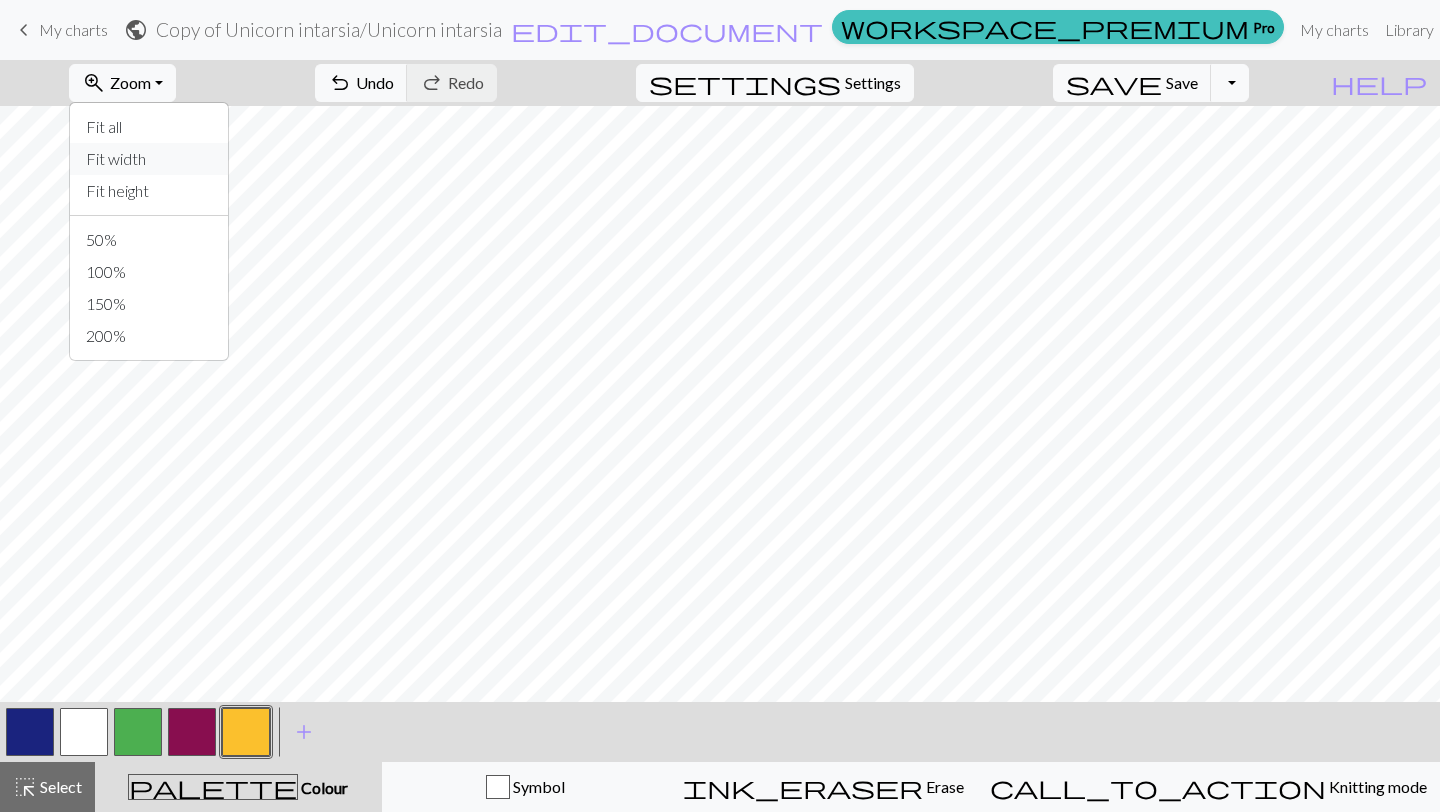 click on "Fit width" at bounding box center (149, 159) 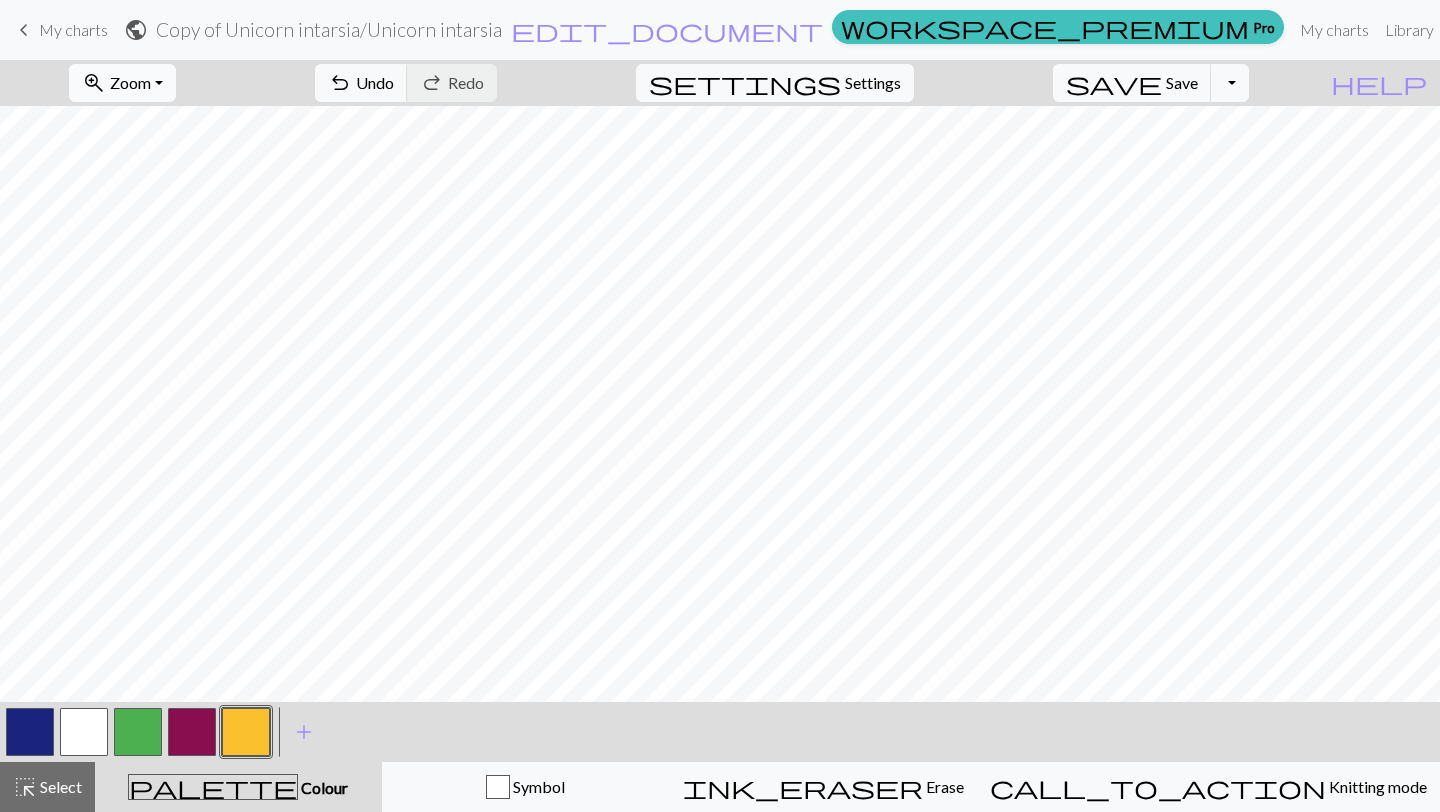 click on "Zoom" at bounding box center (130, 82) 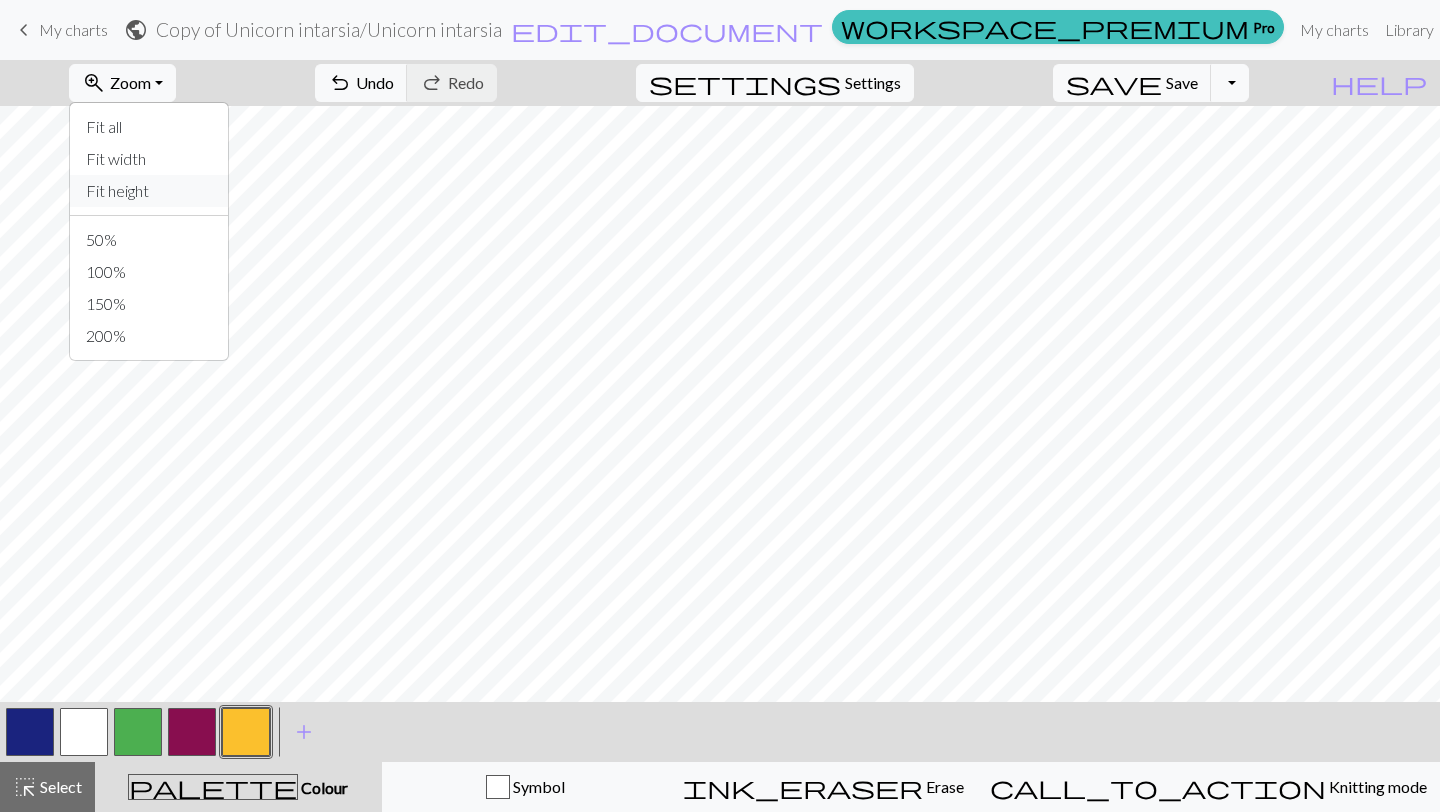 click on "Fit height" at bounding box center [149, 191] 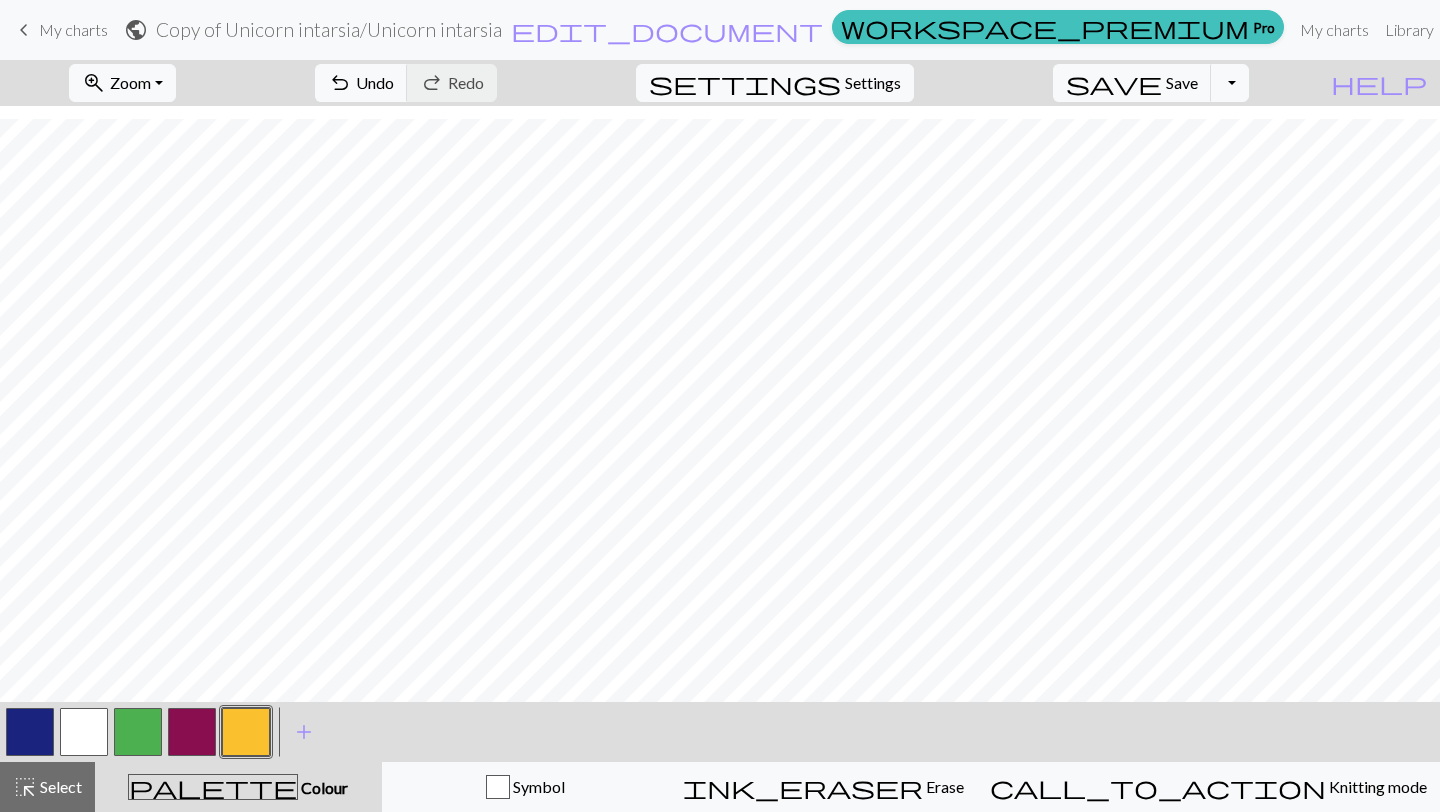 scroll, scrollTop: 155, scrollLeft: 0, axis: vertical 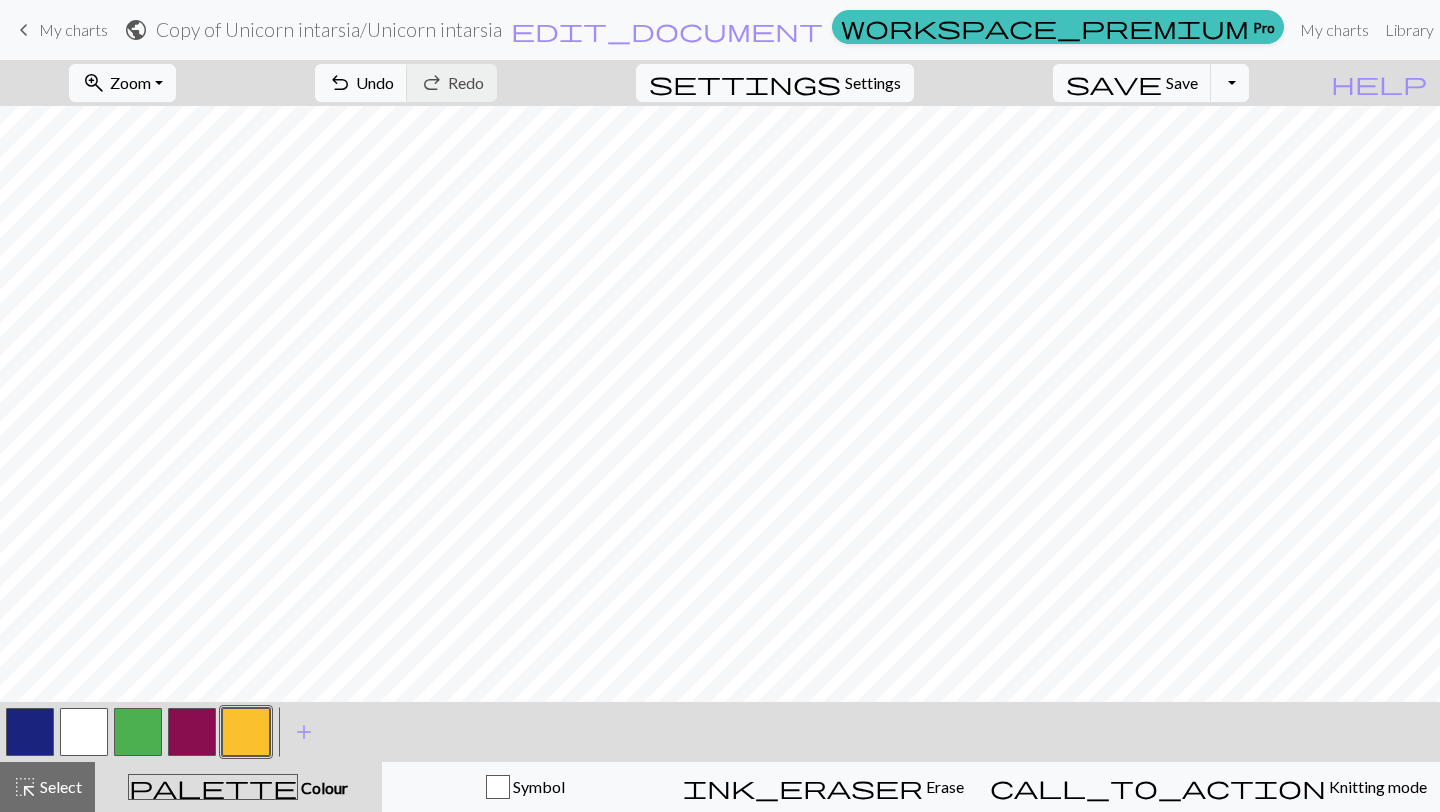 click at bounding box center (246, 732) 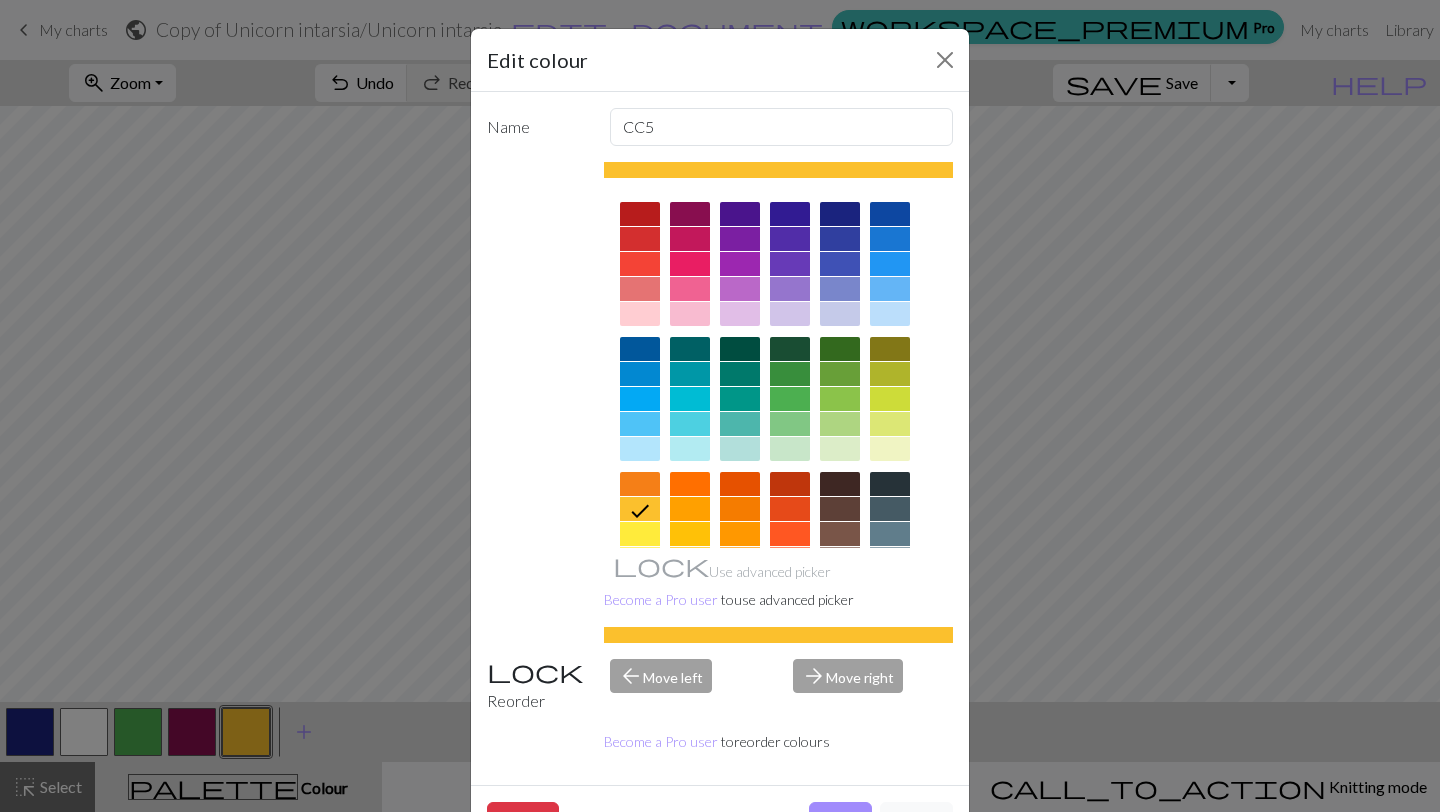 click at bounding box center [690, 509] 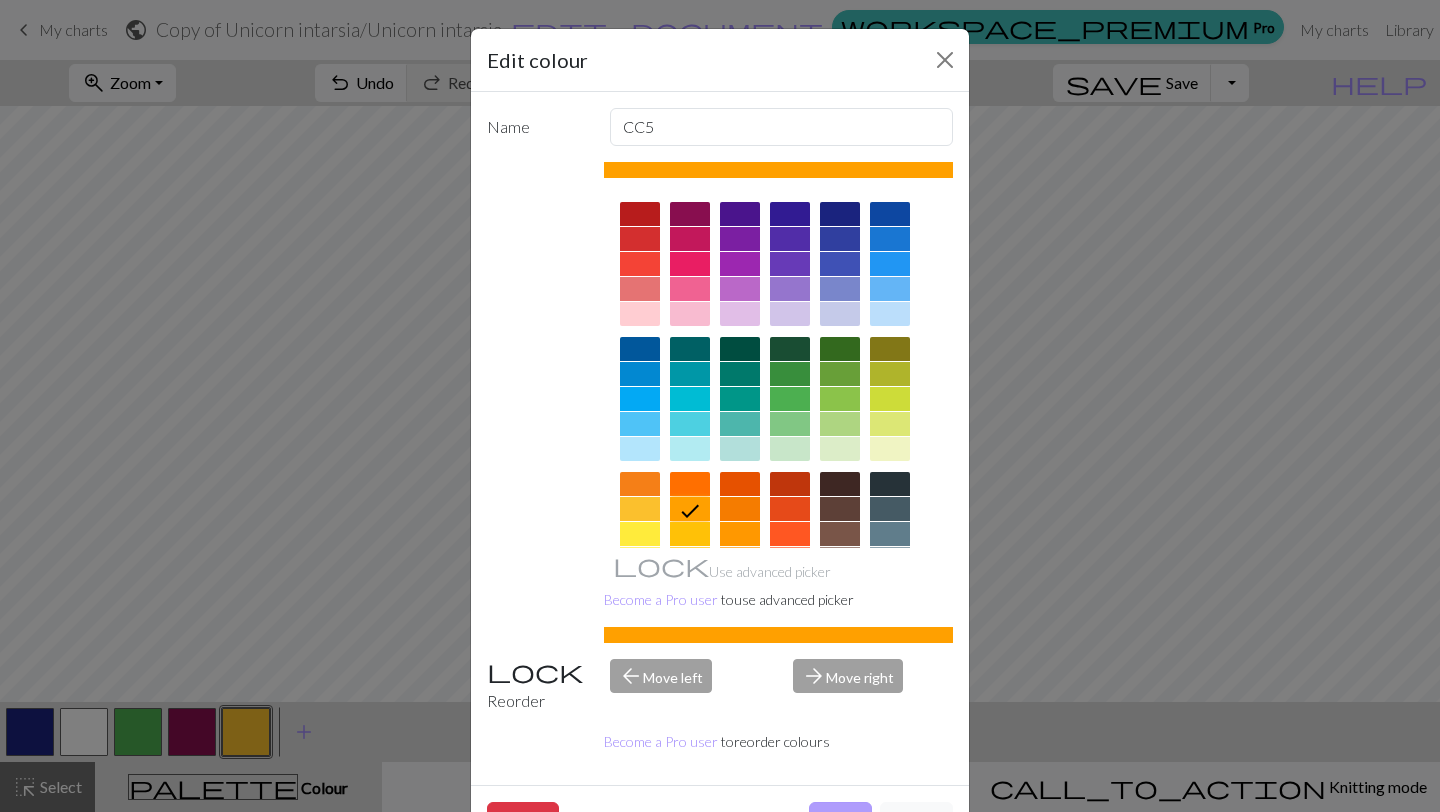 click on "Done" at bounding box center [840, 821] 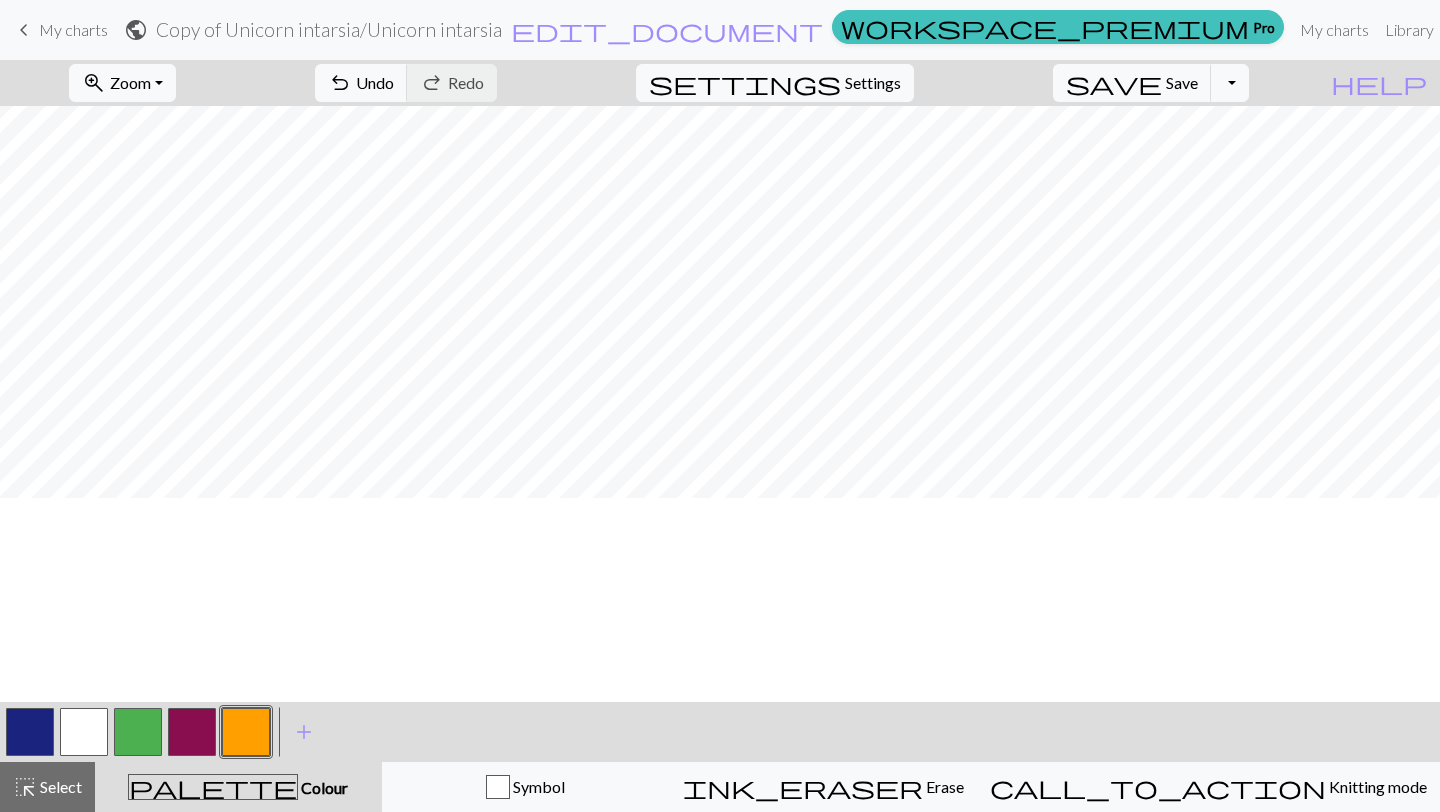 scroll, scrollTop: 0, scrollLeft: 0, axis: both 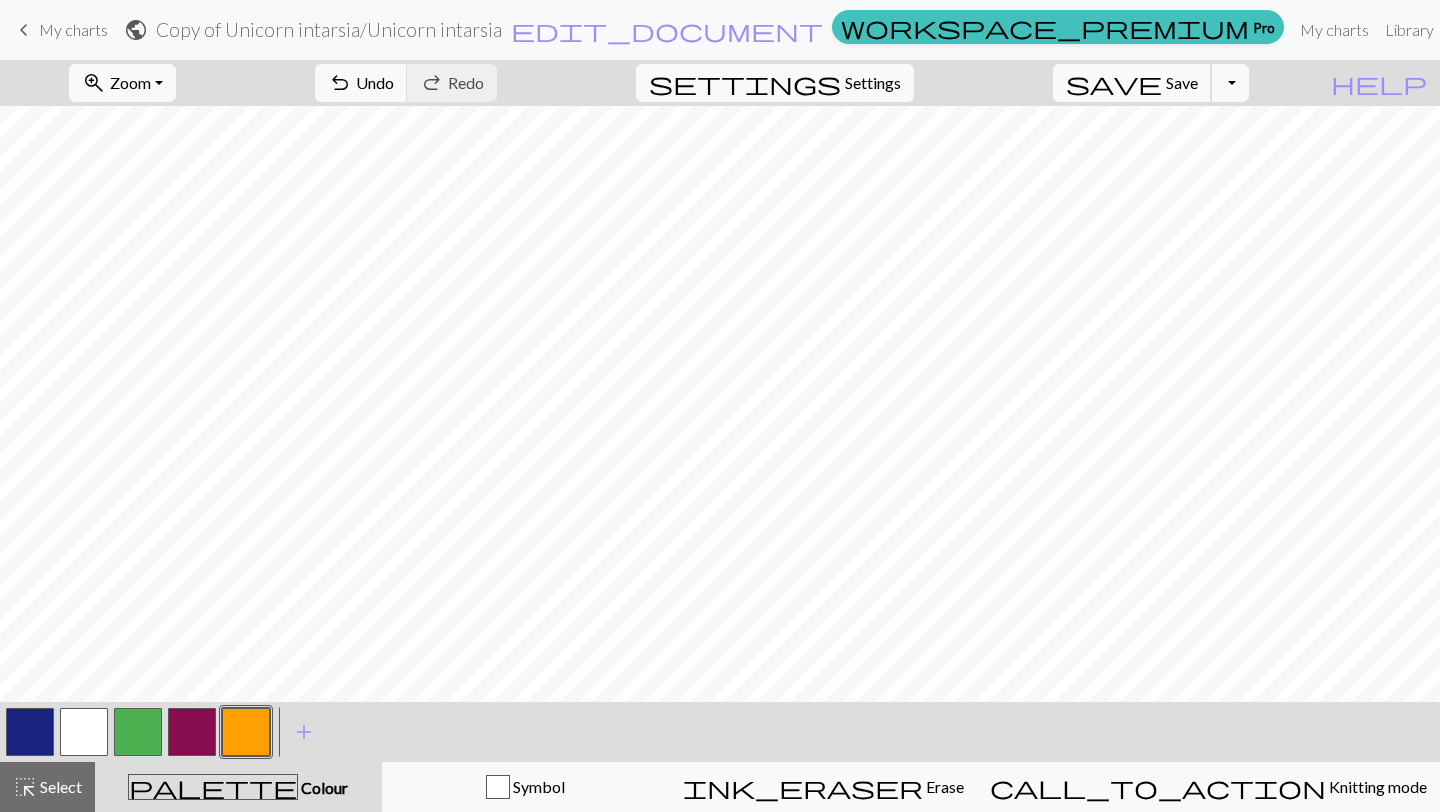 click on "Save" at bounding box center (1182, 82) 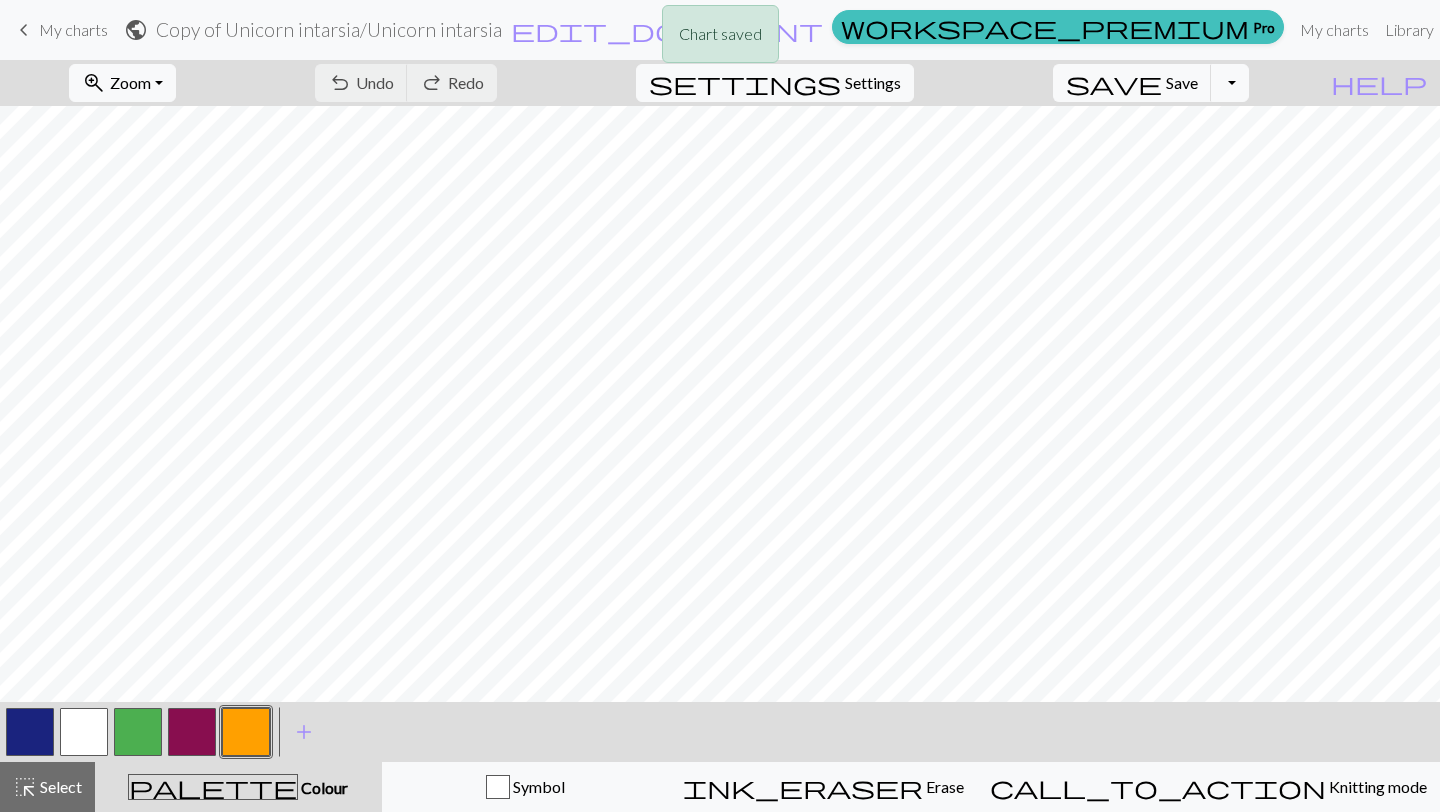 click on "Chart saved" at bounding box center [720, 39] 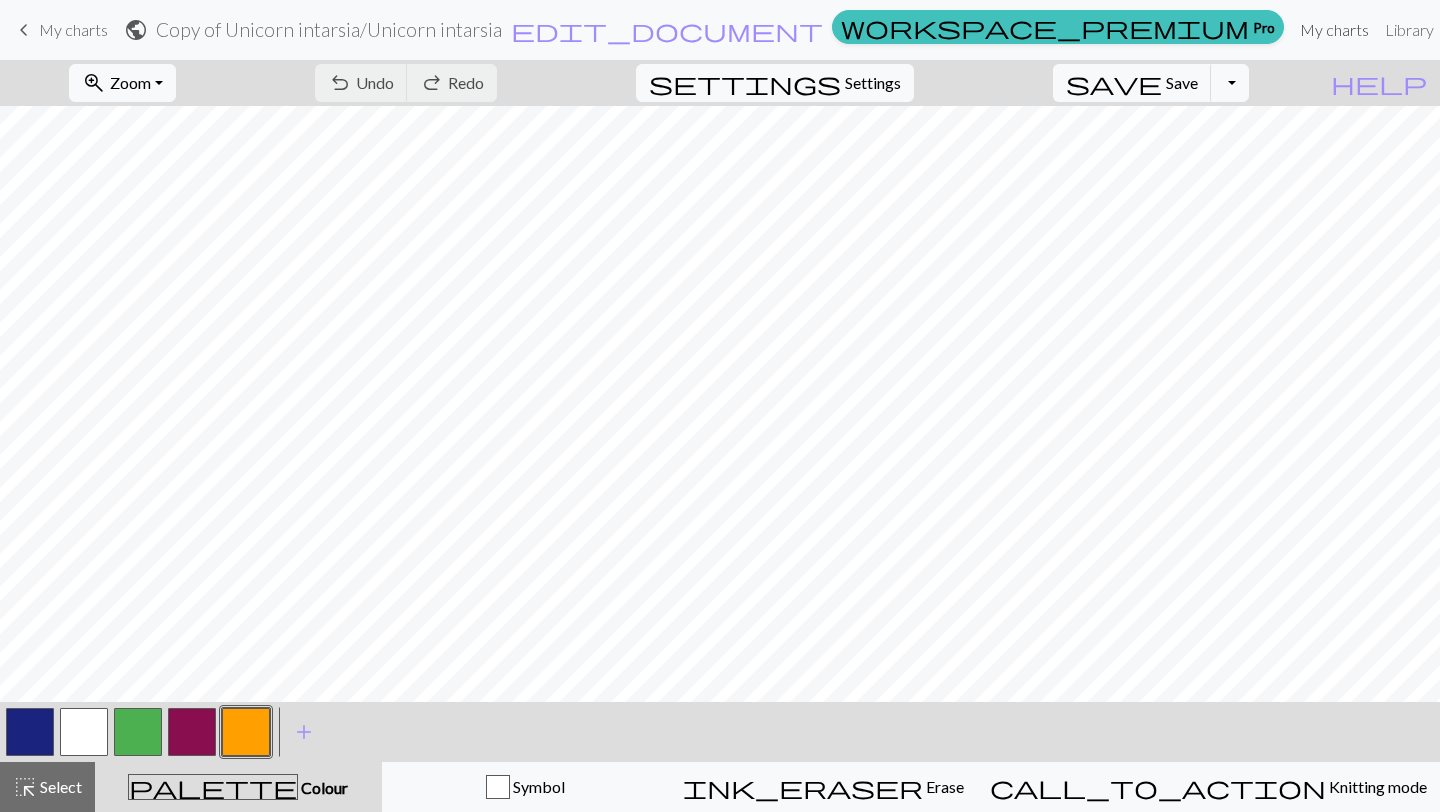 click on "My charts" at bounding box center [1334, 30] 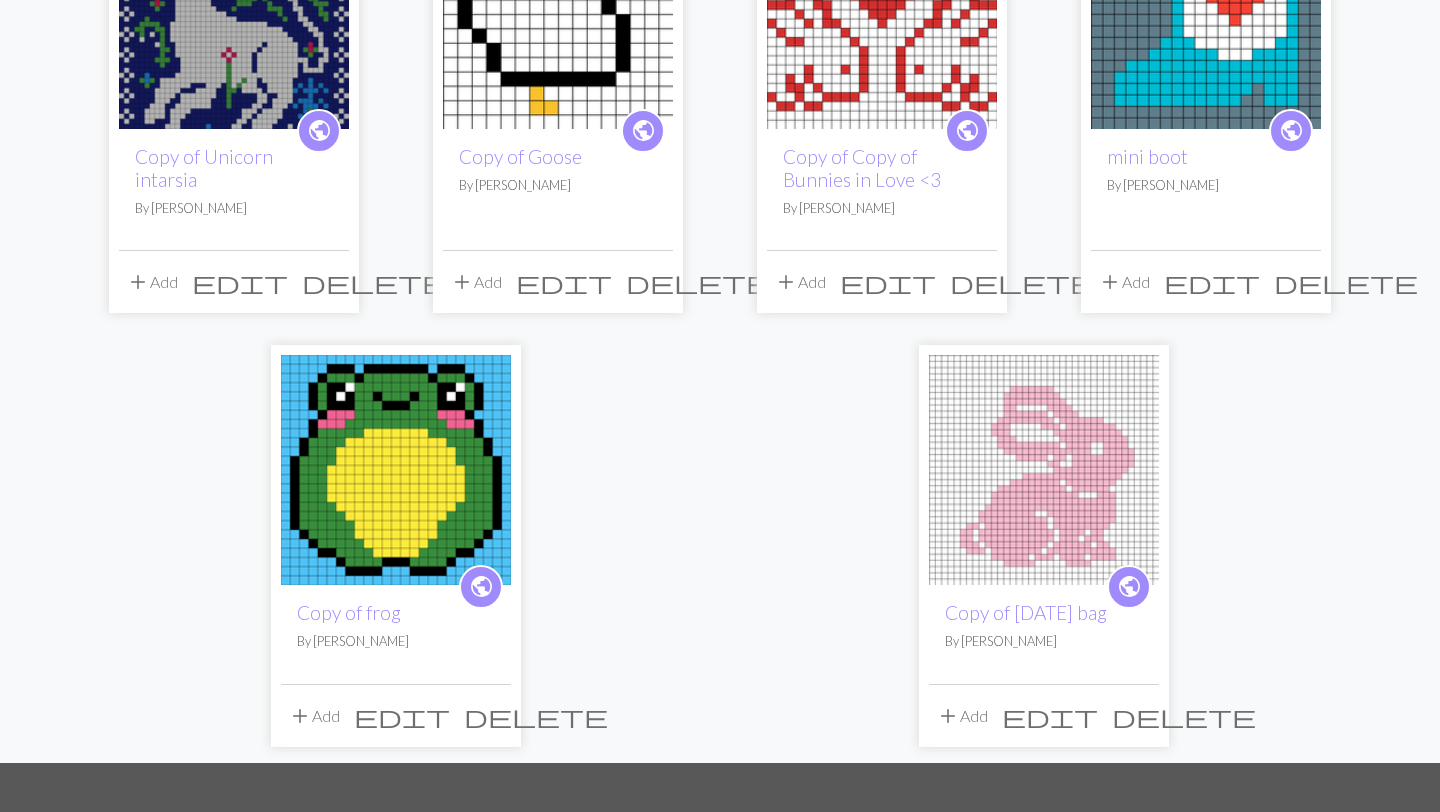scroll, scrollTop: 311, scrollLeft: 0, axis: vertical 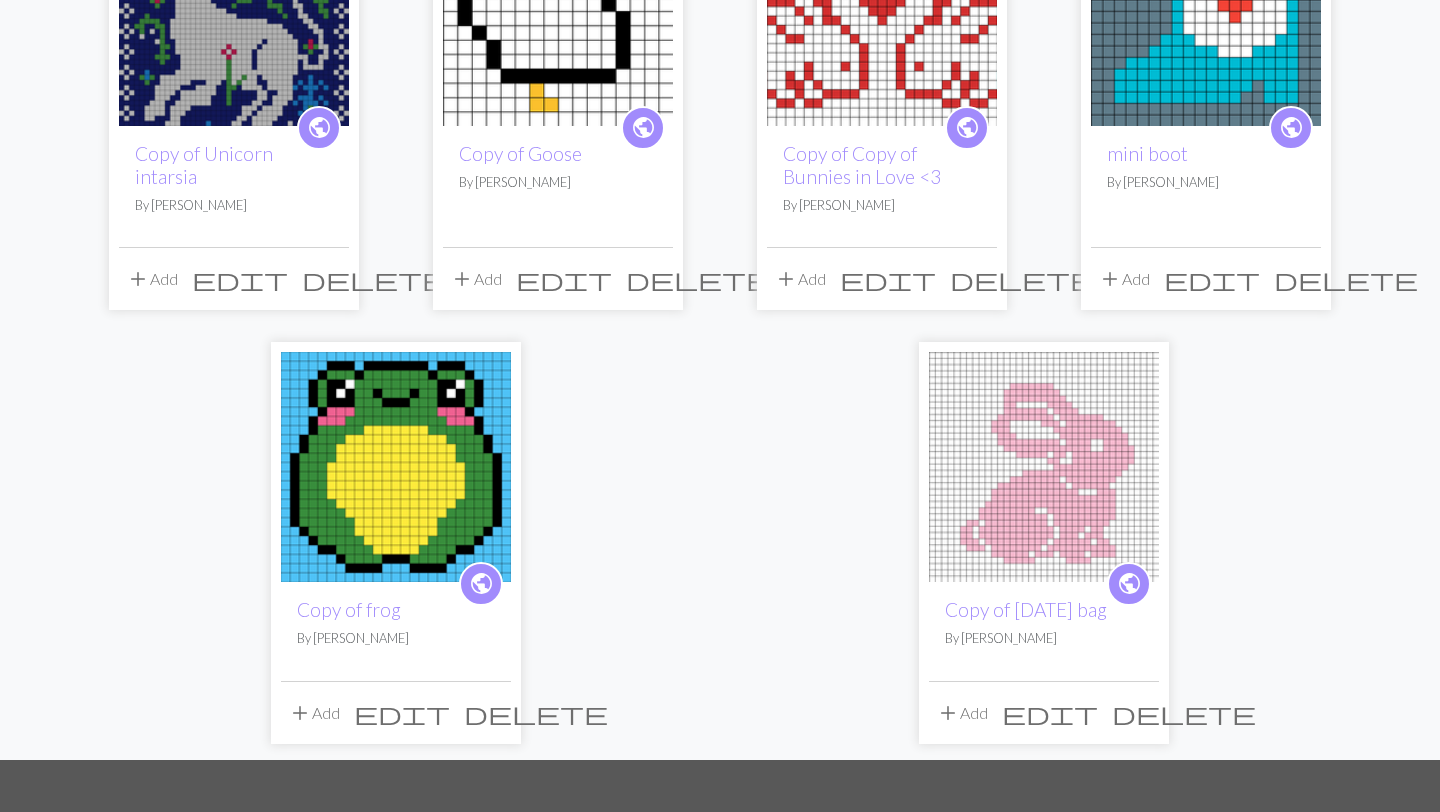 click on "delete" at bounding box center [536, 713] 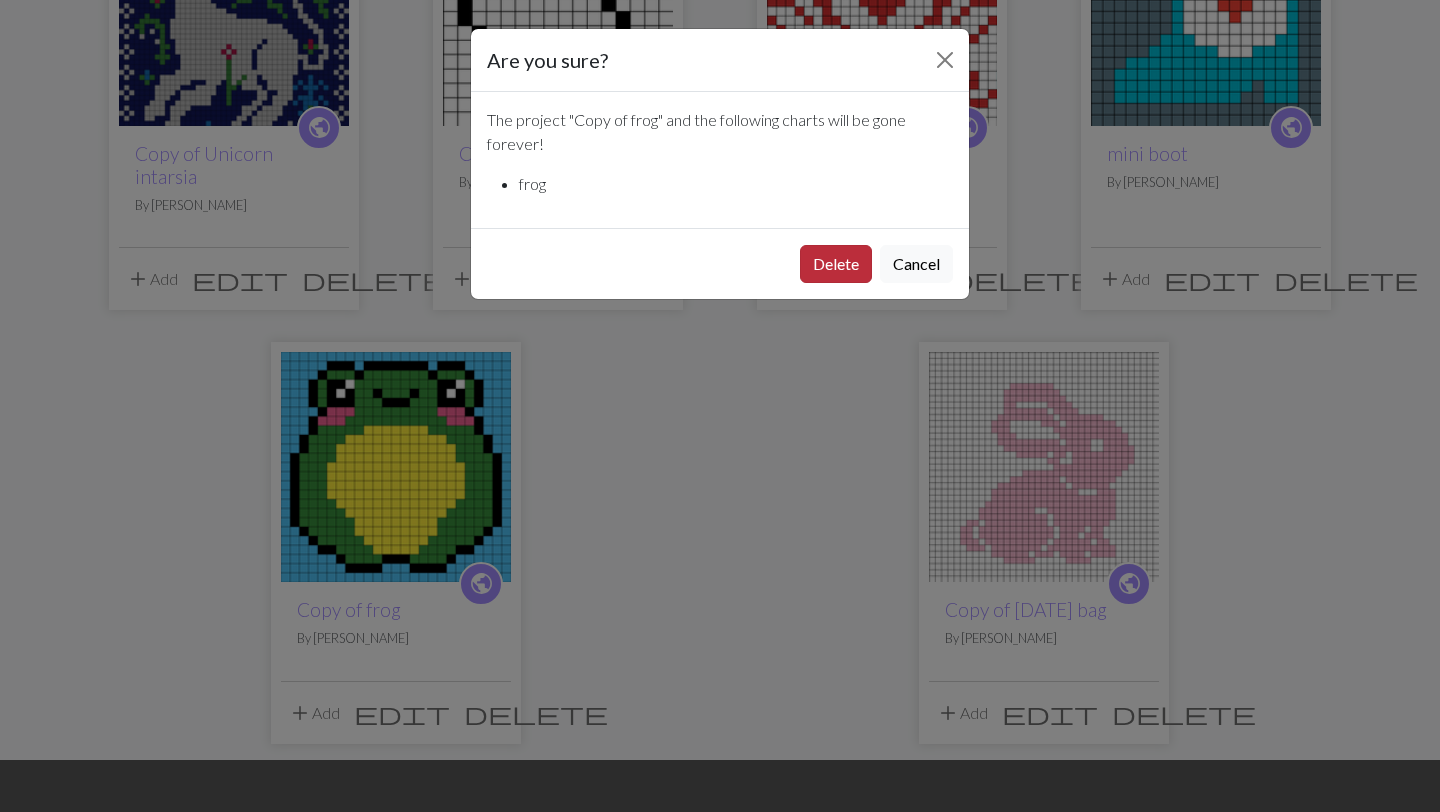 click on "Delete" at bounding box center (836, 264) 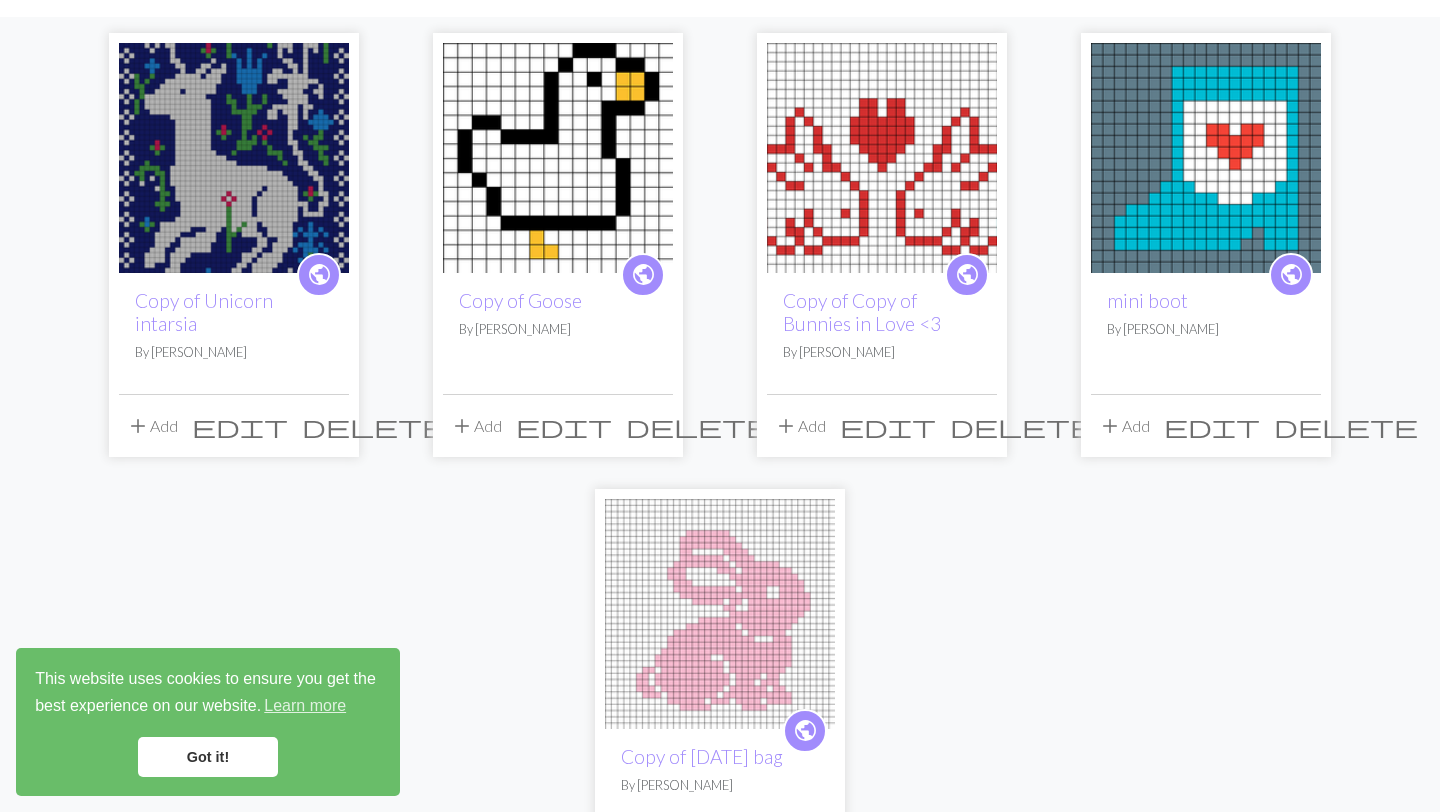 scroll, scrollTop: 146, scrollLeft: 0, axis: vertical 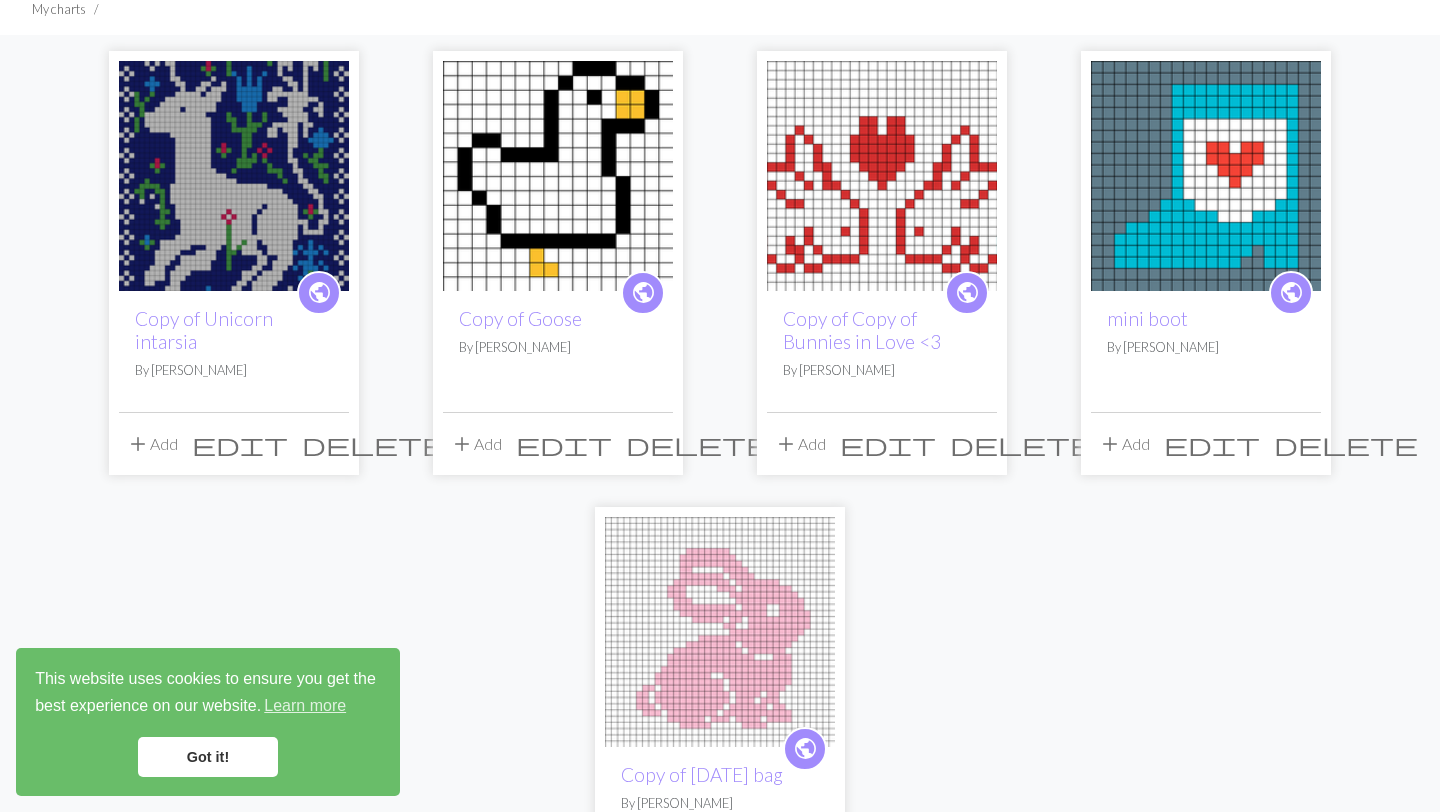 click on "Got it!" at bounding box center [208, 757] 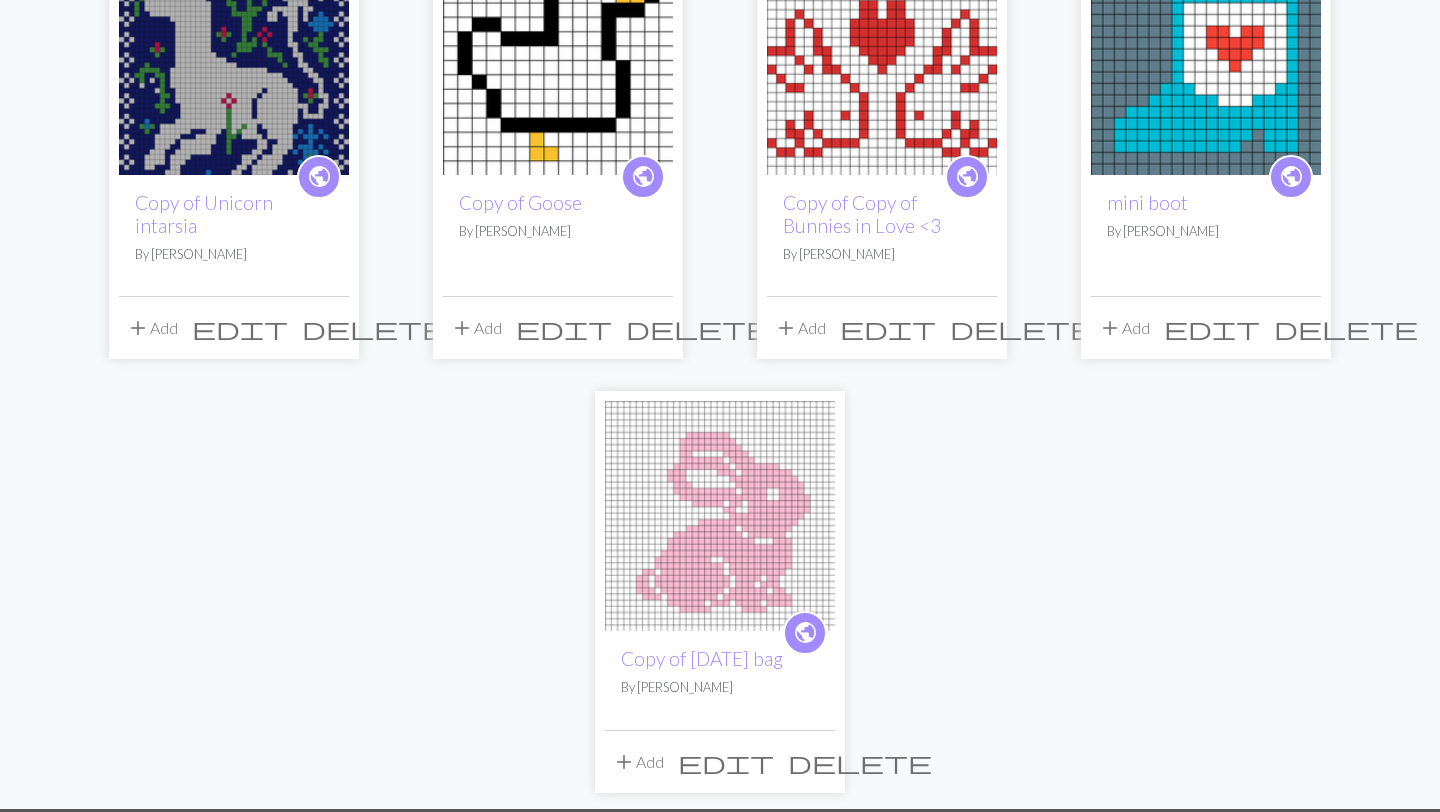 scroll, scrollTop: 302, scrollLeft: 0, axis: vertical 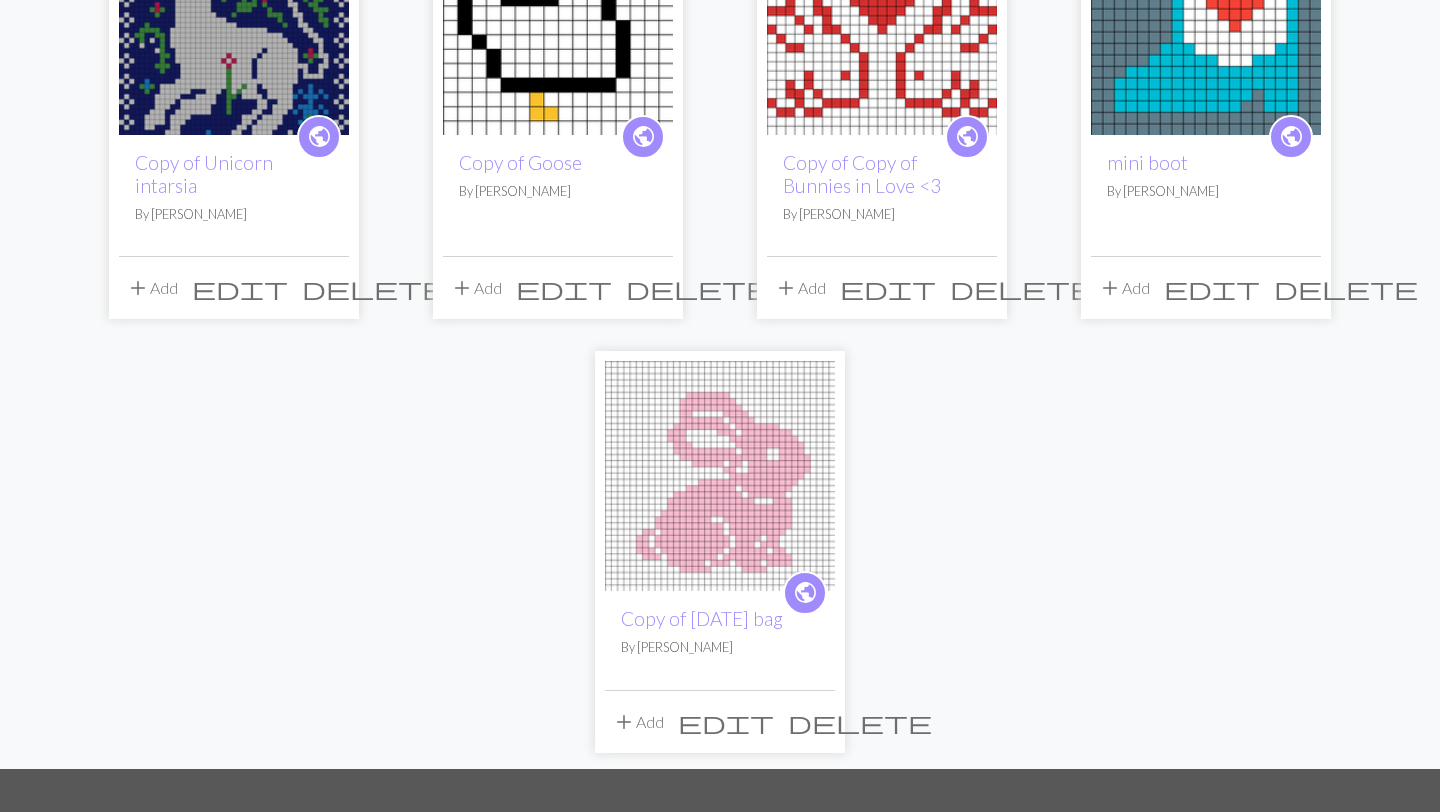click on "delete" at bounding box center [860, 722] 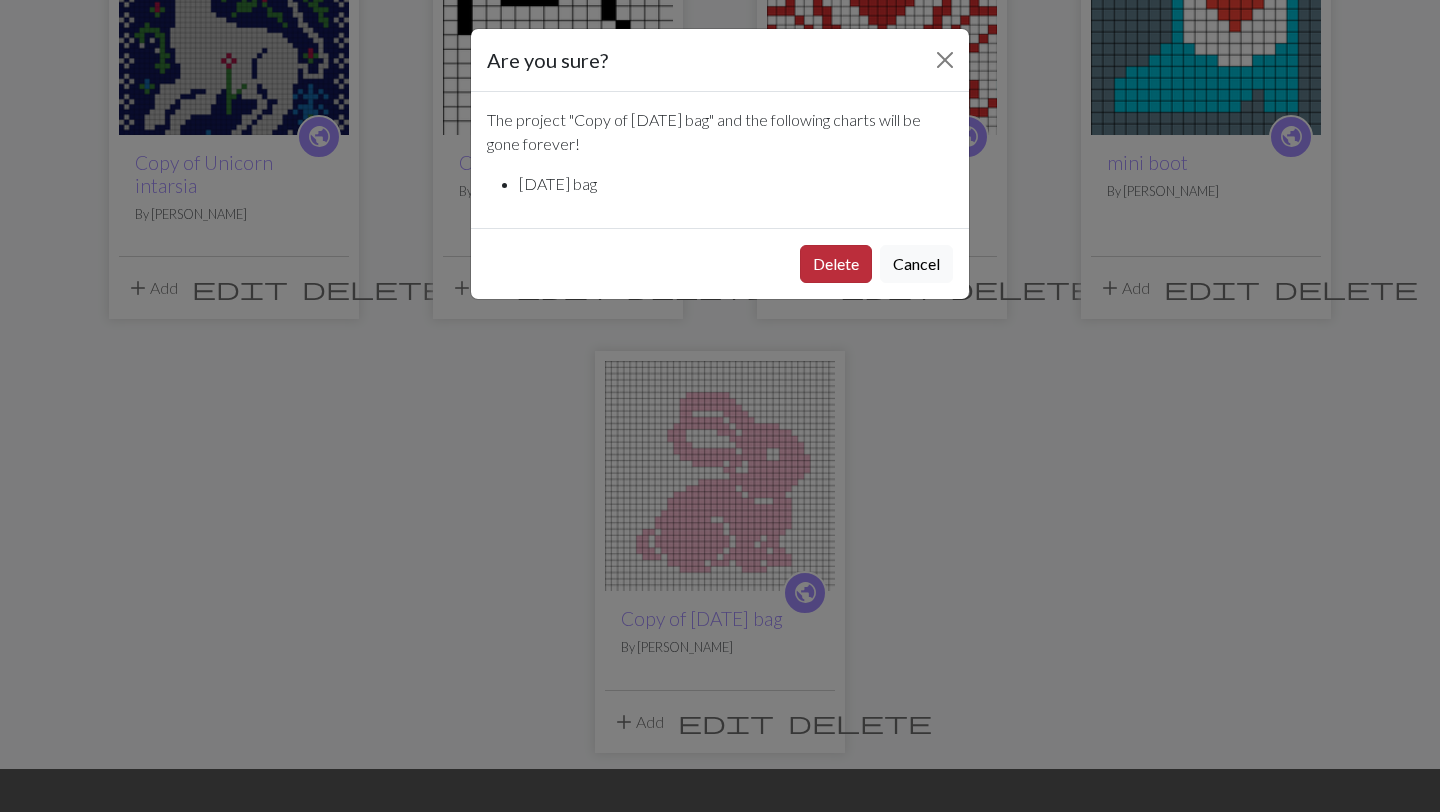 click on "Delete" at bounding box center [836, 264] 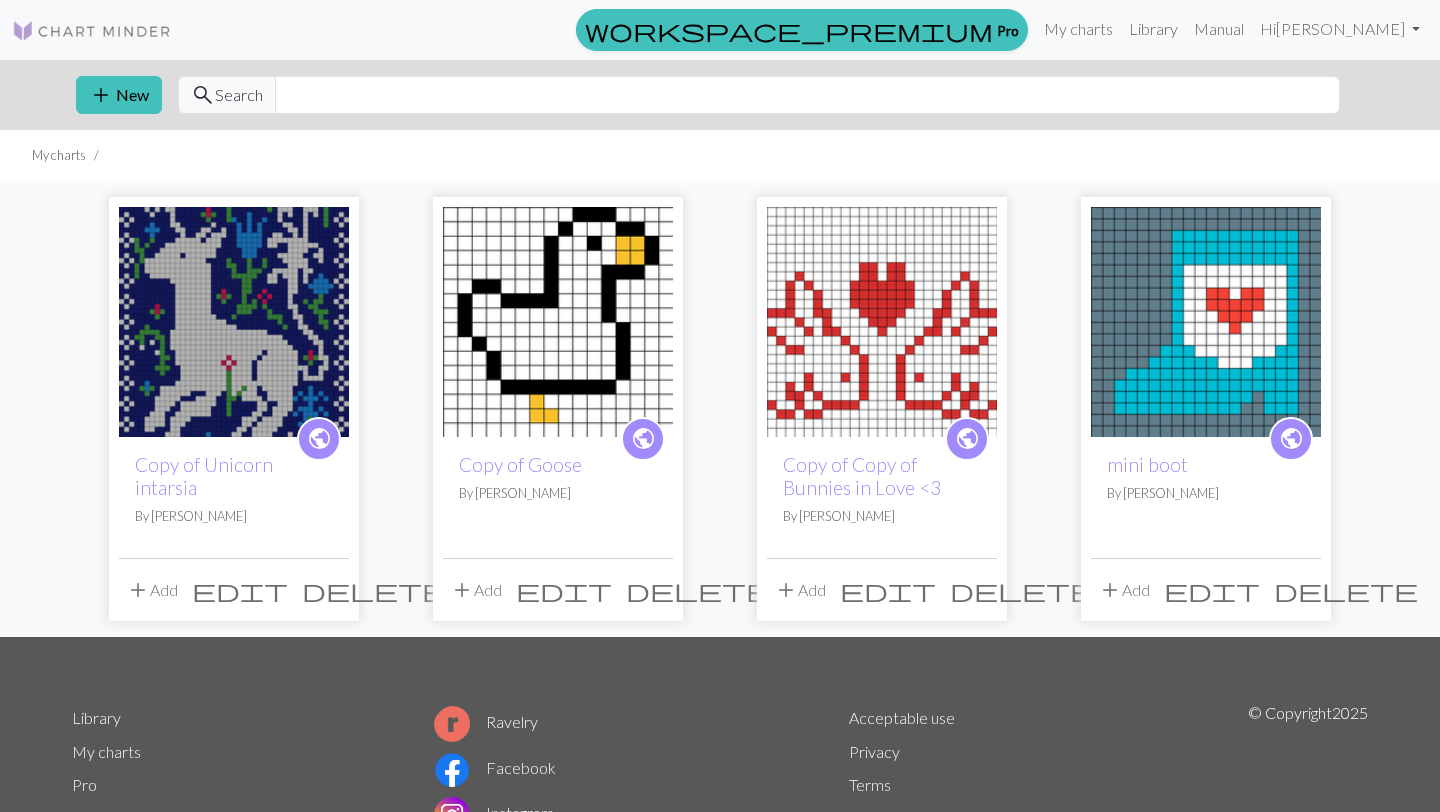 scroll, scrollTop: 0, scrollLeft: 0, axis: both 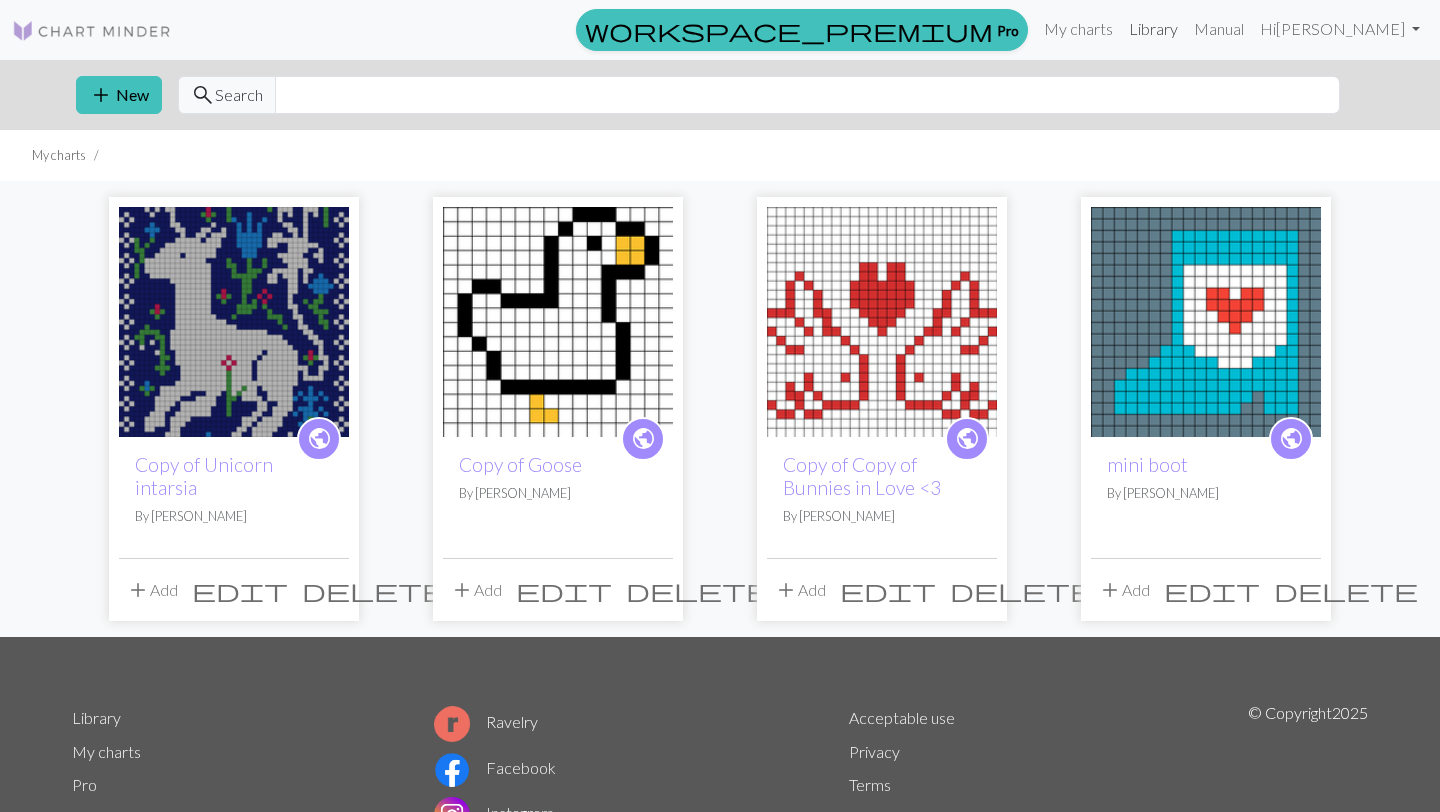 click on "Library" at bounding box center [1153, 29] 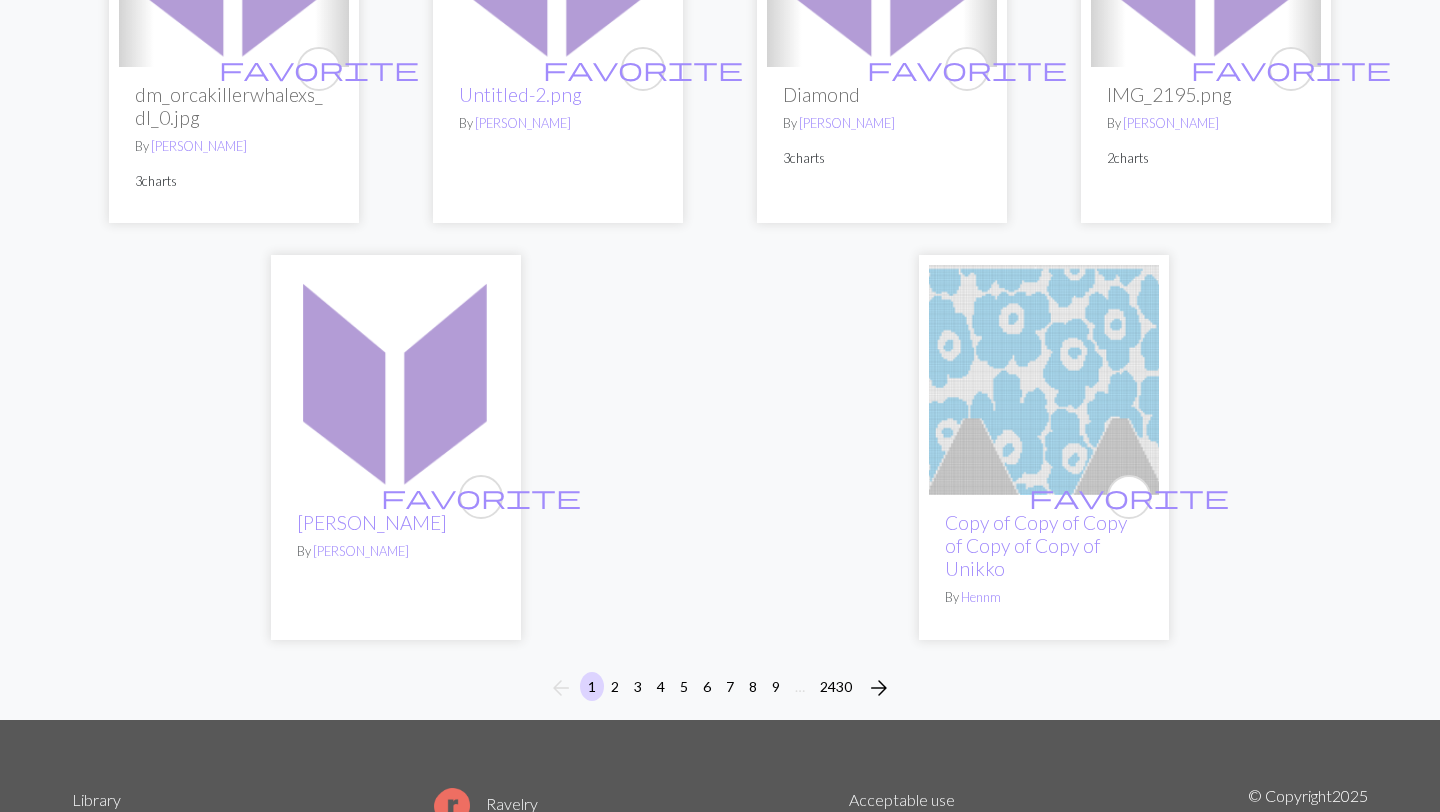 scroll, scrollTop: 5582, scrollLeft: 0, axis: vertical 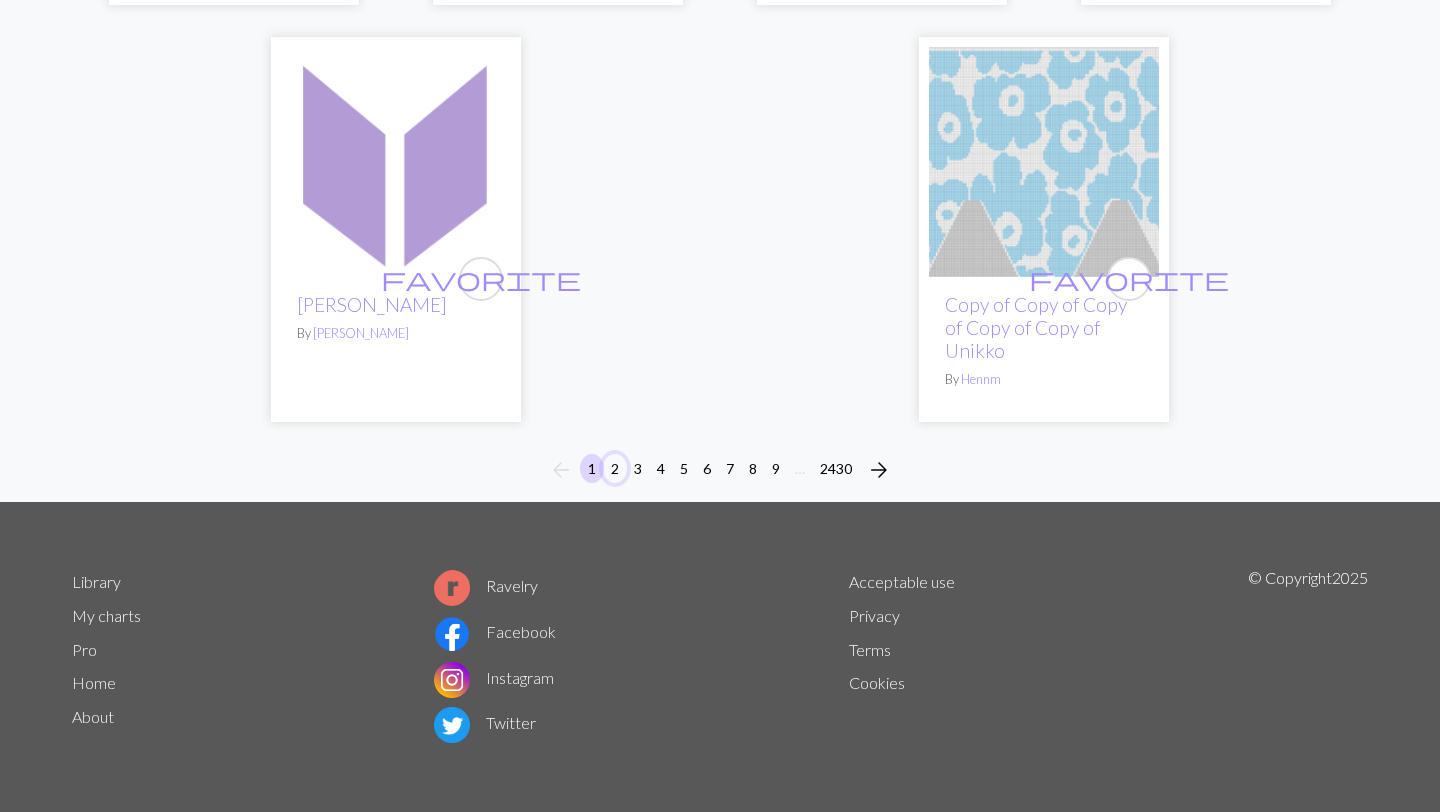 click on "2" at bounding box center (615, 468) 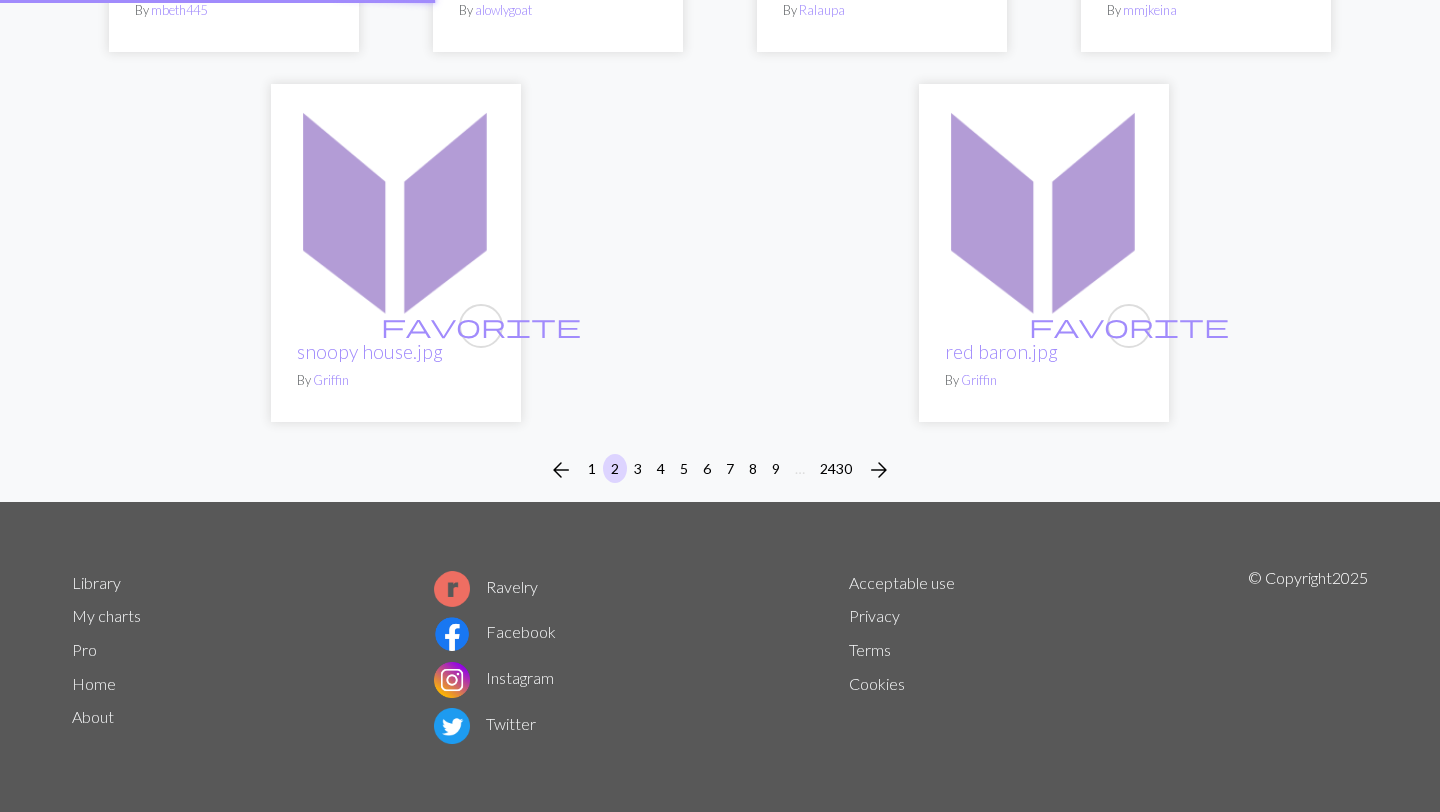 scroll, scrollTop: 0, scrollLeft: 0, axis: both 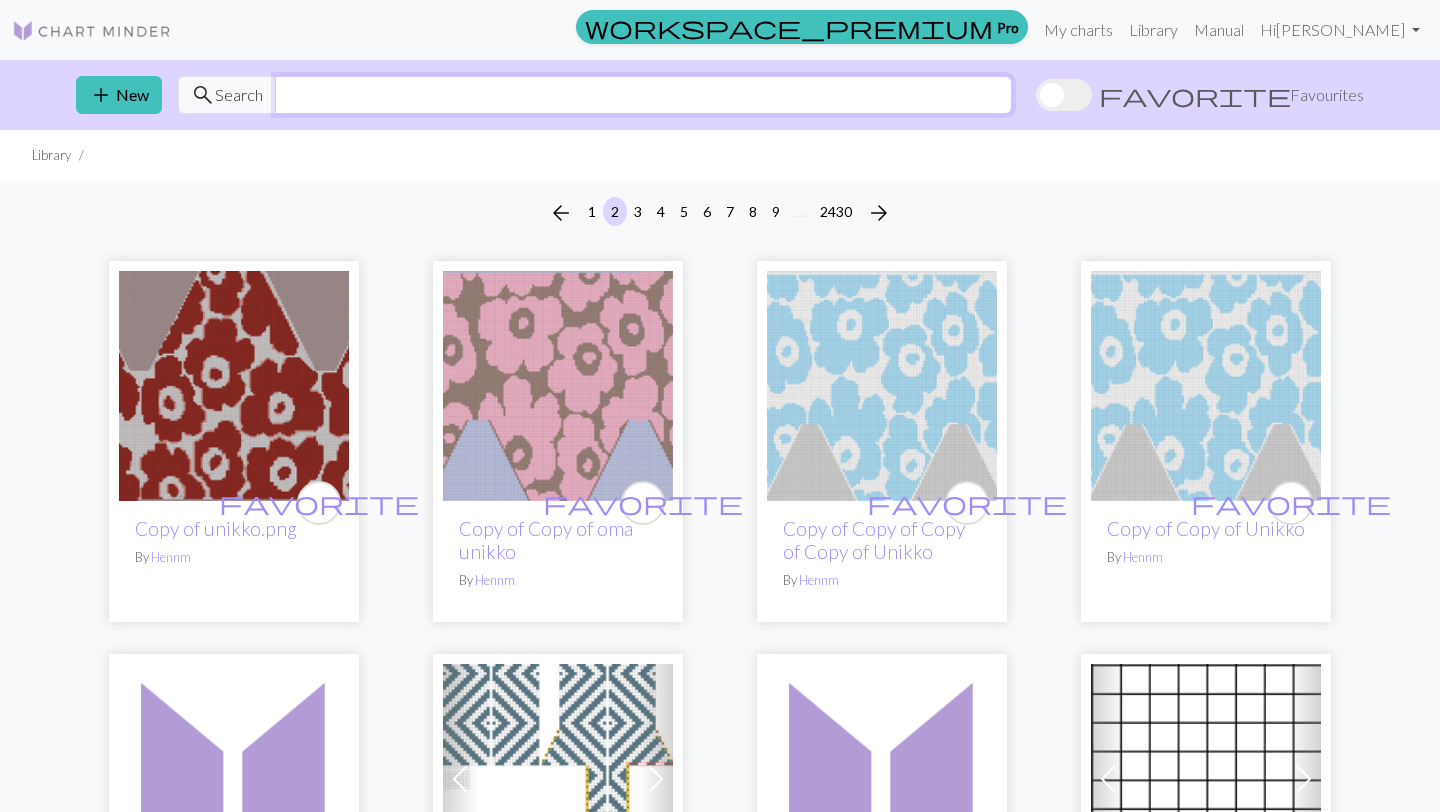 click at bounding box center [643, 95] 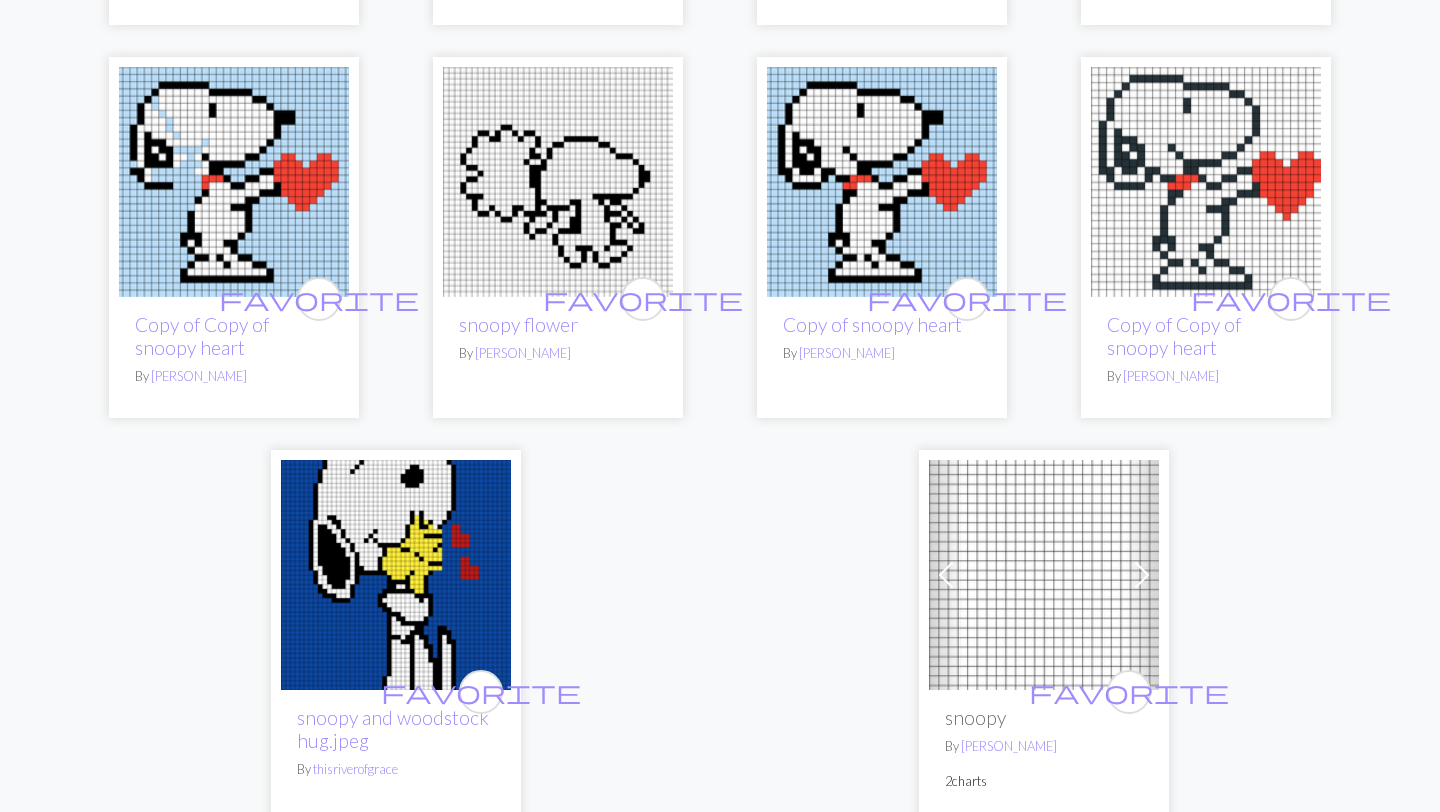 scroll, scrollTop: 5421, scrollLeft: 0, axis: vertical 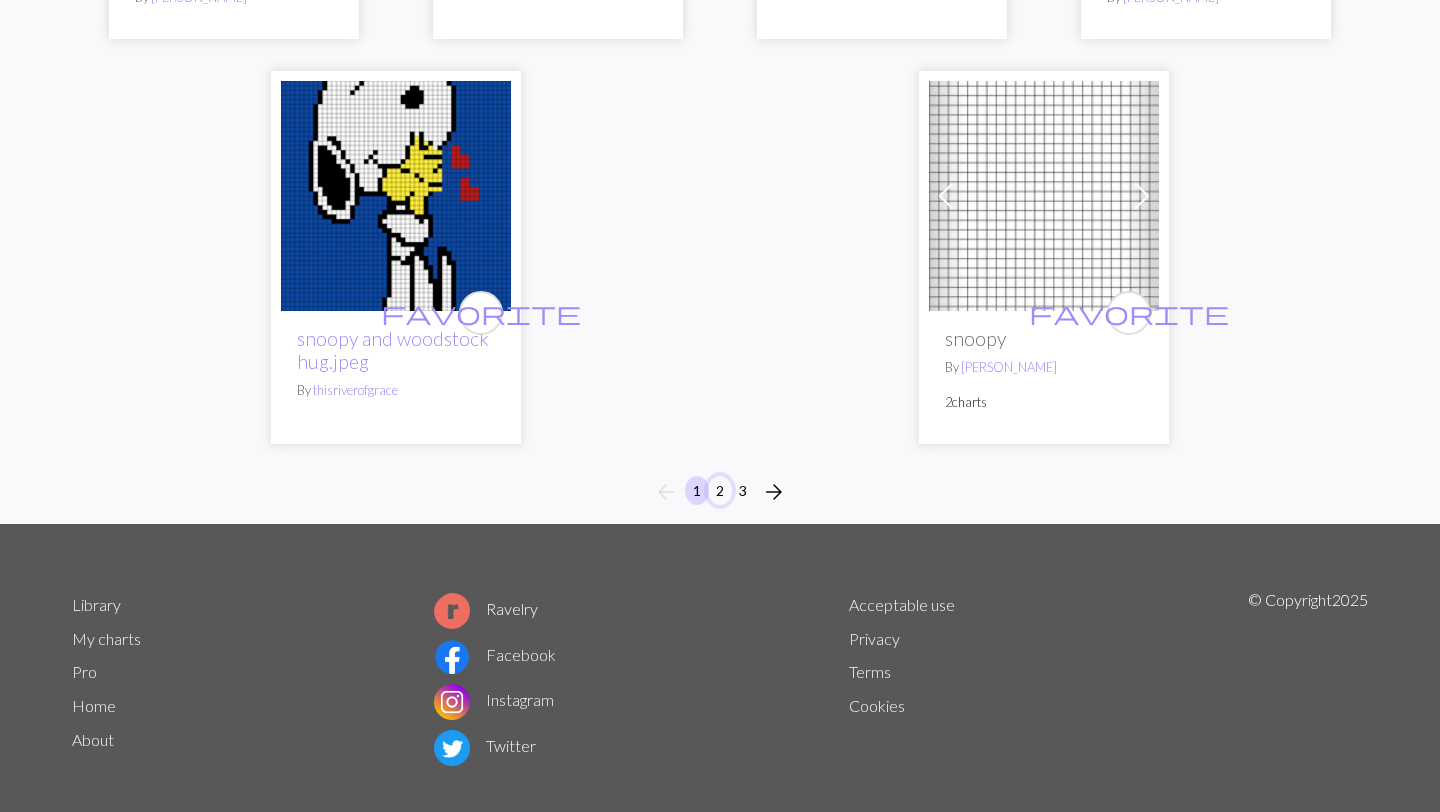 click on "2" at bounding box center (720, 490) 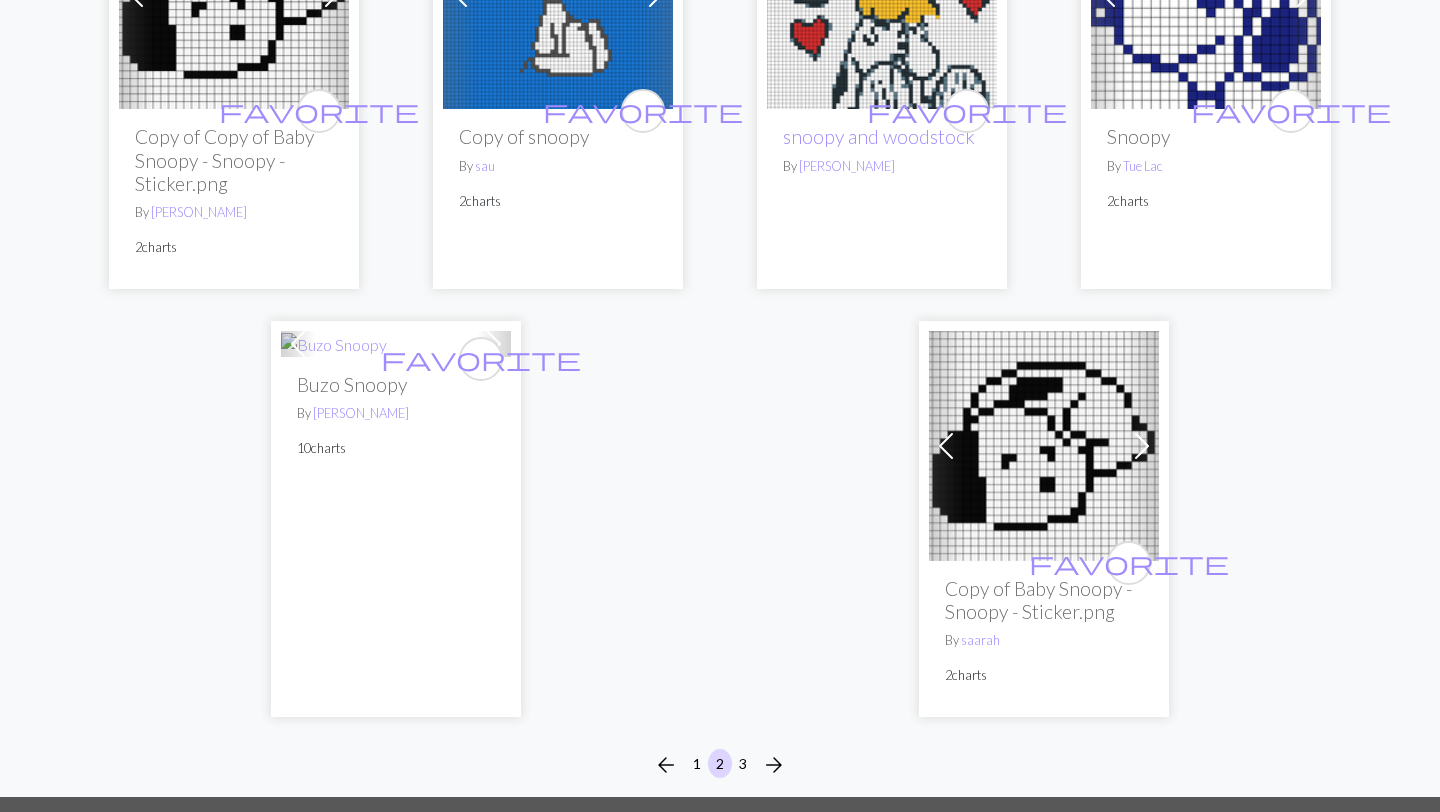 scroll, scrollTop: 5027, scrollLeft: 0, axis: vertical 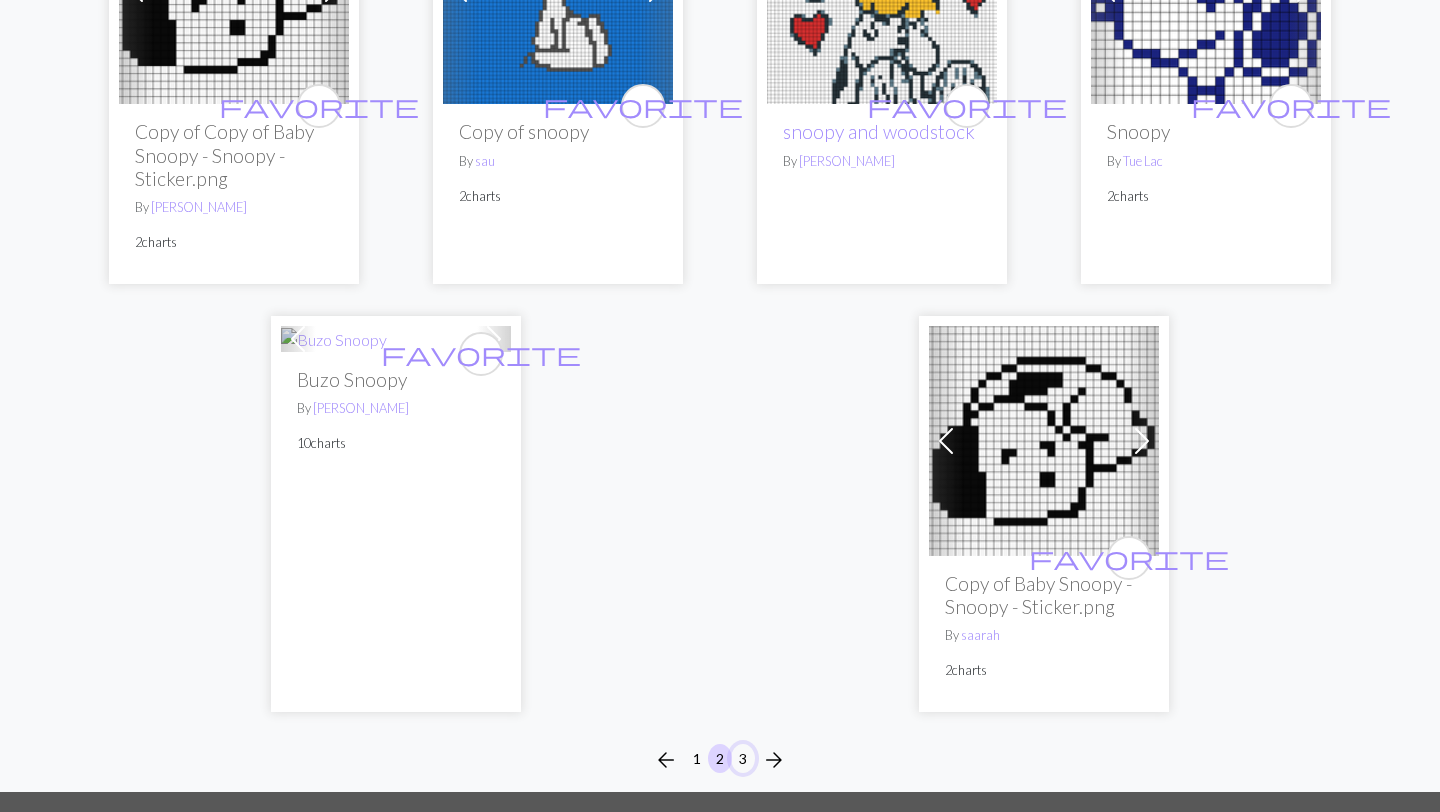 click on "3" at bounding box center (743, 758) 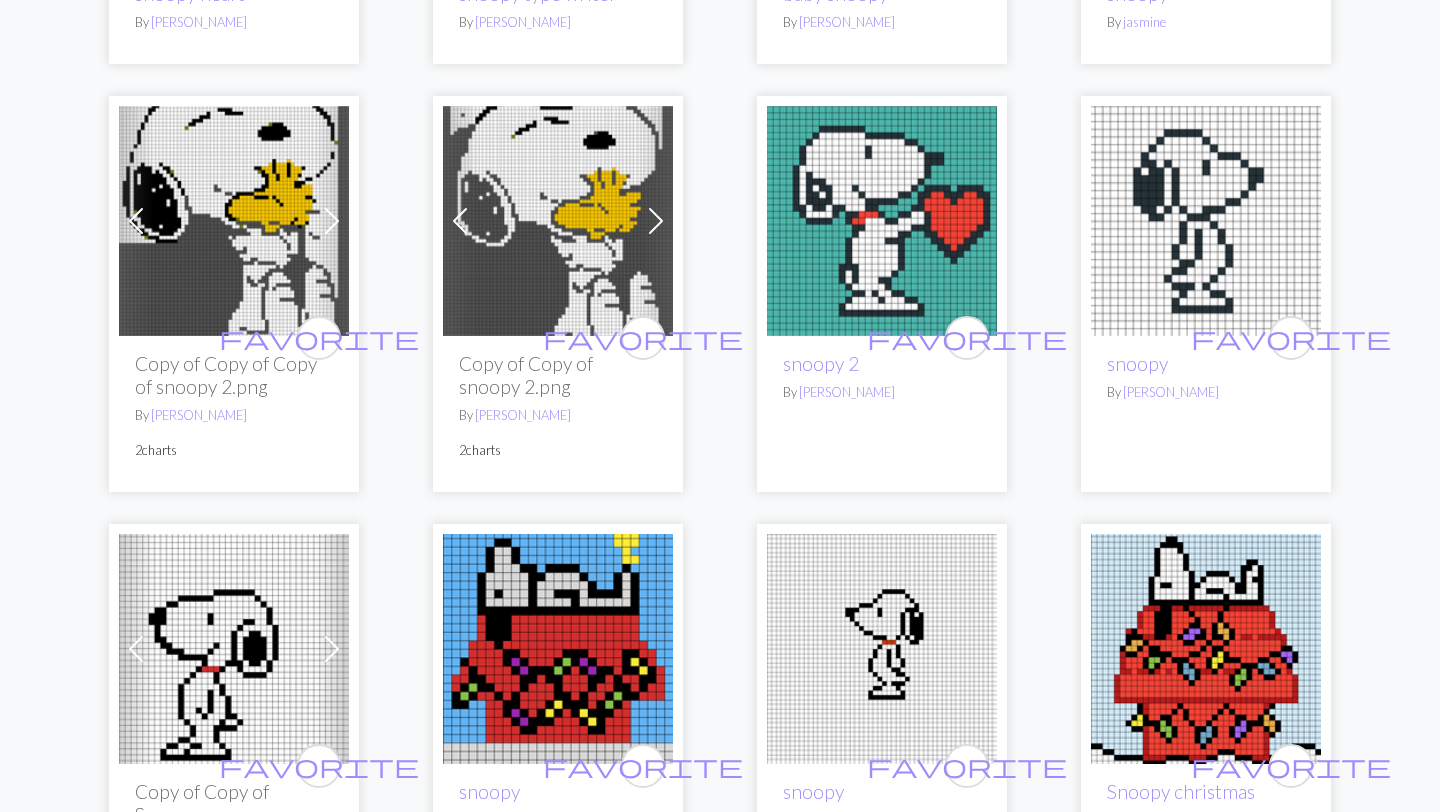 scroll, scrollTop: 2095, scrollLeft: 0, axis: vertical 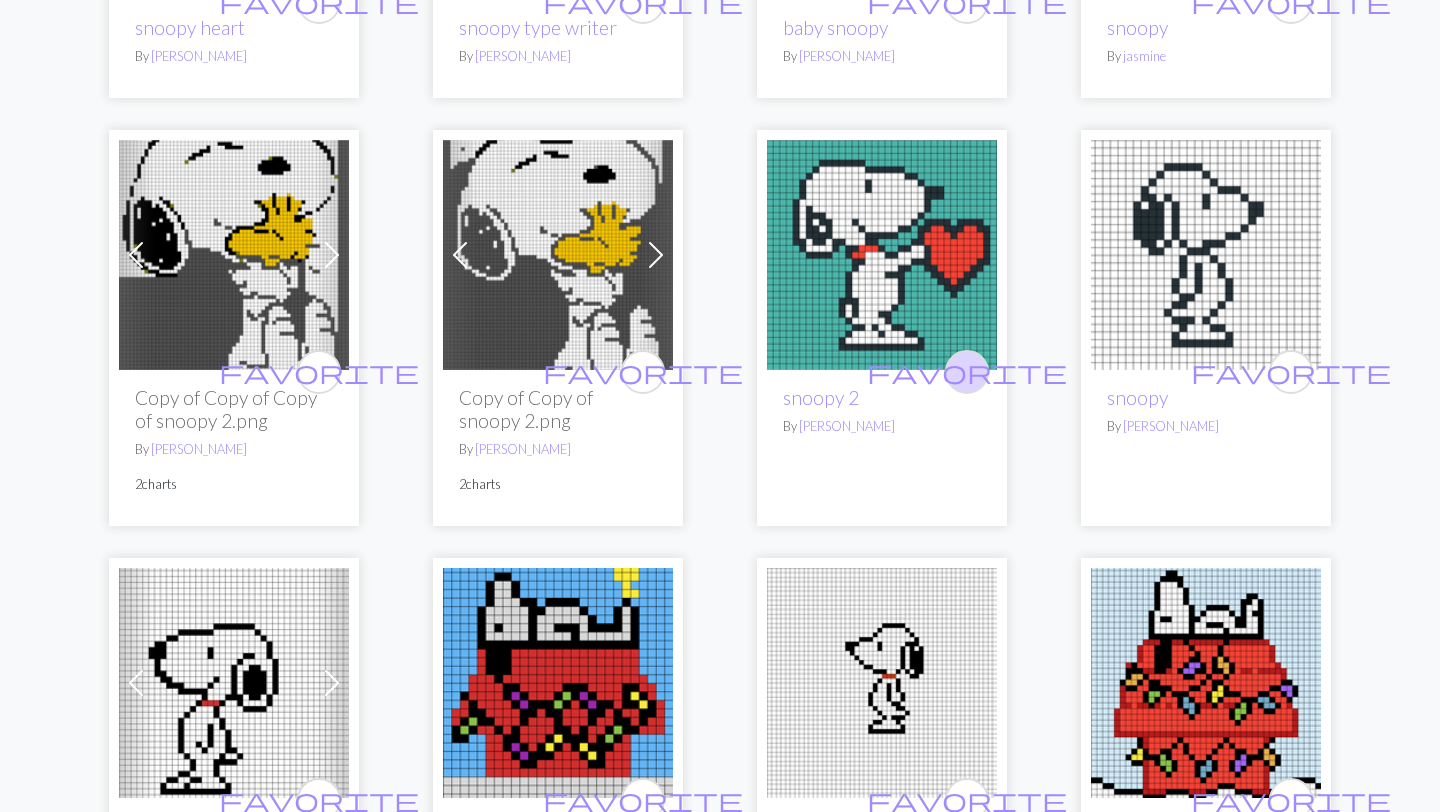 click on "favorite" at bounding box center [967, 371] 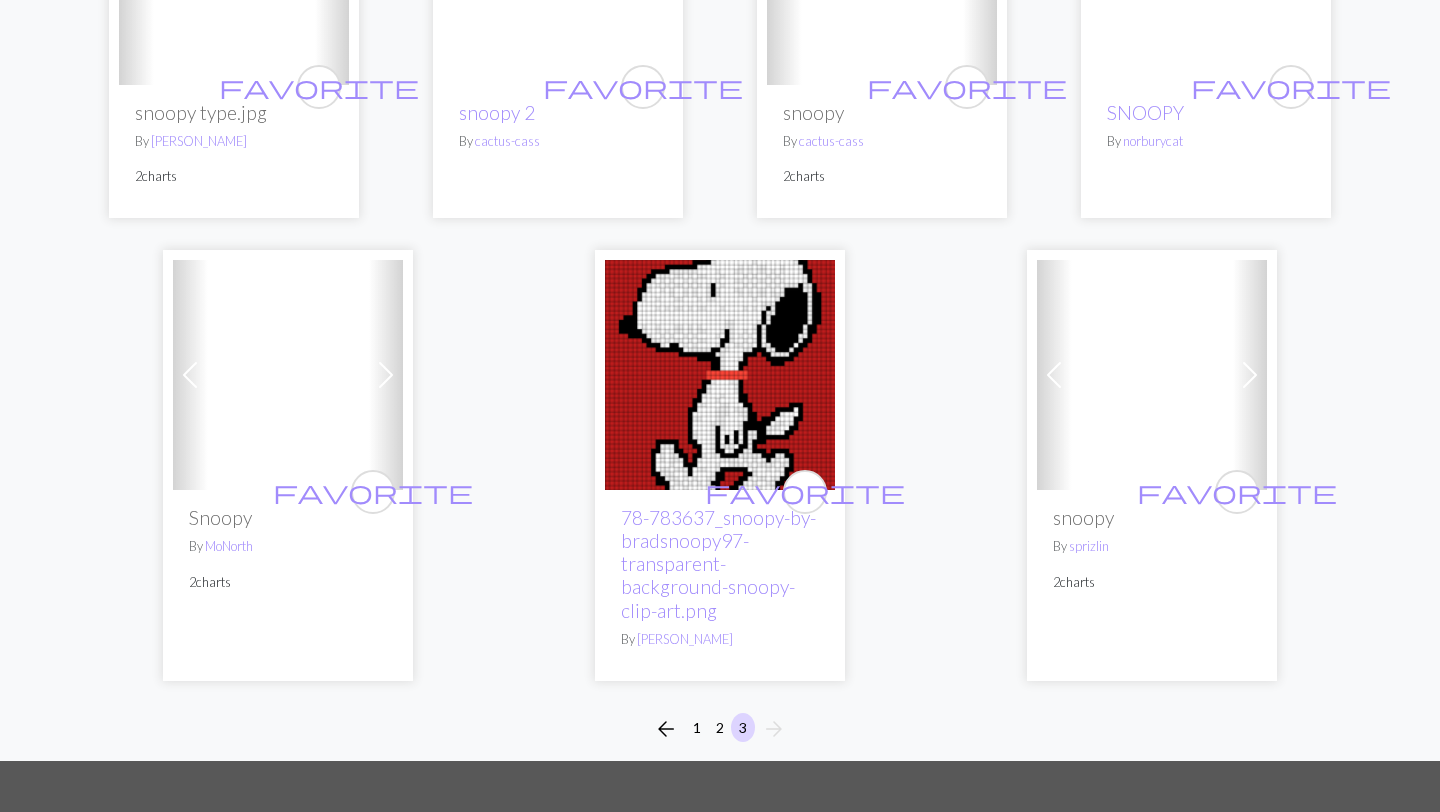 scroll, scrollTop: 4539, scrollLeft: 0, axis: vertical 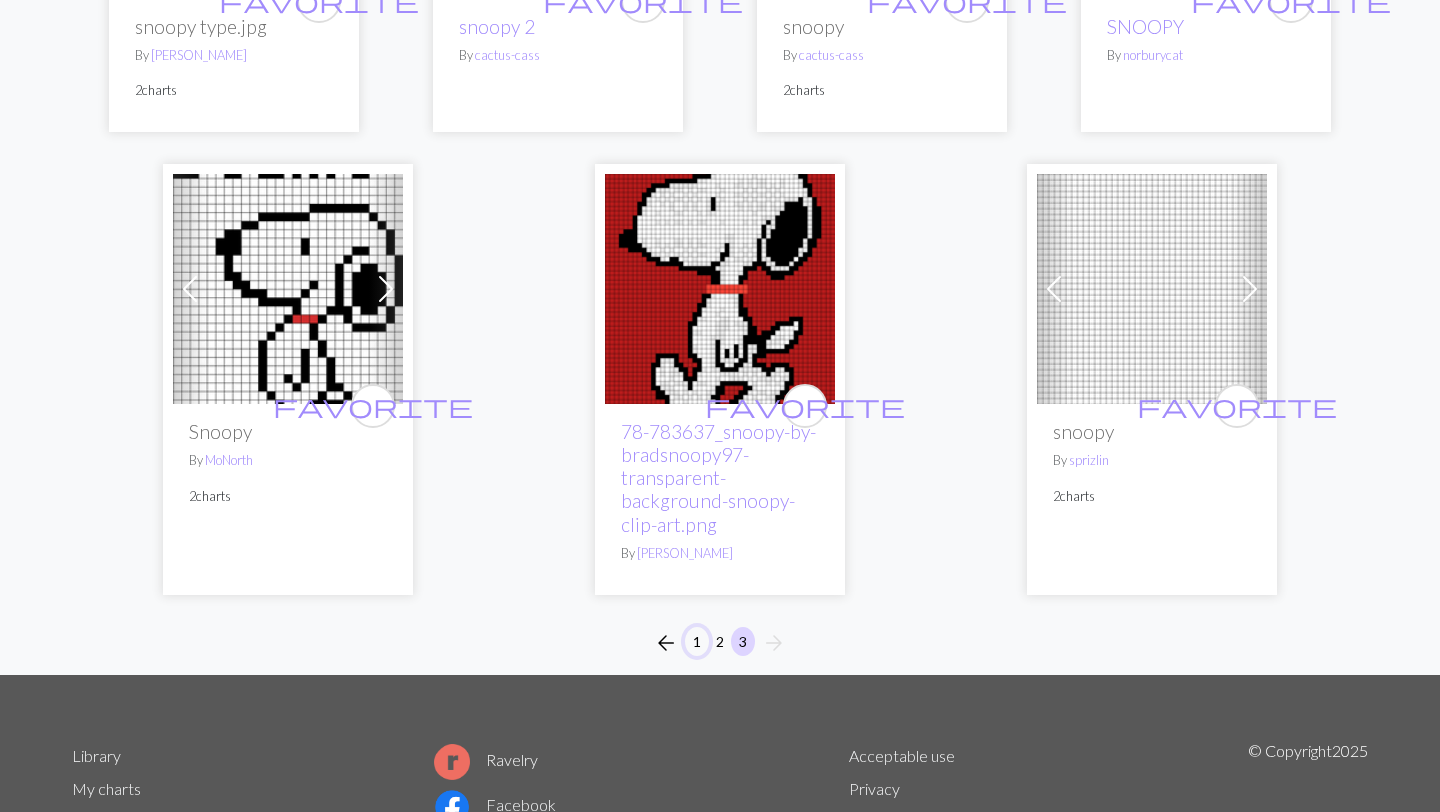 click on "1" at bounding box center (697, 641) 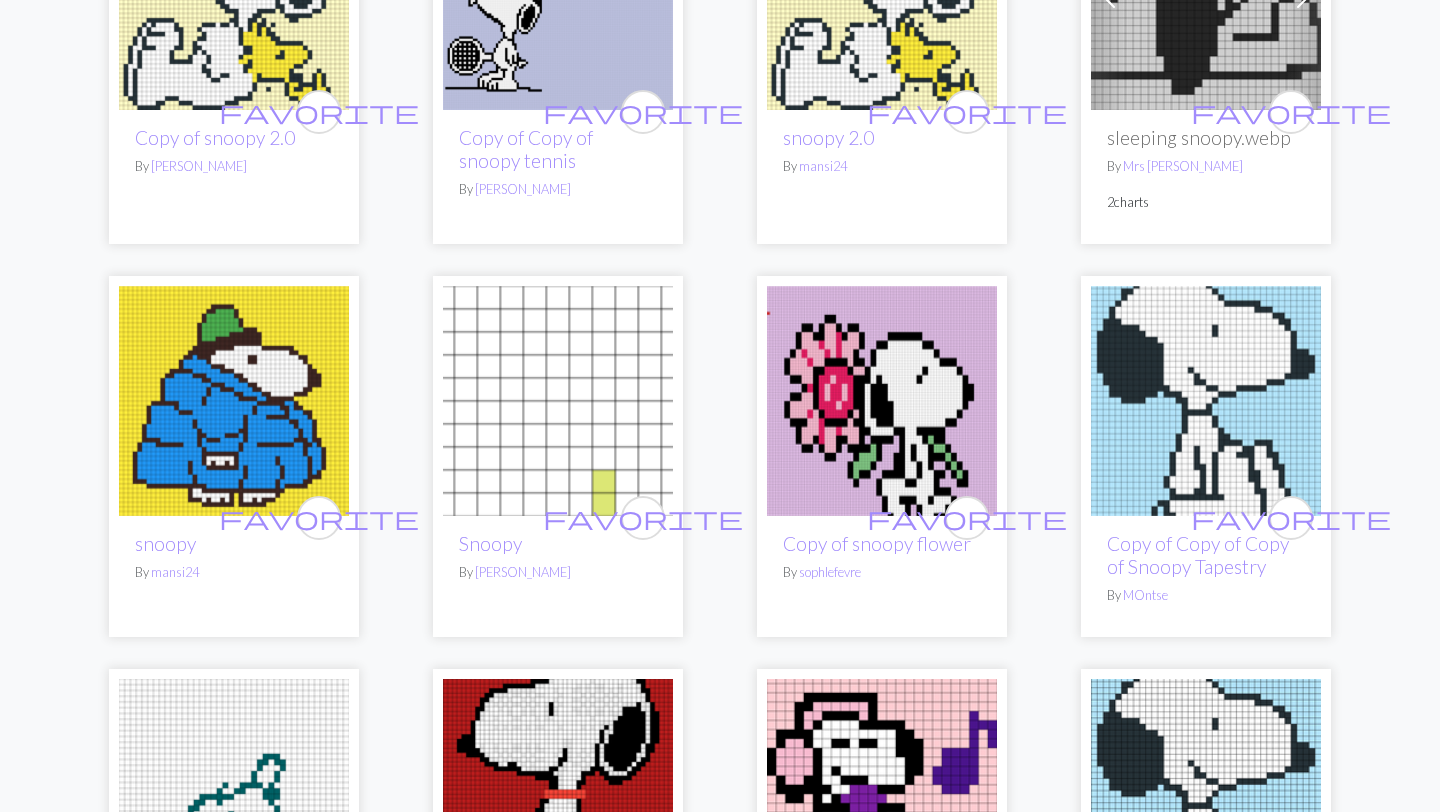 scroll, scrollTop: 0, scrollLeft: 0, axis: both 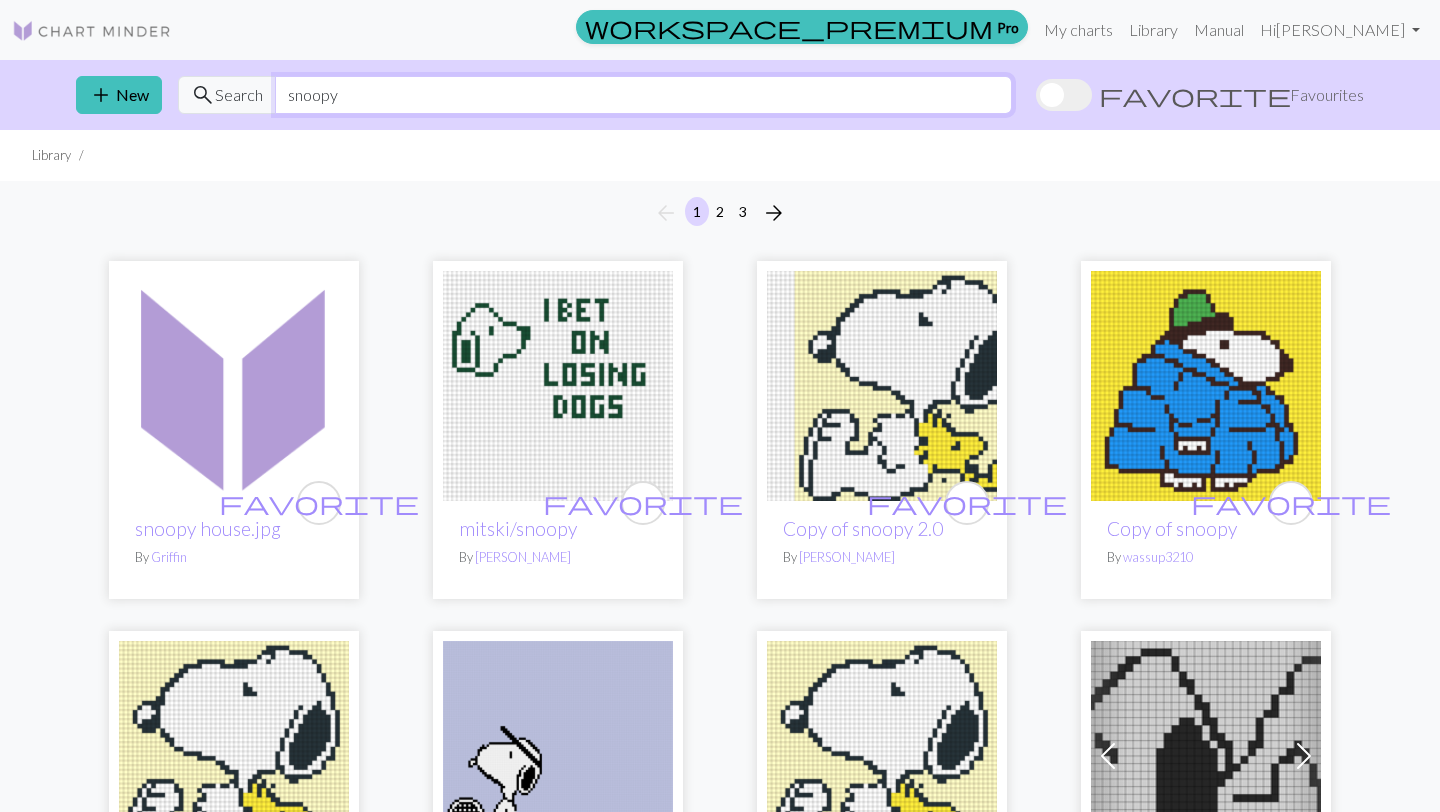 click on "snoopy" at bounding box center (643, 95) 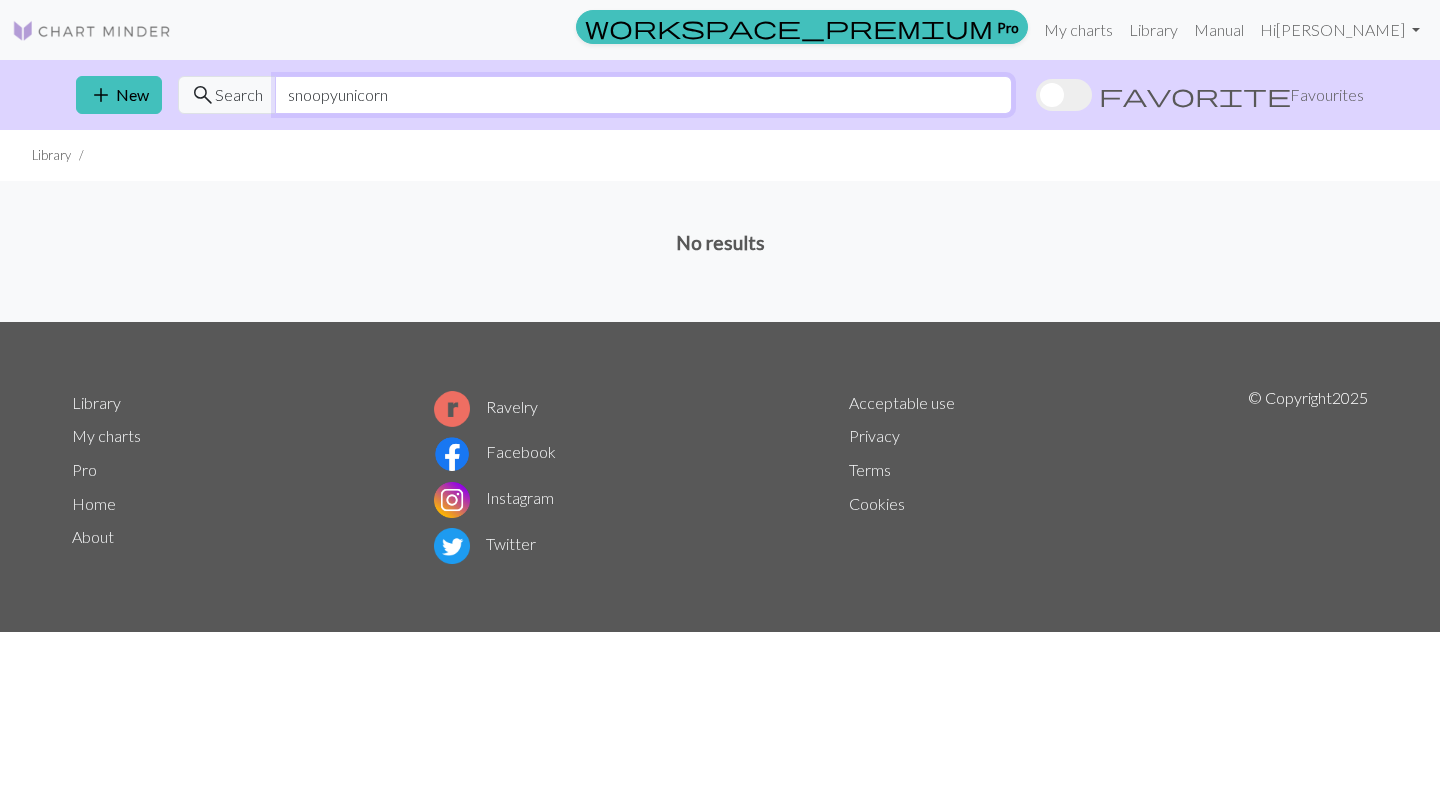 drag, startPoint x: 339, startPoint y: 101, endPoint x: 270, endPoint y: 99, distance: 69.02898 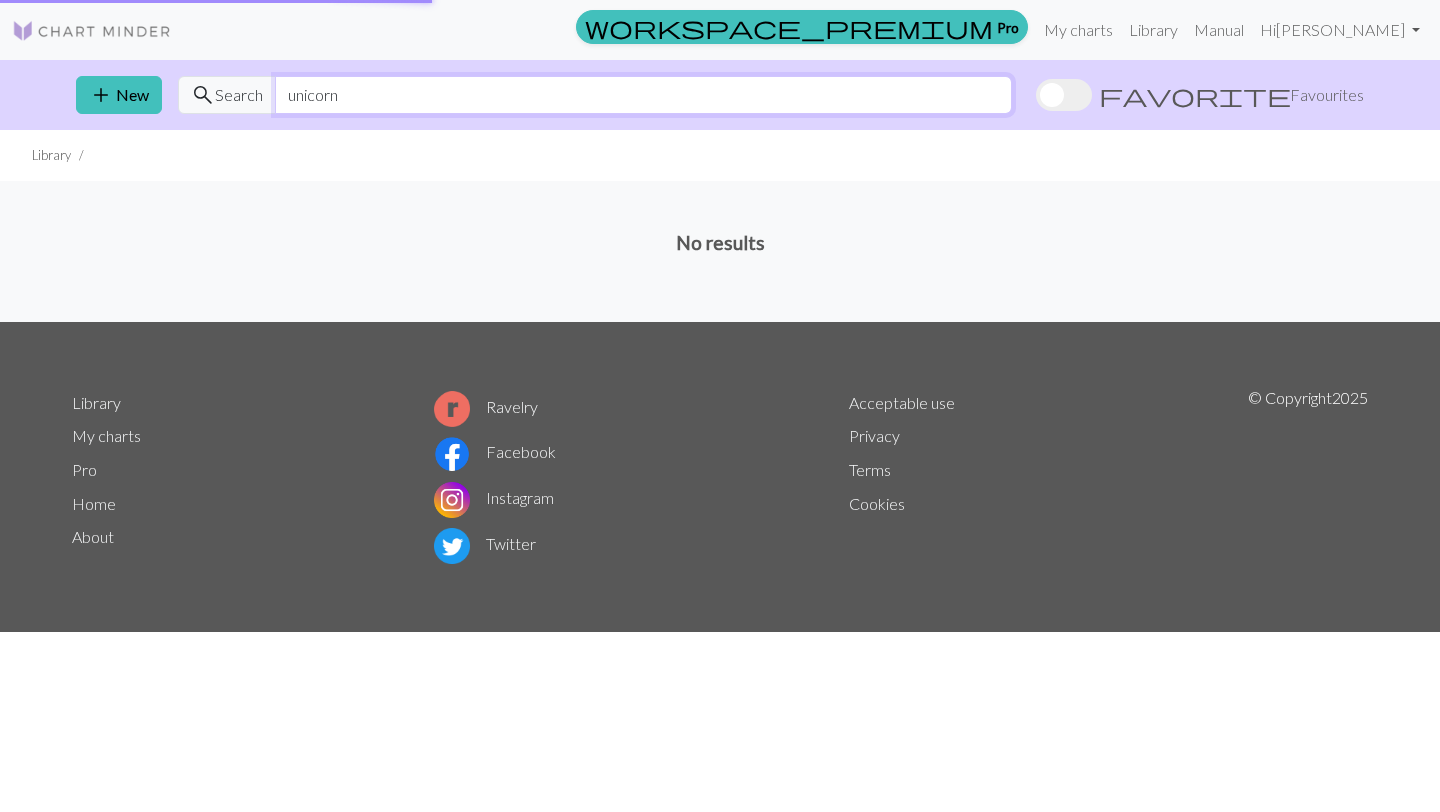 click on "unicorn" at bounding box center (643, 95) 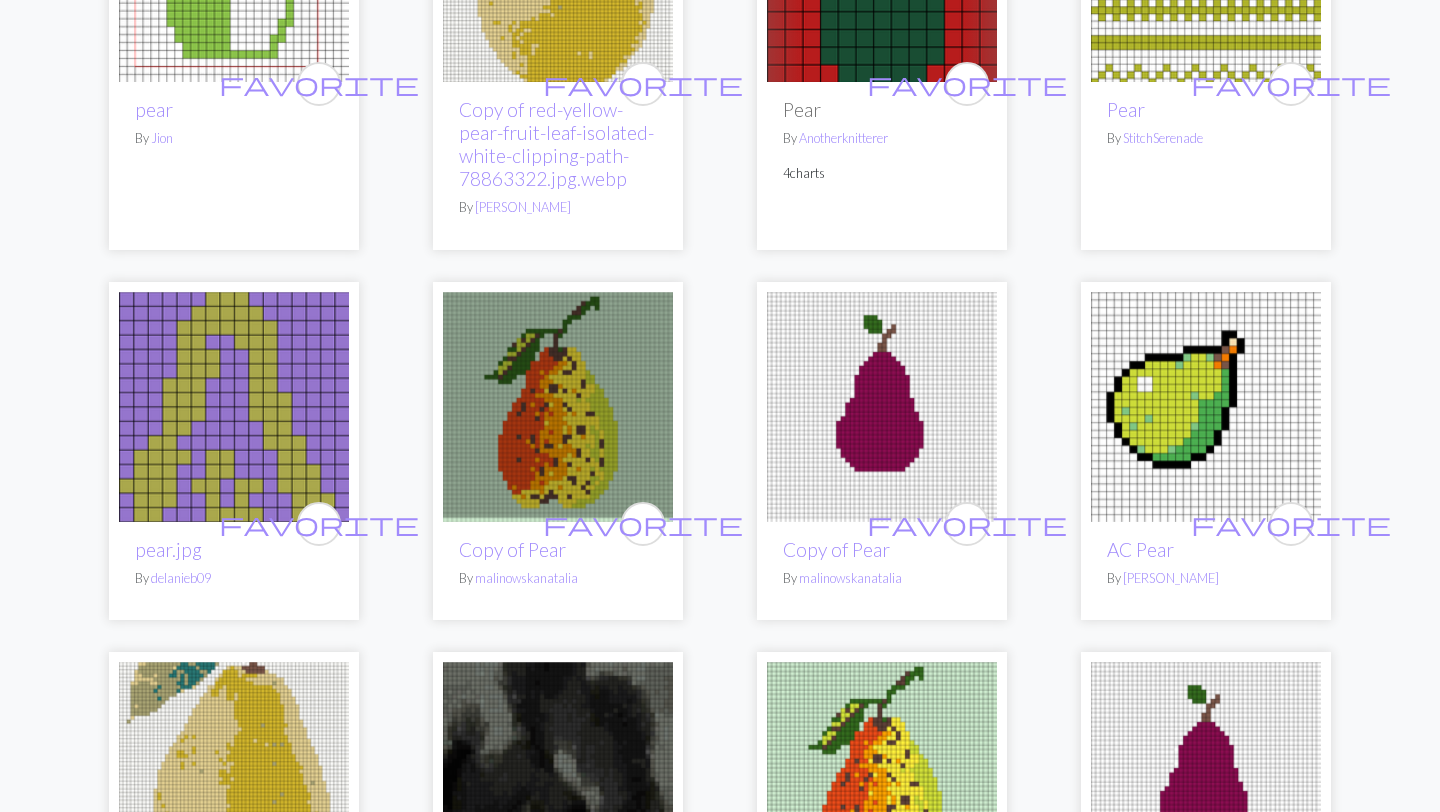 scroll, scrollTop: 0, scrollLeft: 0, axis: both 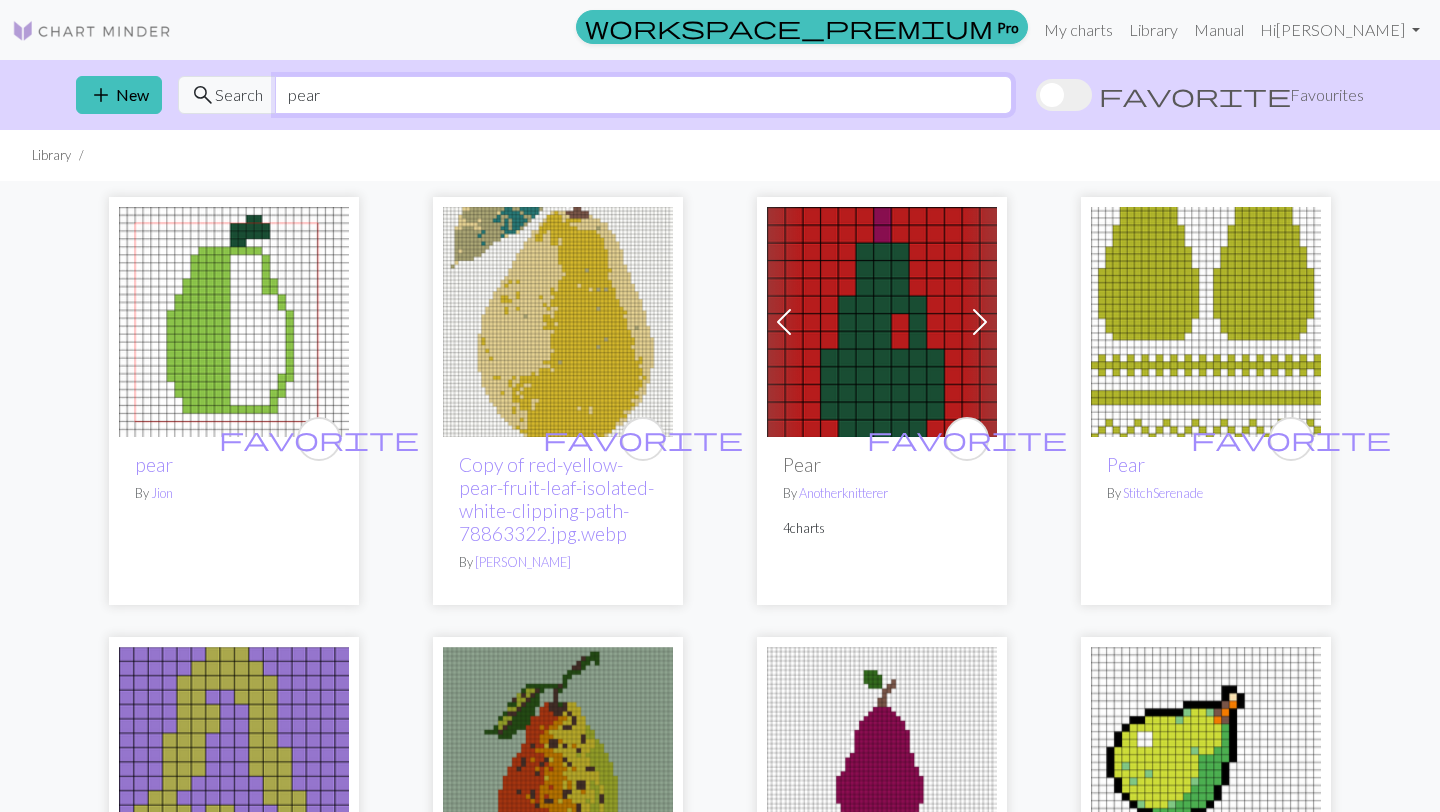 click on "pear" at bounding box center (643, 95) 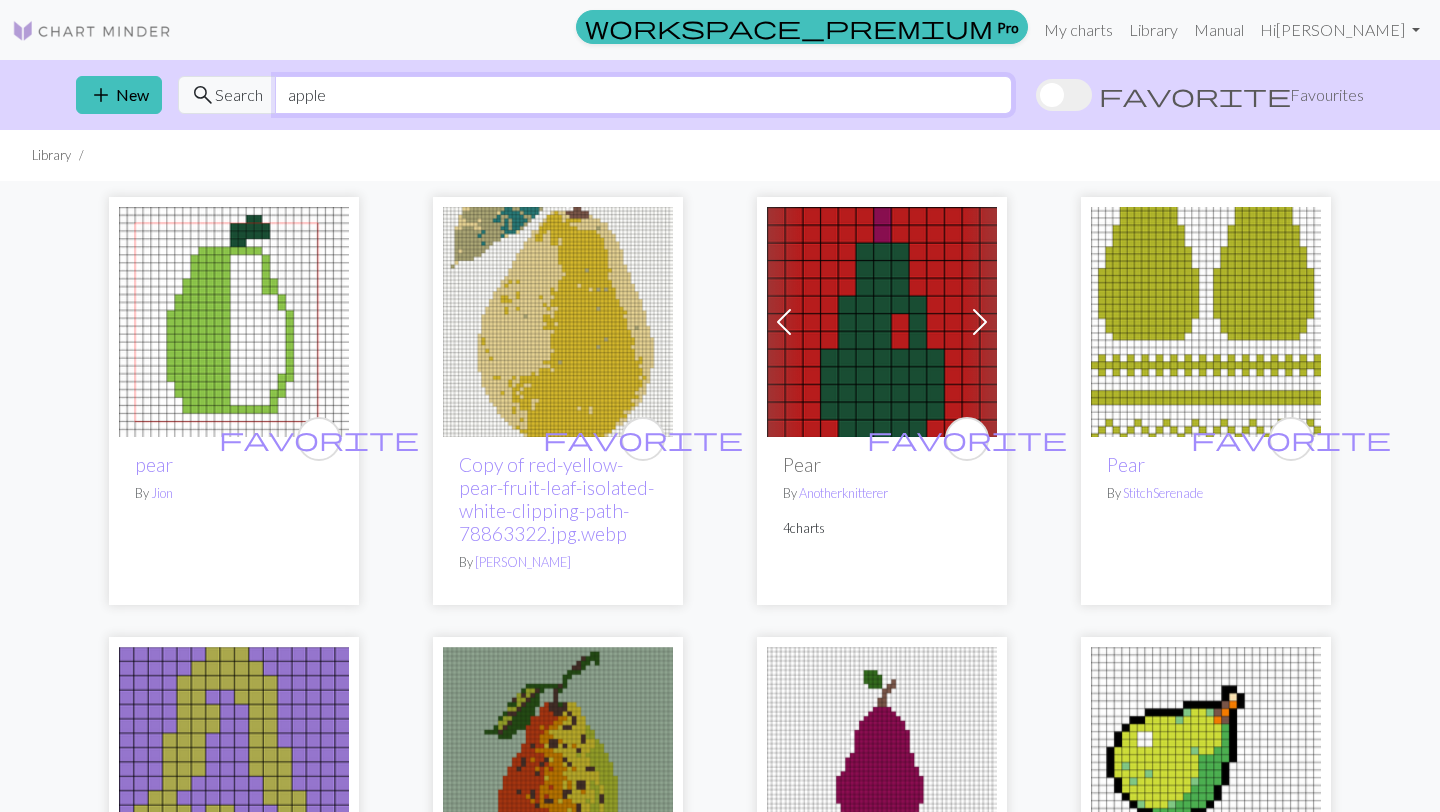 type on "apple" 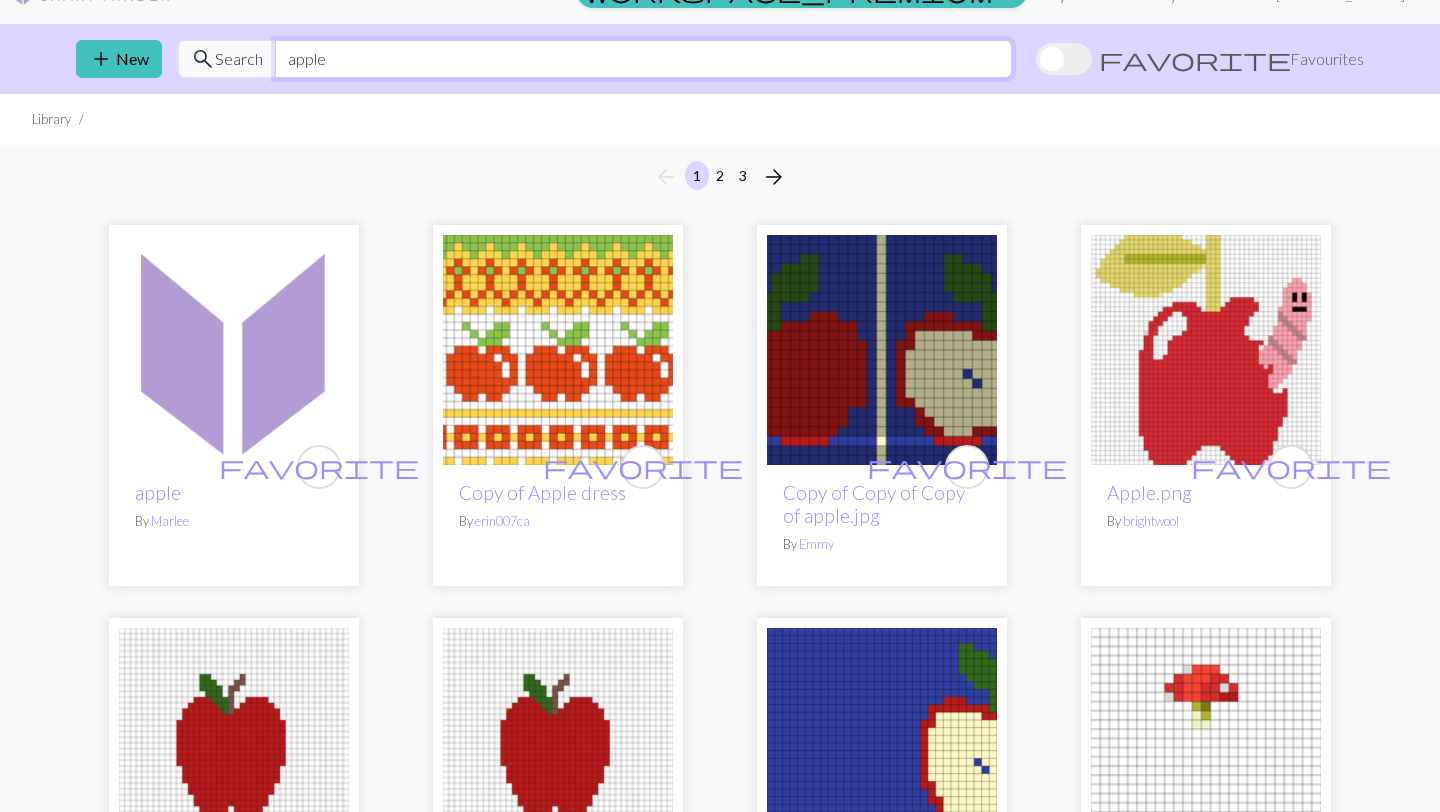scroll, scrollTop: 0, scrollLeft: 0, axis: both 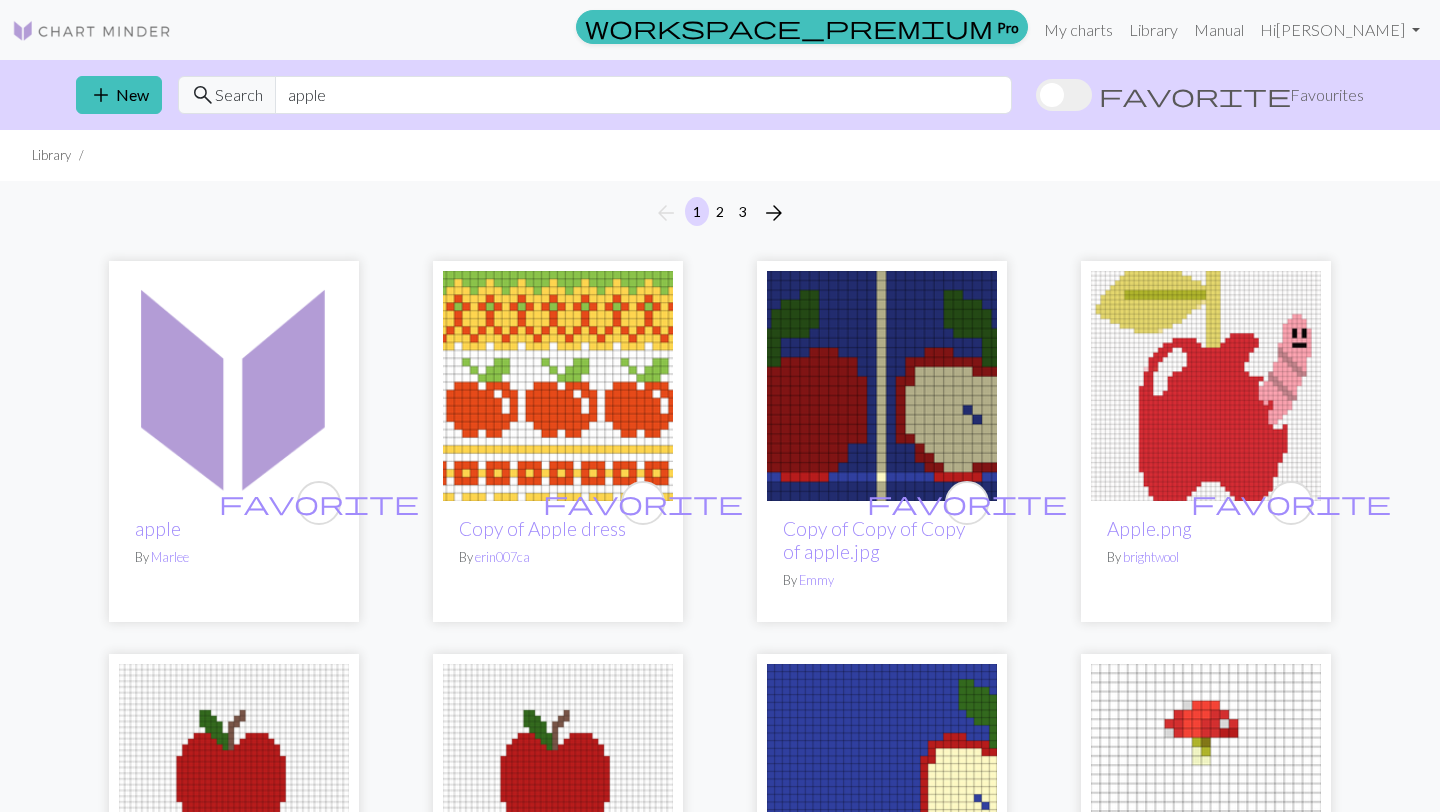 click at bounding box center (882, 386) 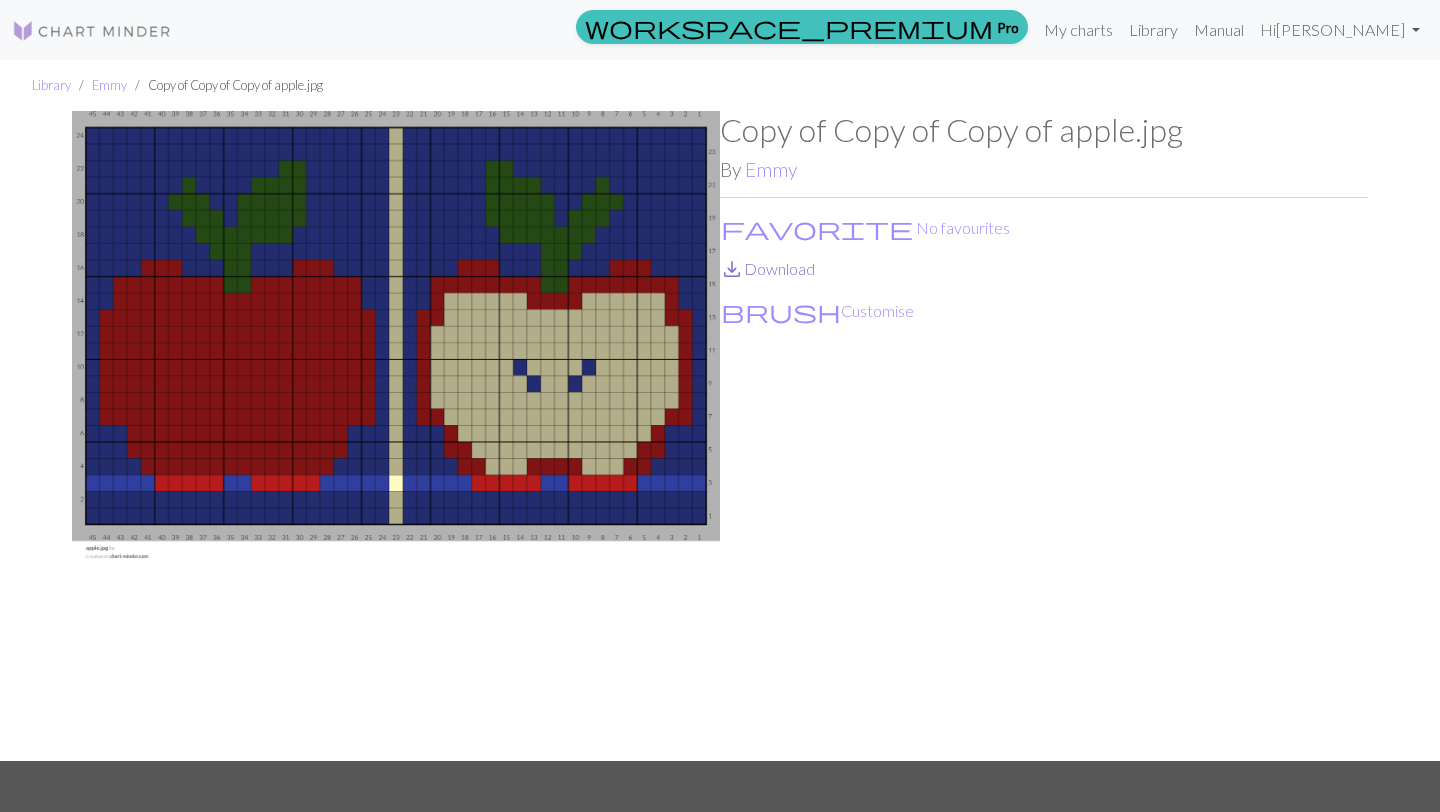 click on "save_alt  Download" at bounding box center (767, 268) 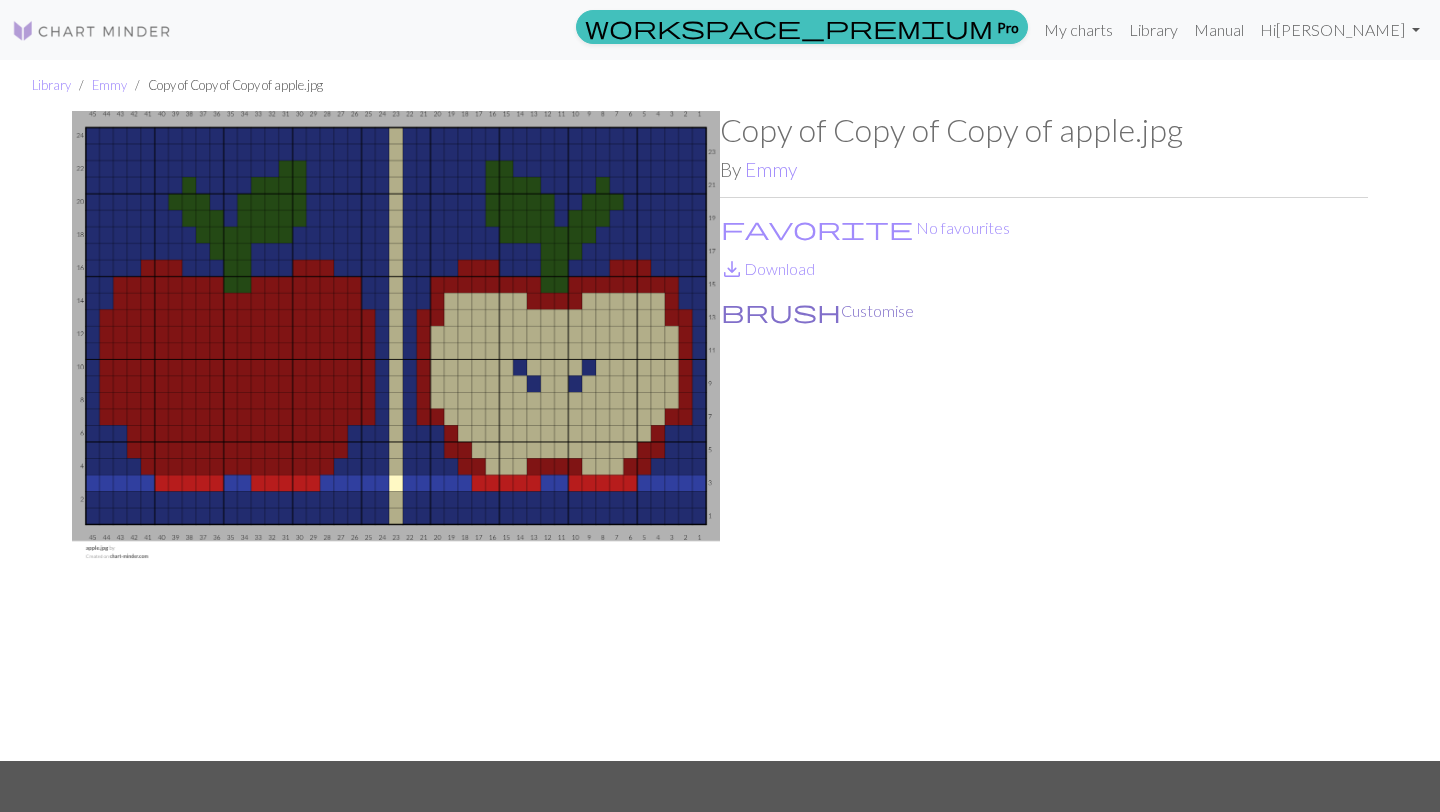 click on "brush Customise" at bounding box center (817, 311) 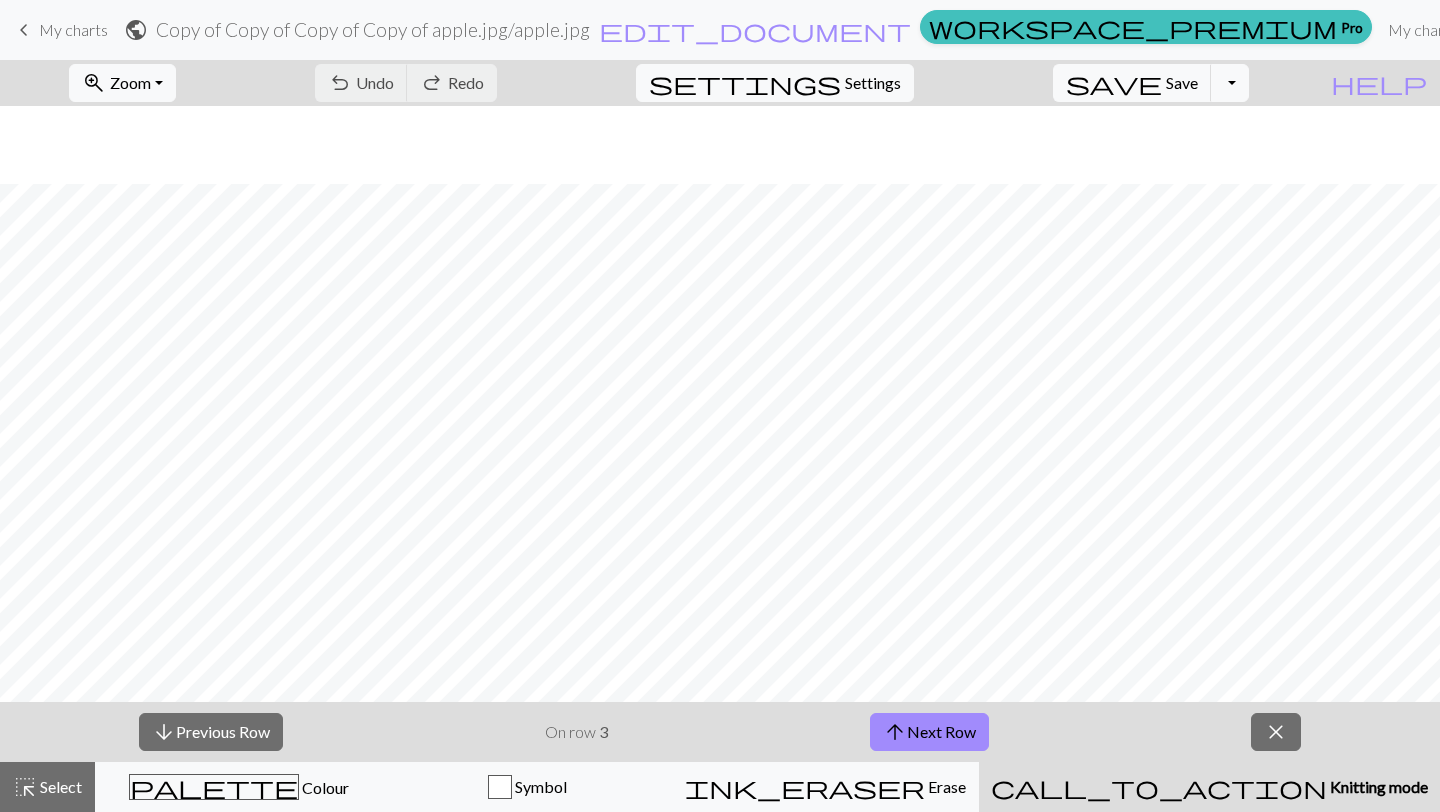 scroll, scrollTop: 78, scrollLeft: 0, axis: vertical 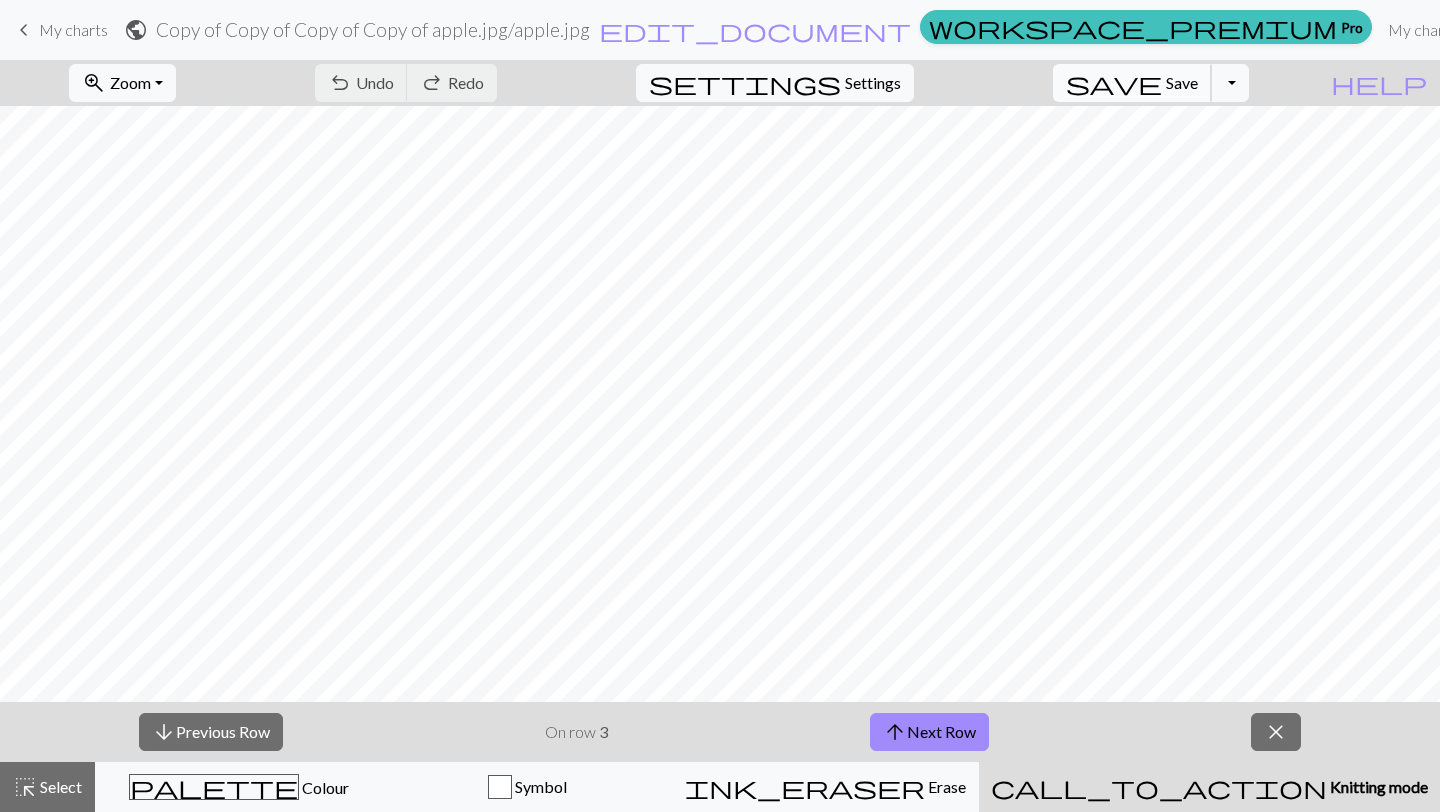click on "save Save Save" at bounding box center (1132, 83) 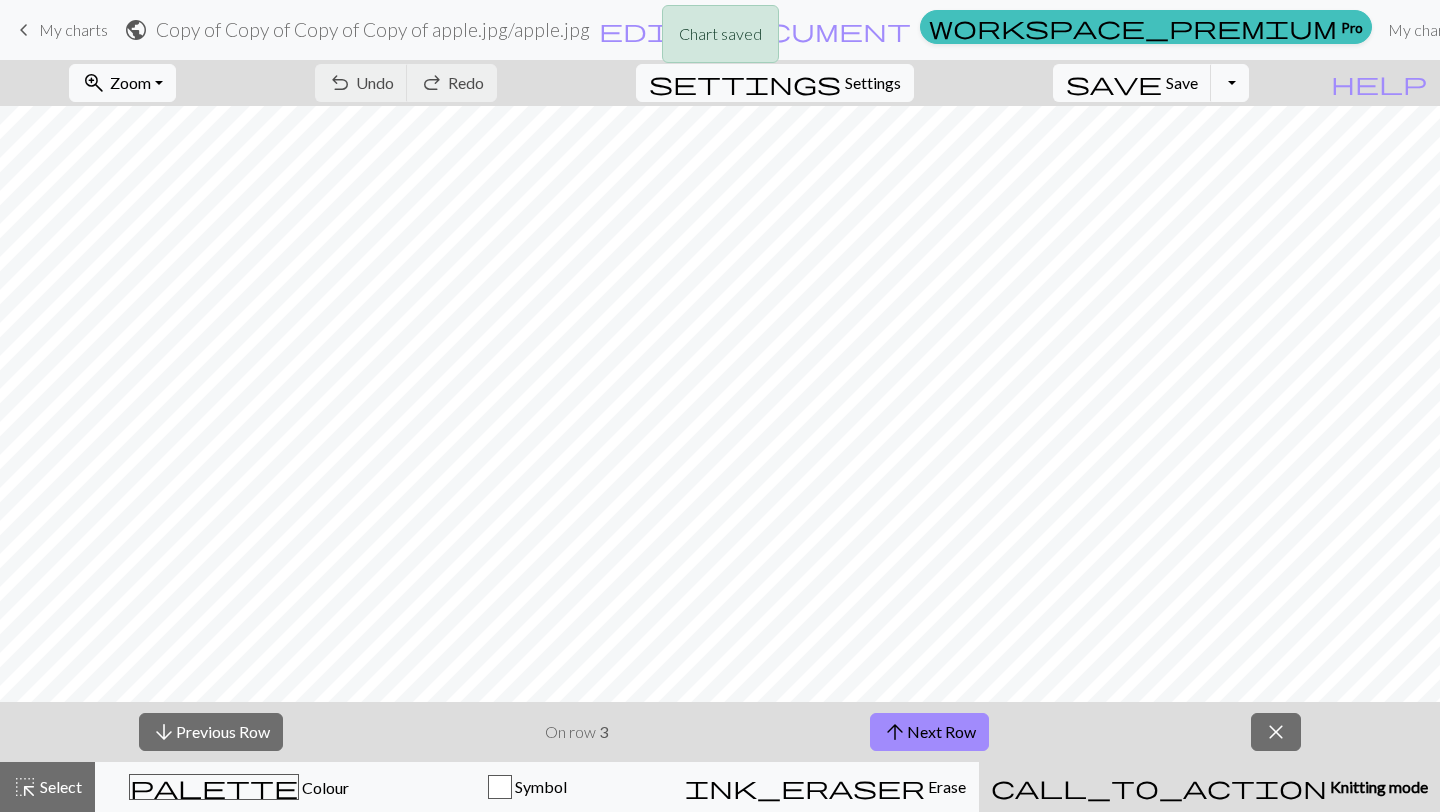 click on "Chart saved" at bounding box center (720, 39) 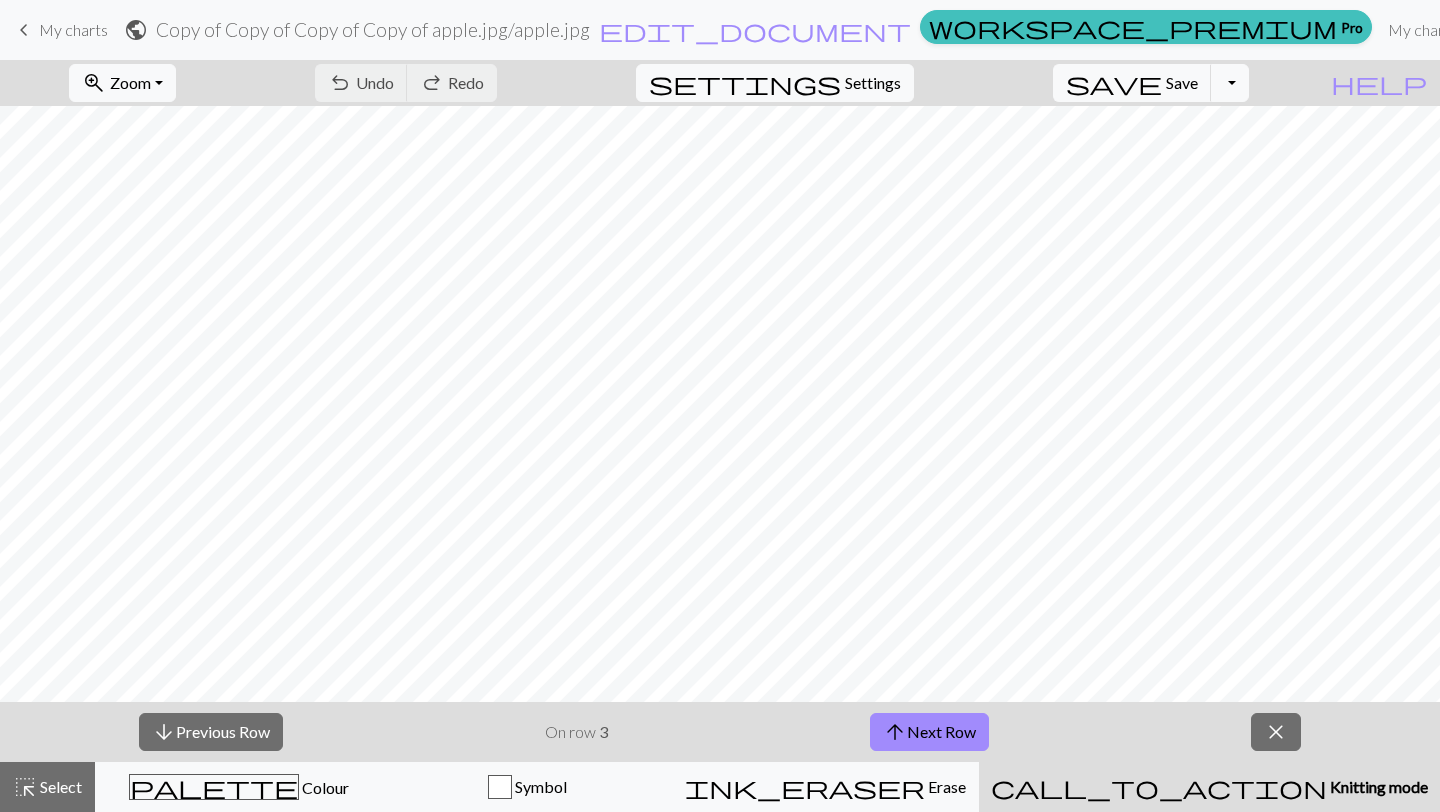 click on "My charts" at bounding box center (73, 29) 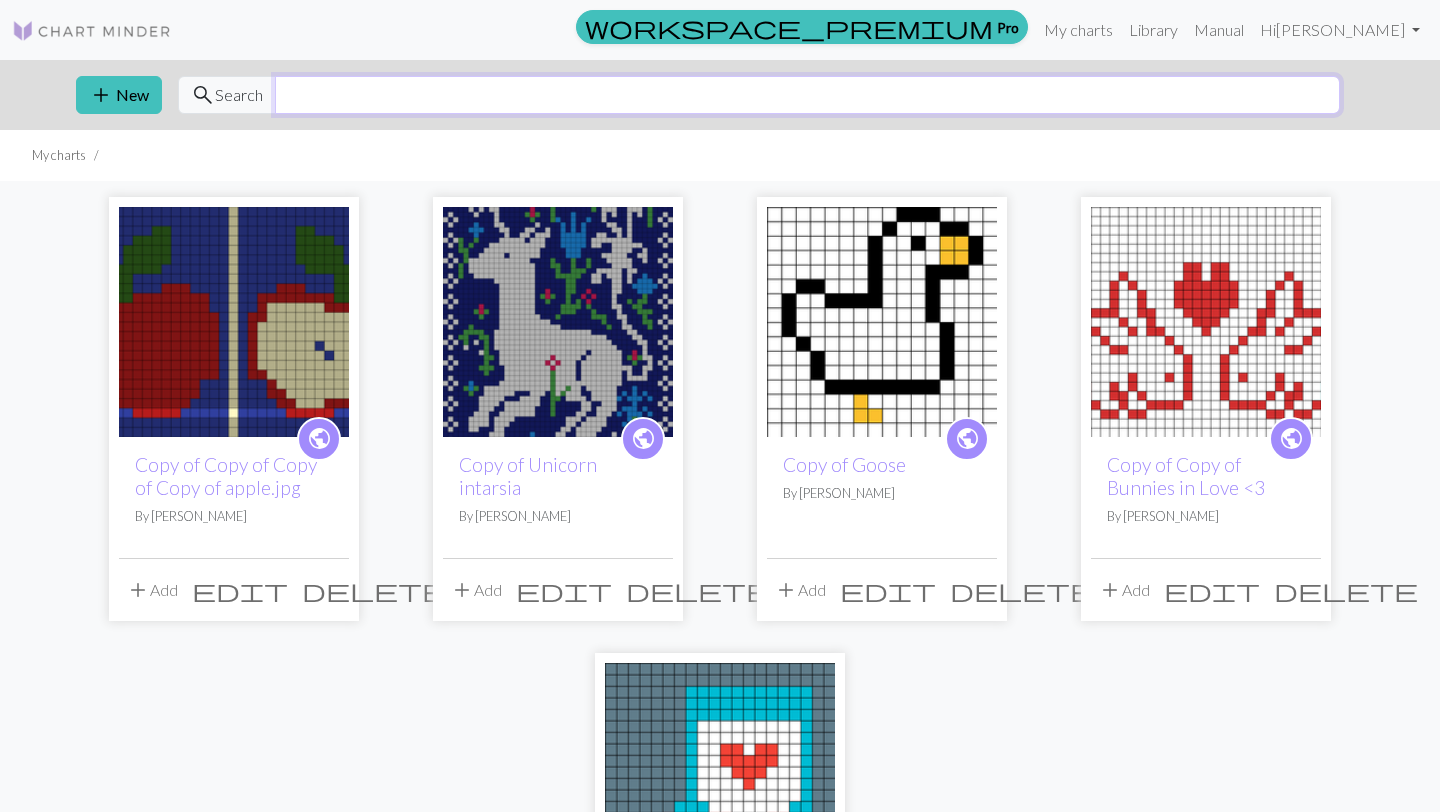 click at bounding box center [807, 95] 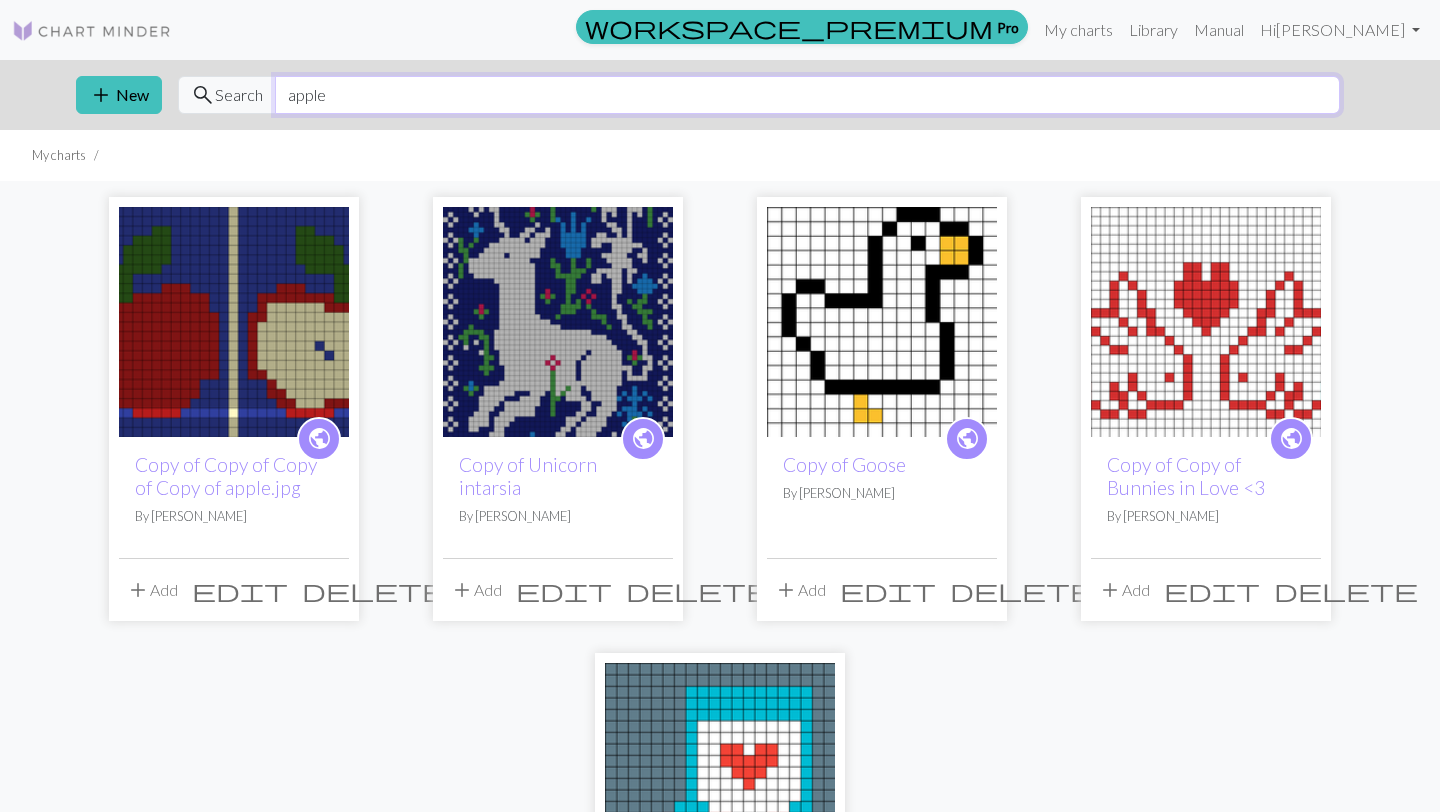 type on "apple" 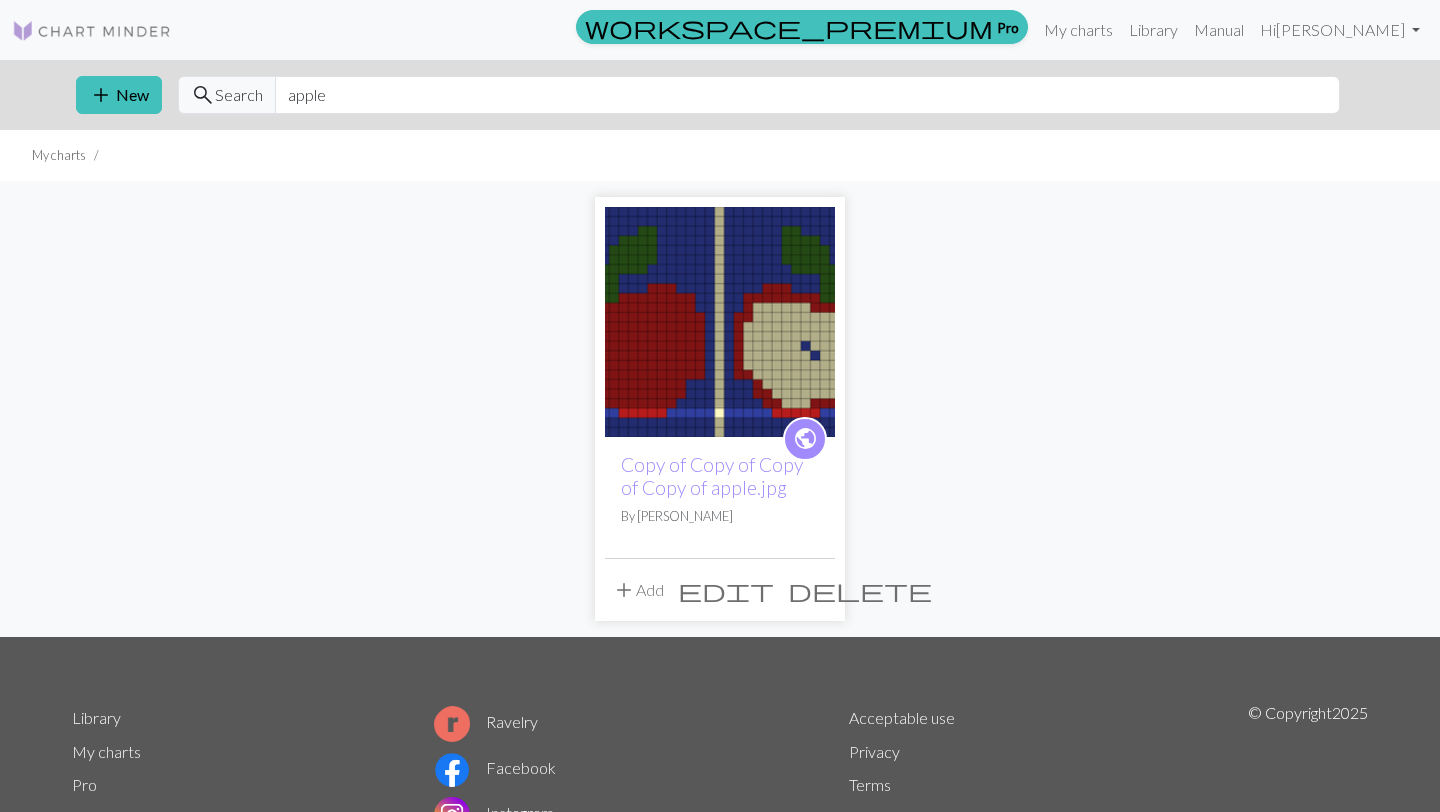 click on "public Copy of Copy of Copy of Copy of apple.jpg By   emma add  Add edit delete" at bounding box center [720, 409] 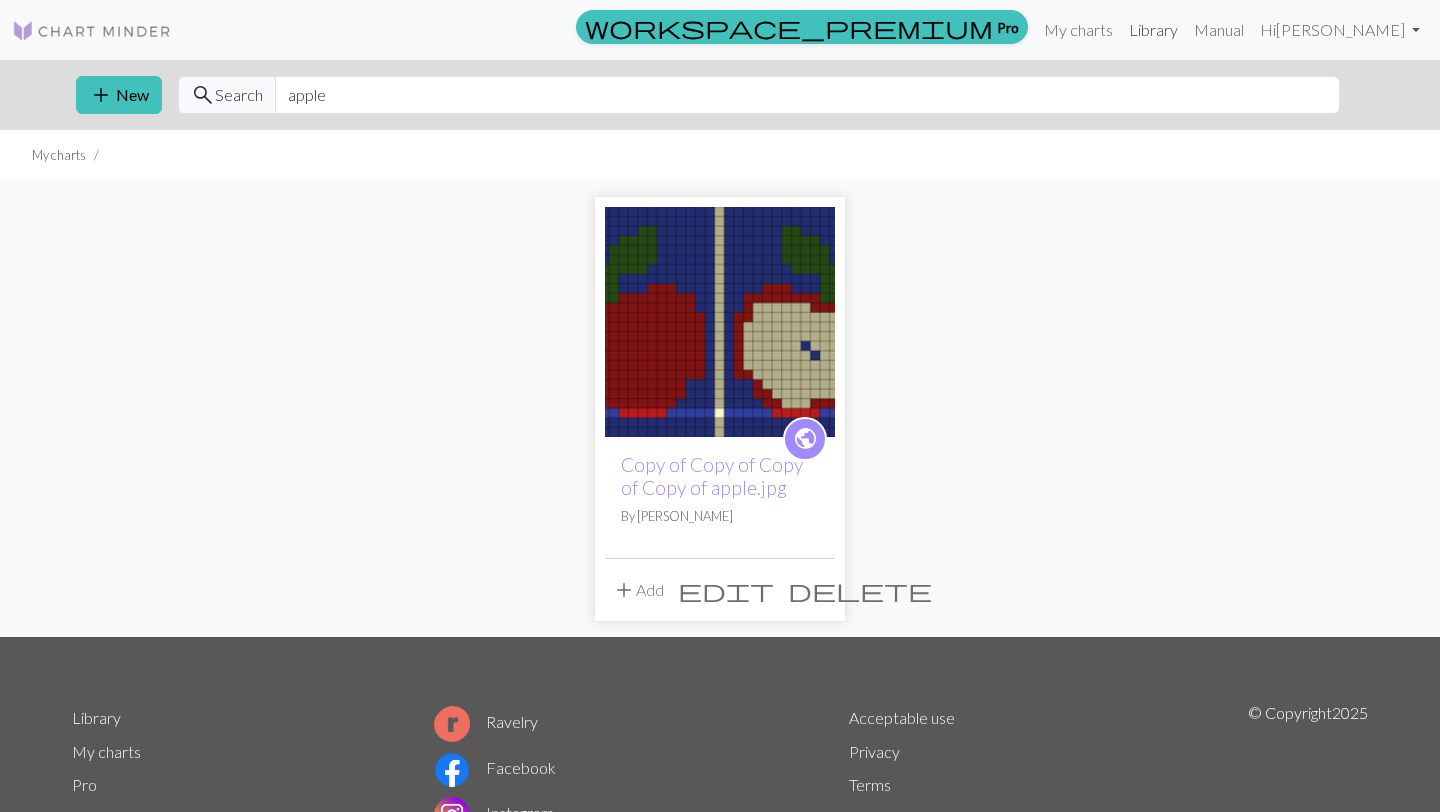 click on "Library" at bounding box center (1153, 30) 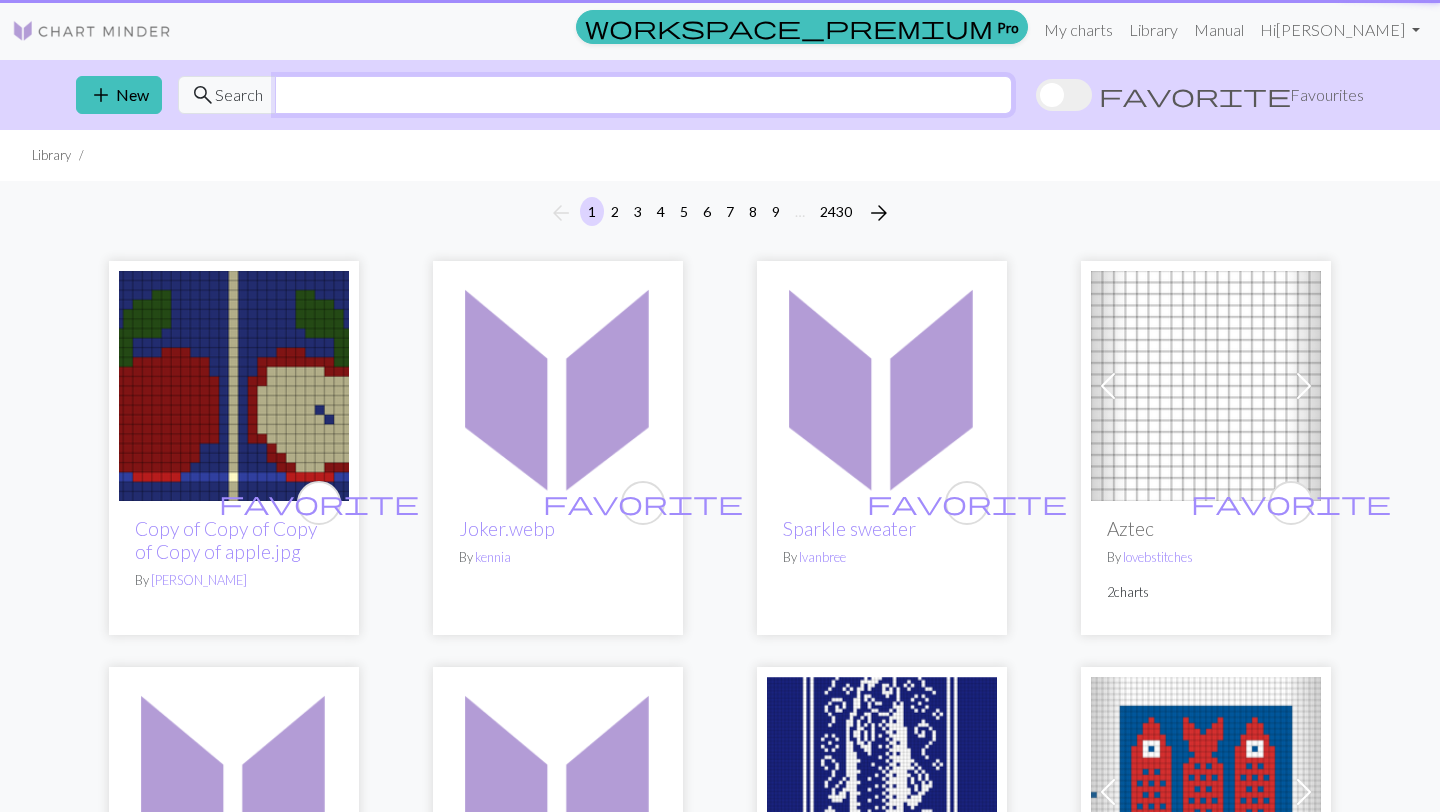 click at bounding box center (643, 95) 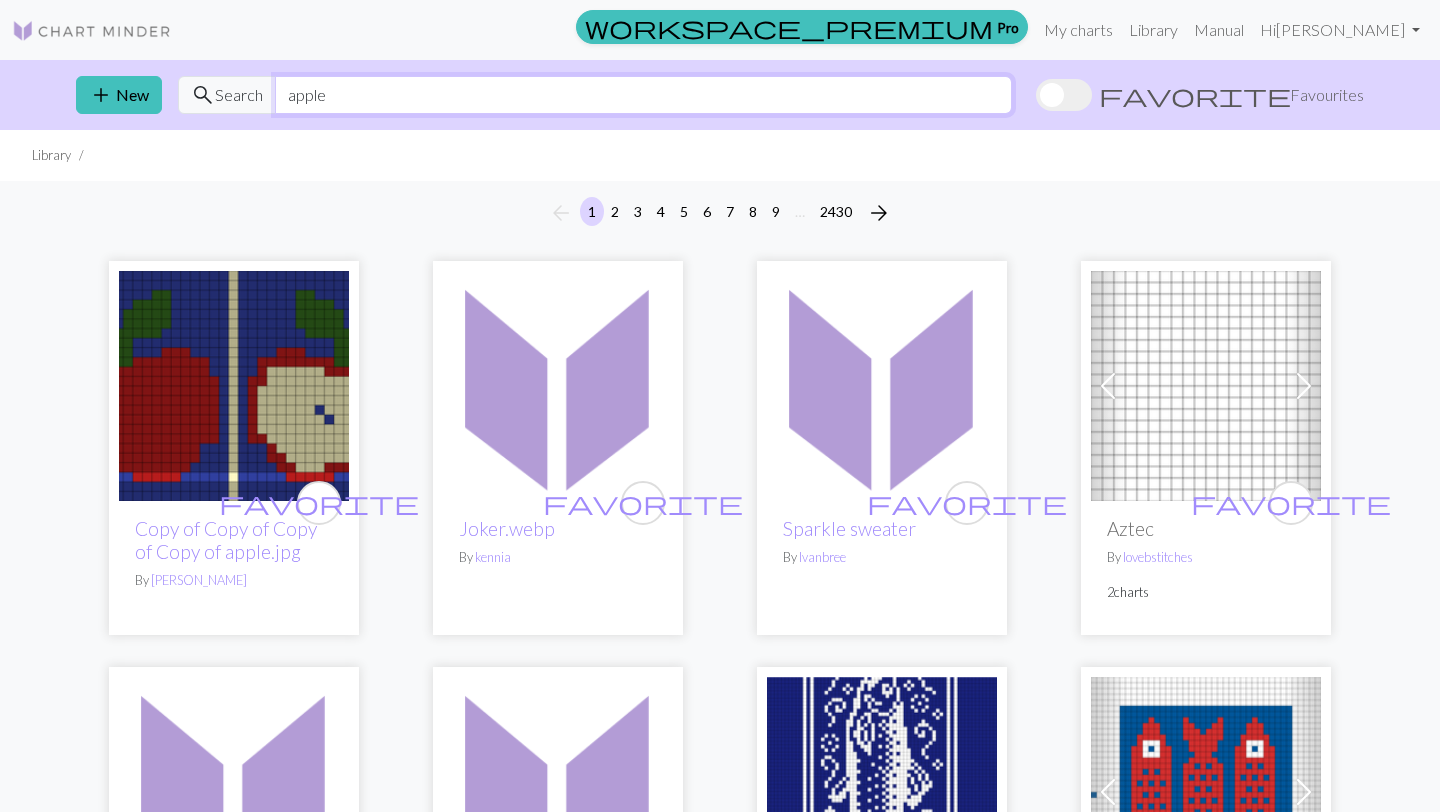 type on "apple" 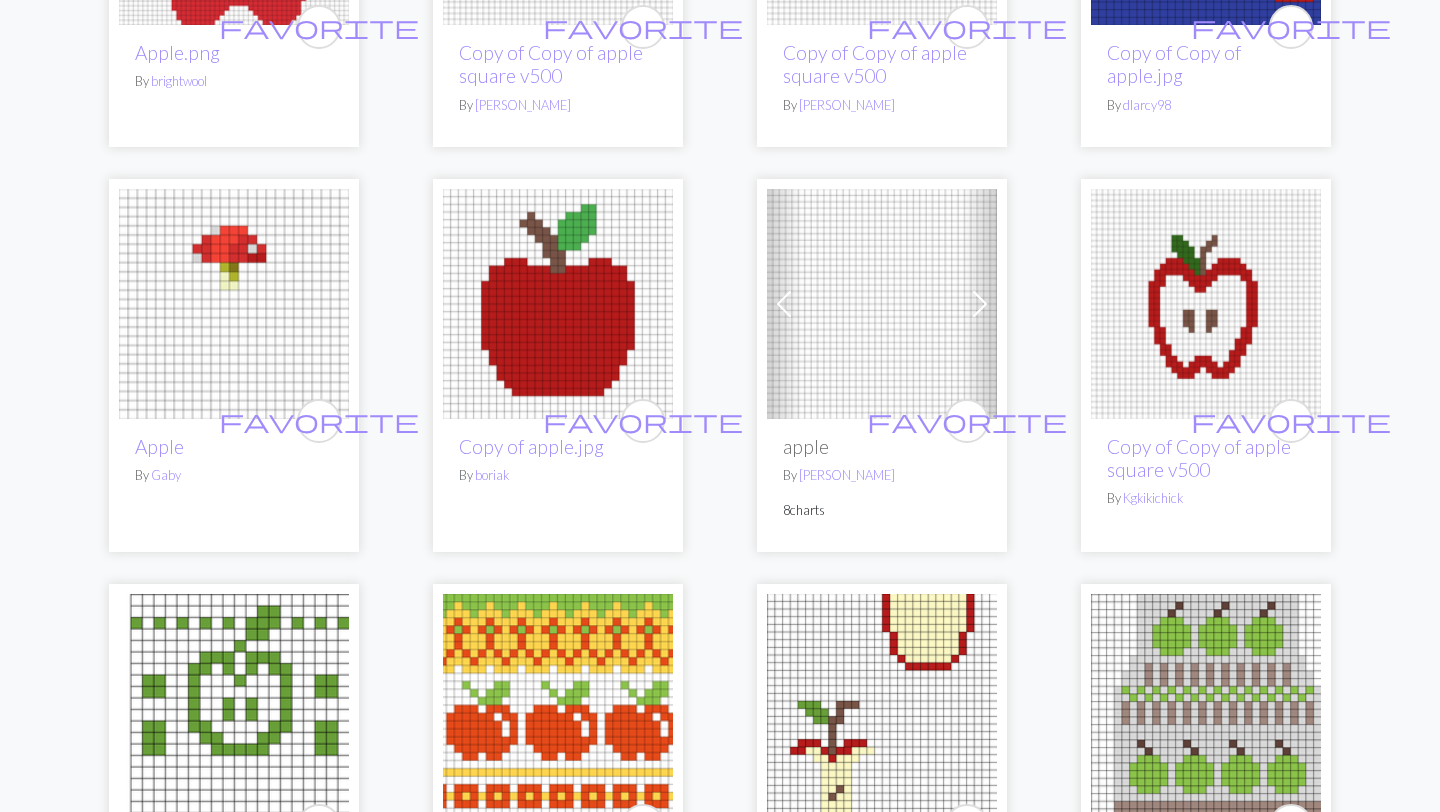 scroll, scrollTop: 980, scrollLeft: 0, axis: vertical 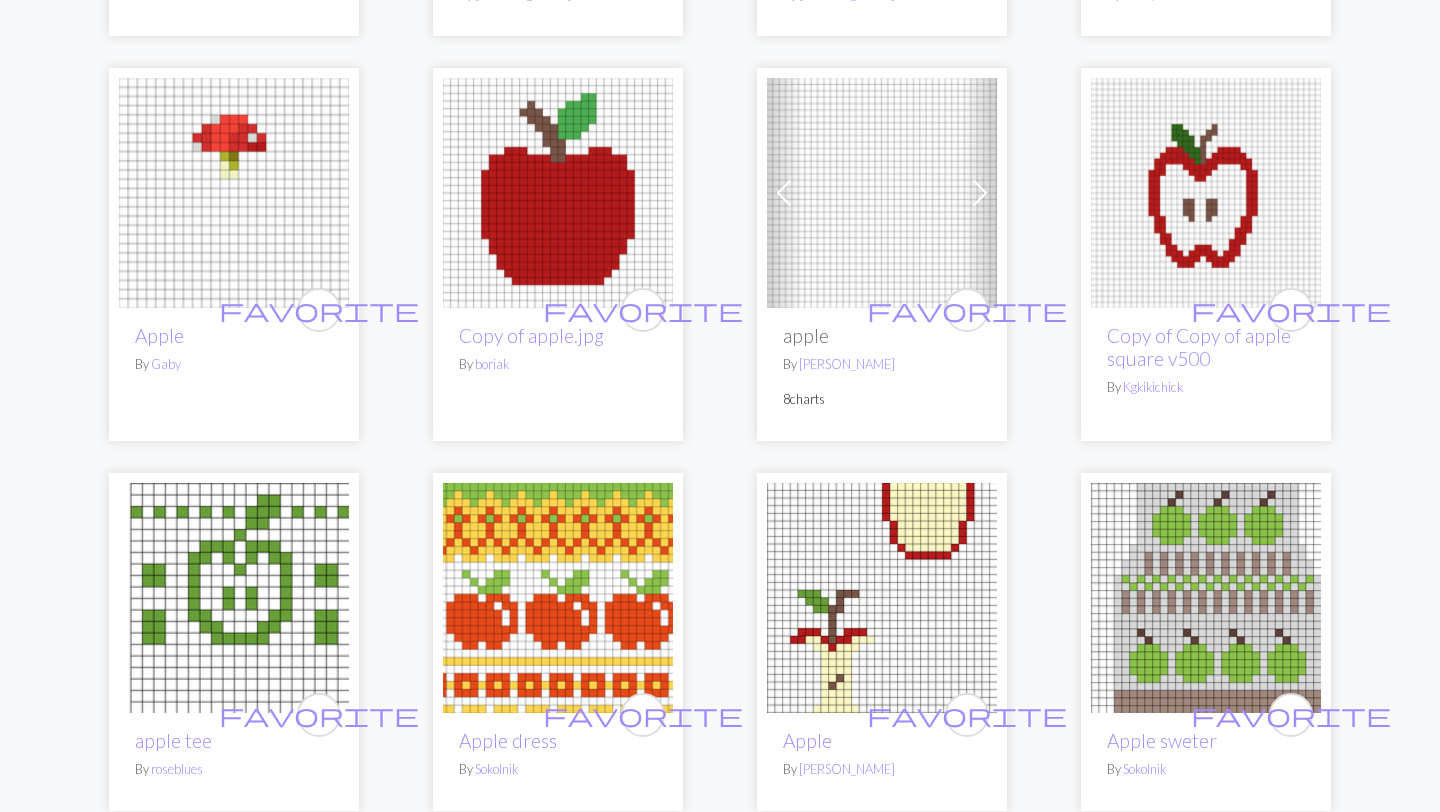 click at bounding box center [882, 598] 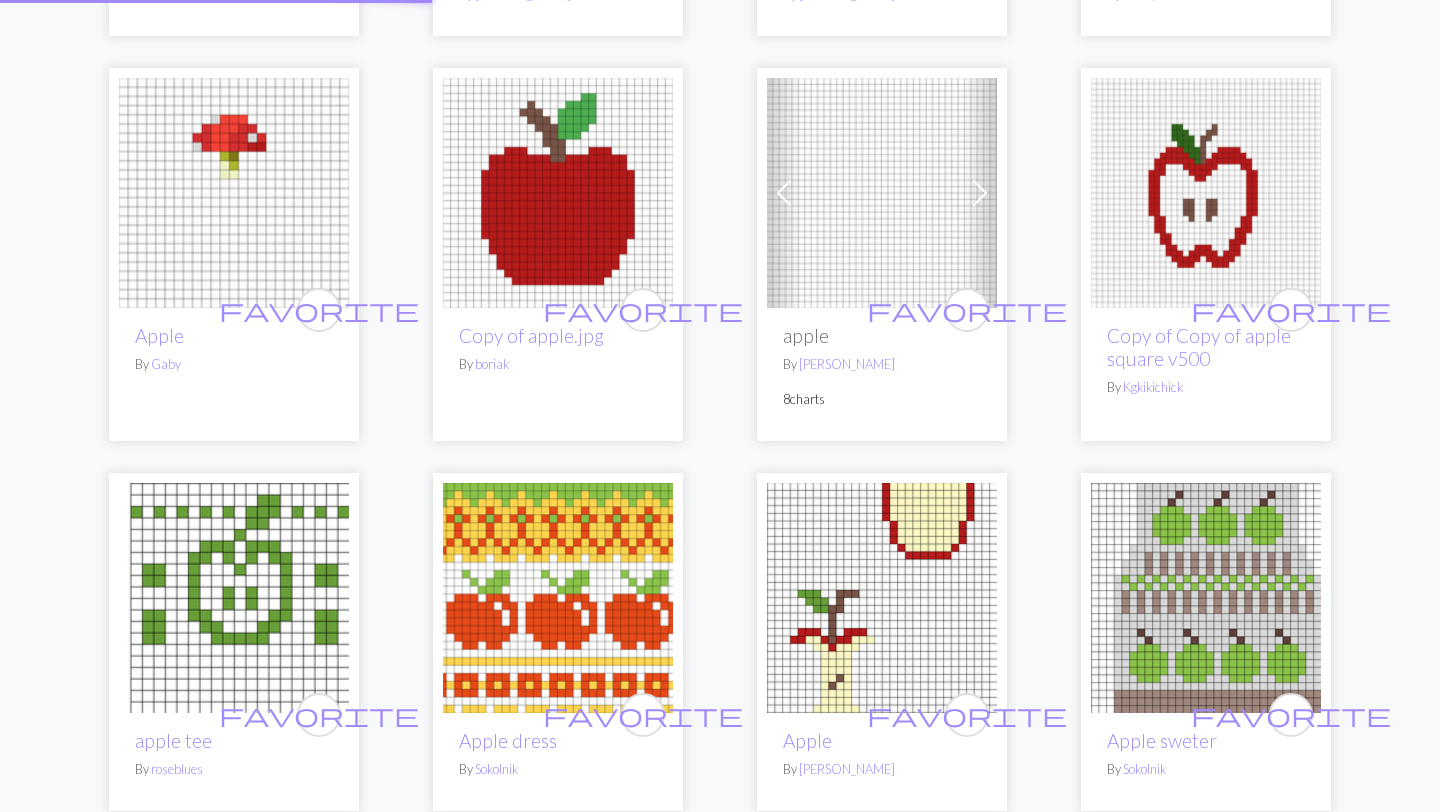 scroll, scrollTop: 0, scrollLeft: 0, axis: both 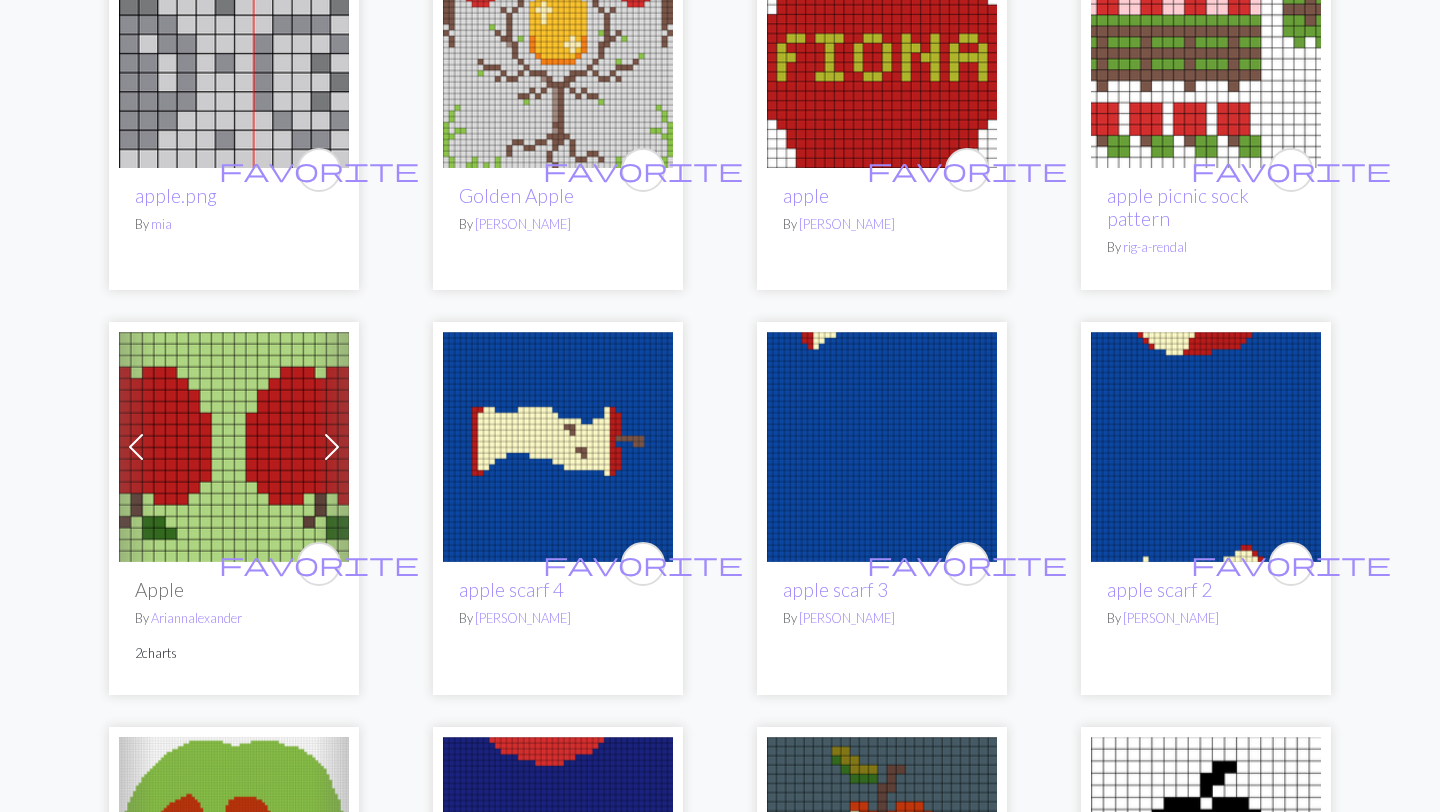 click at bounding box center (558, 447) 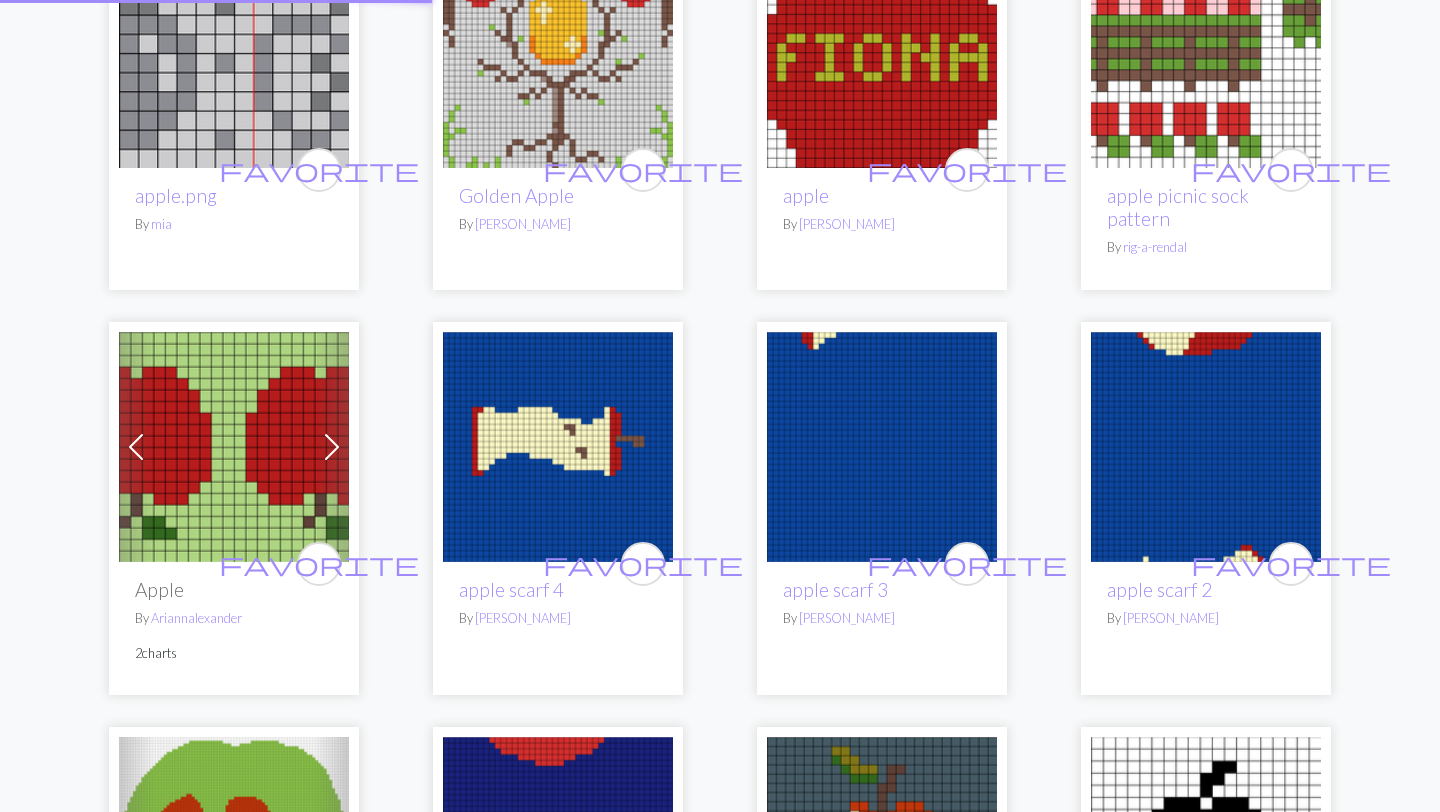 scroll, scrollTop: 0, scrollLeft: 0, axis: both 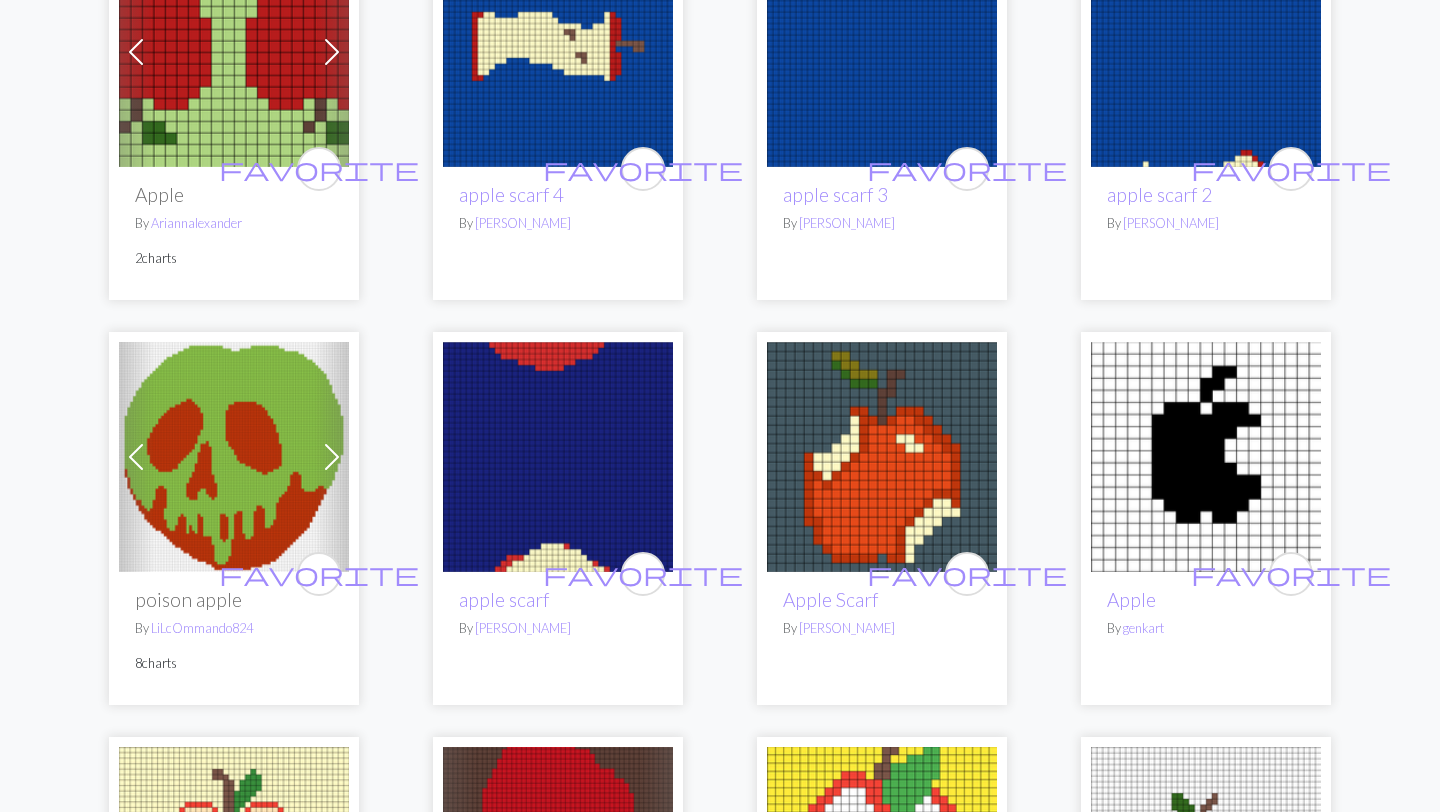 click at bounding box center (558, 457) 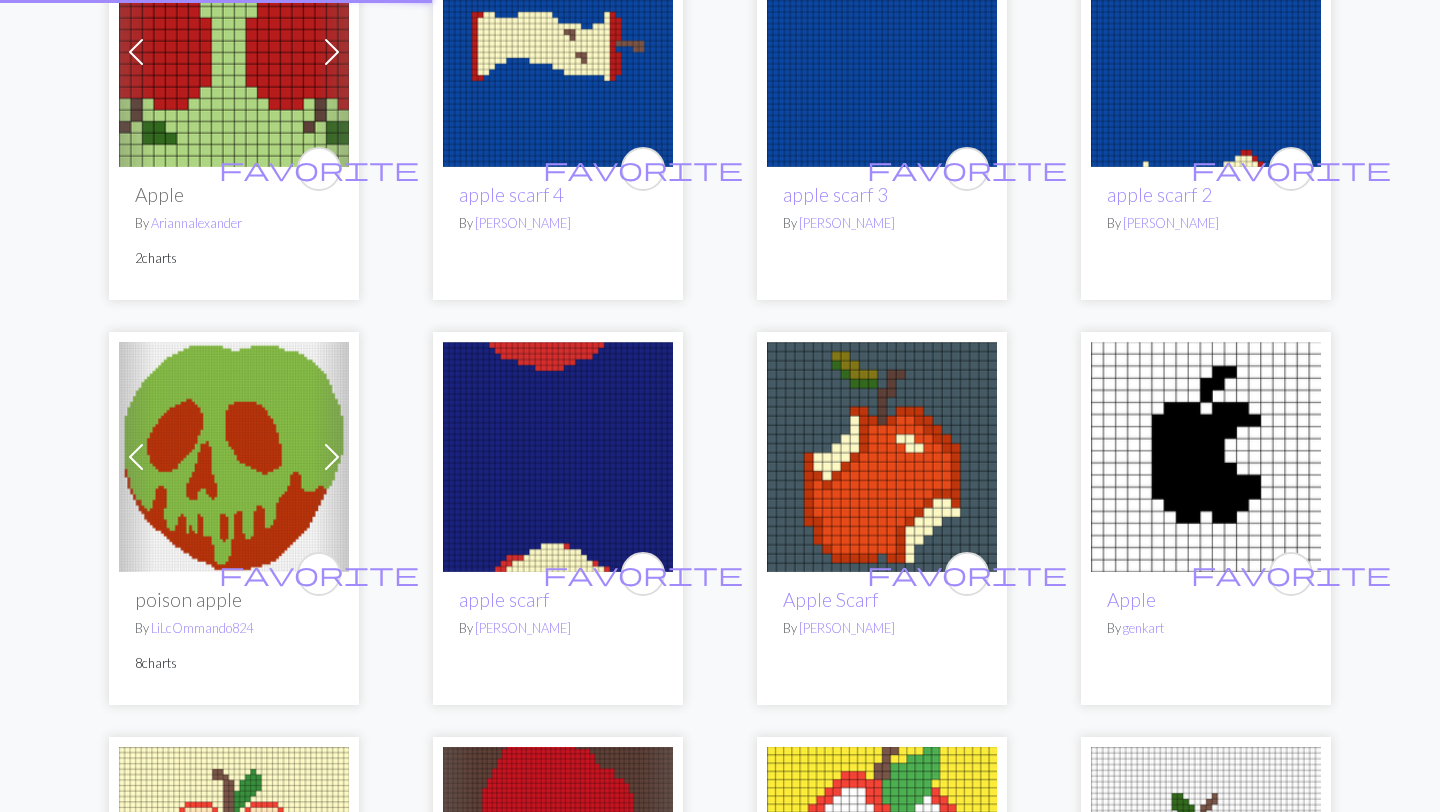 scroll, scrollTop: 0, scrollLeft: 0, axis: both 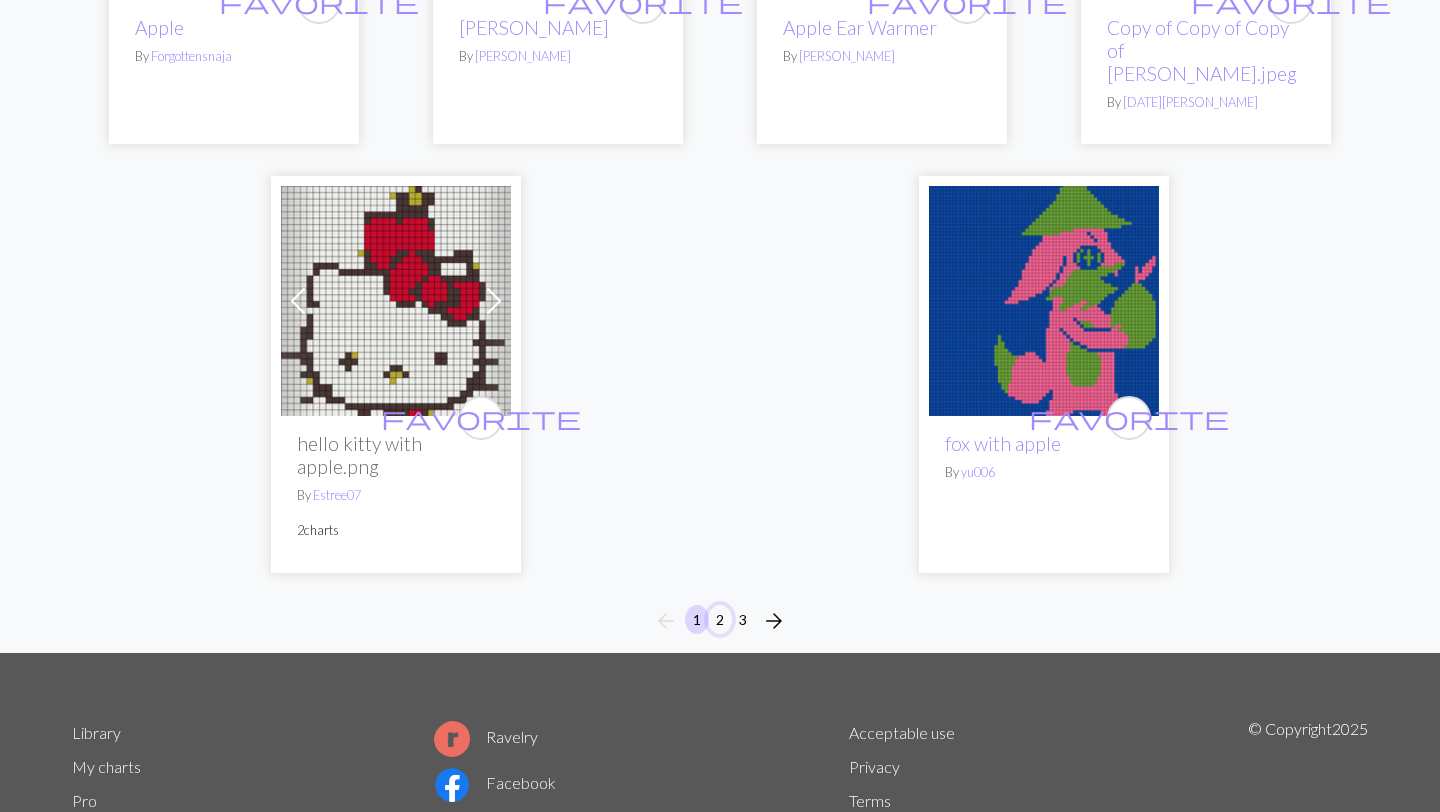 click on "2" at bounding box center [720, 619] 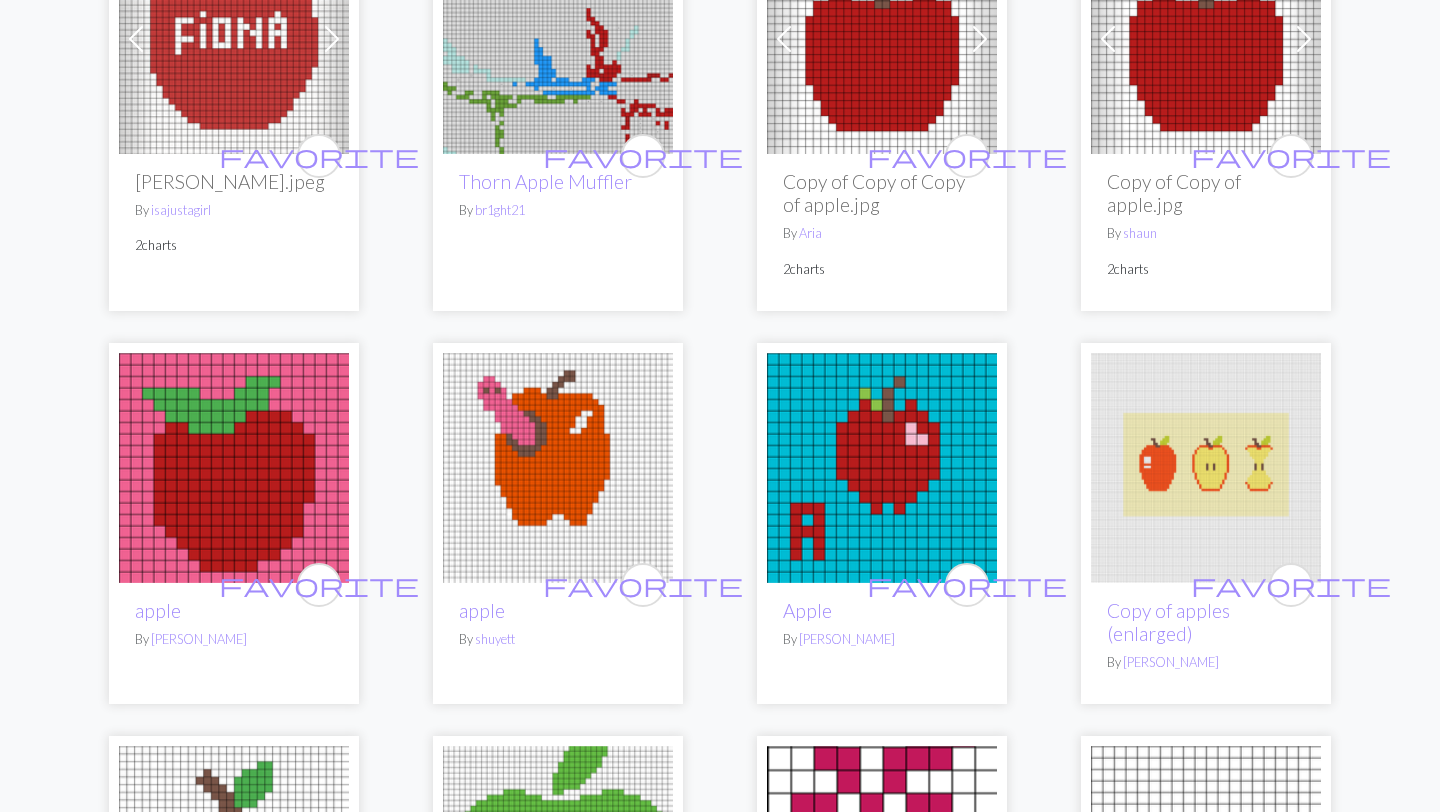 scroll, scrollTop: 1548, scrollLeft: 0, axis: vertical 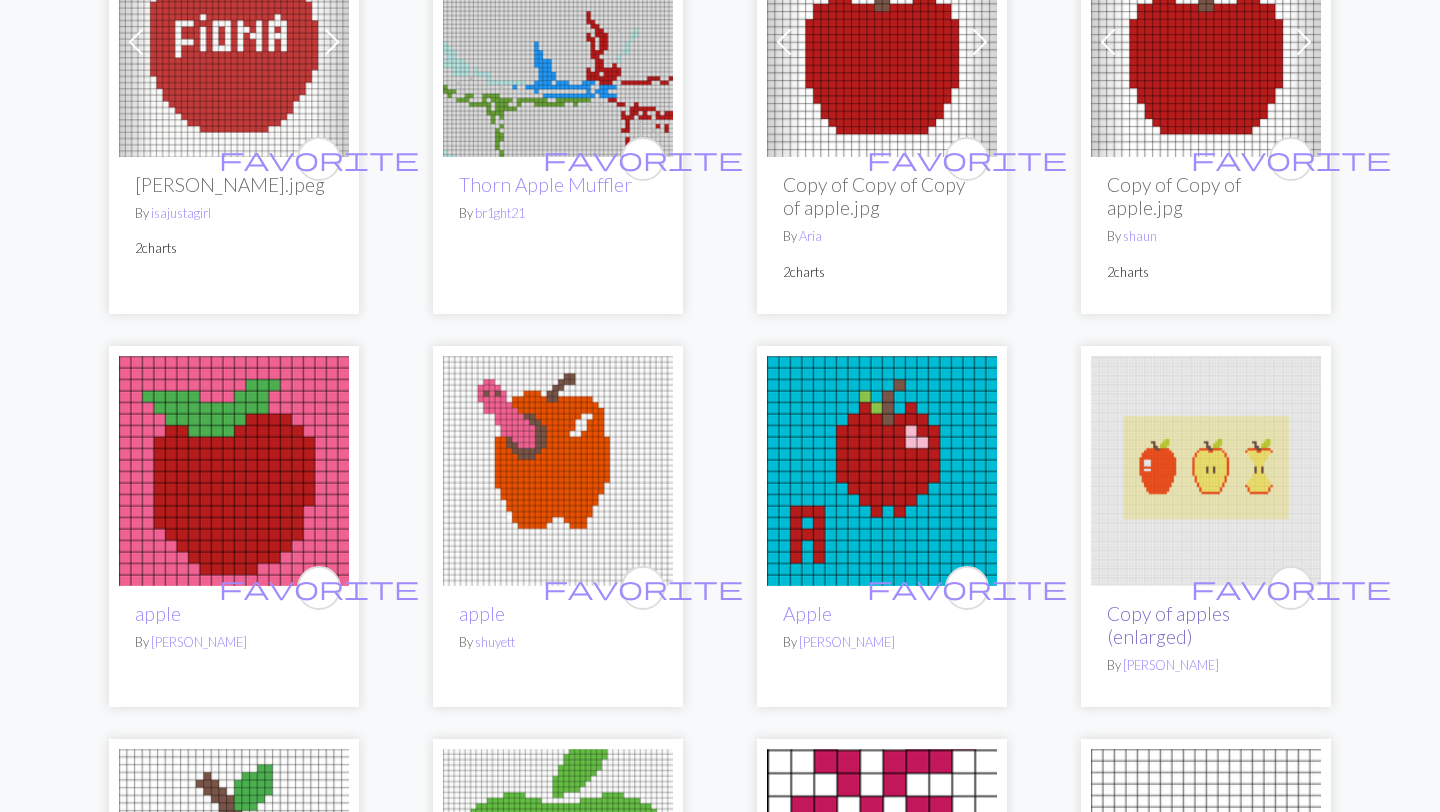 click on "Copy of apples (enlarged)" at bounding box center [1168, 625] 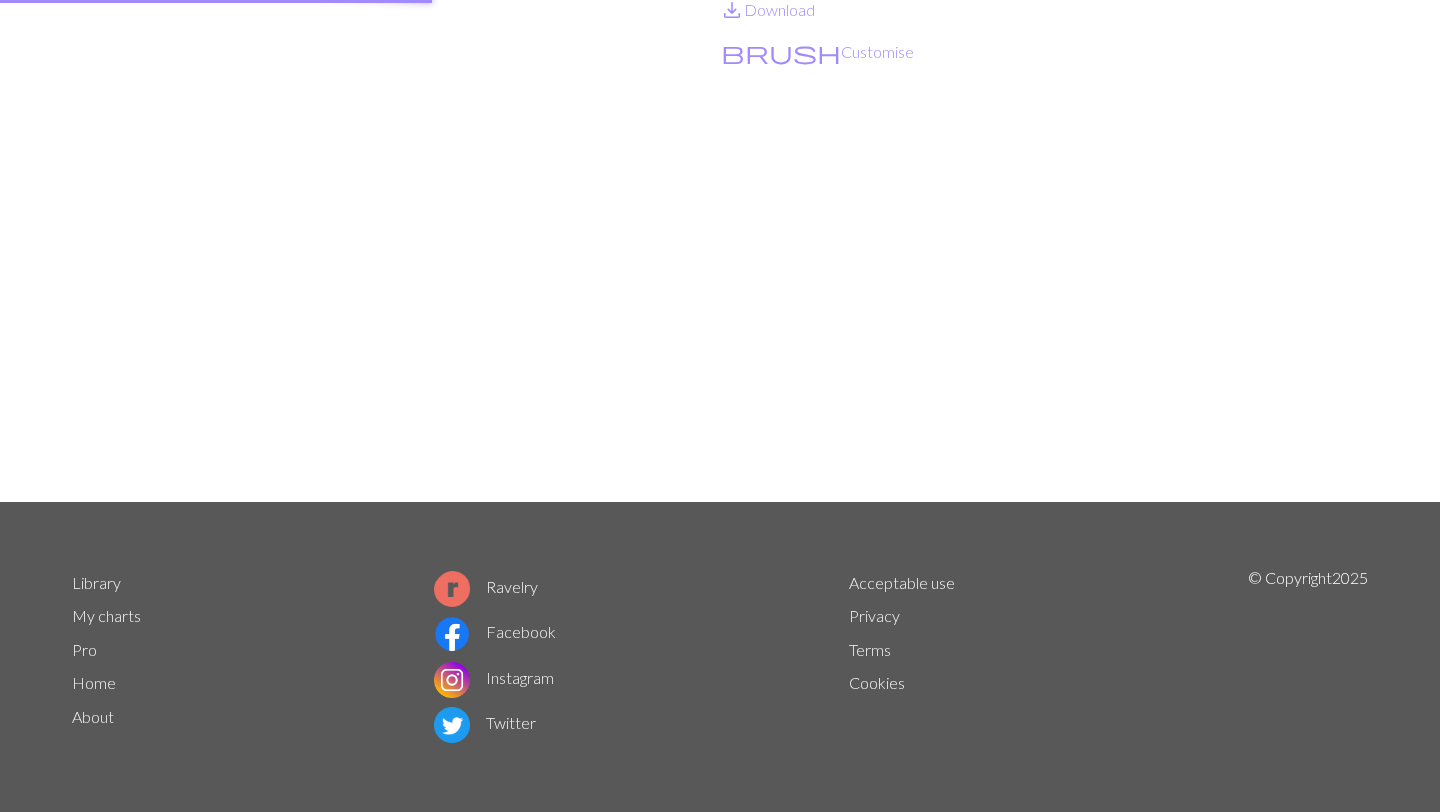 scroll, scrollTop: 0, scrollLeft: 0, axis: both 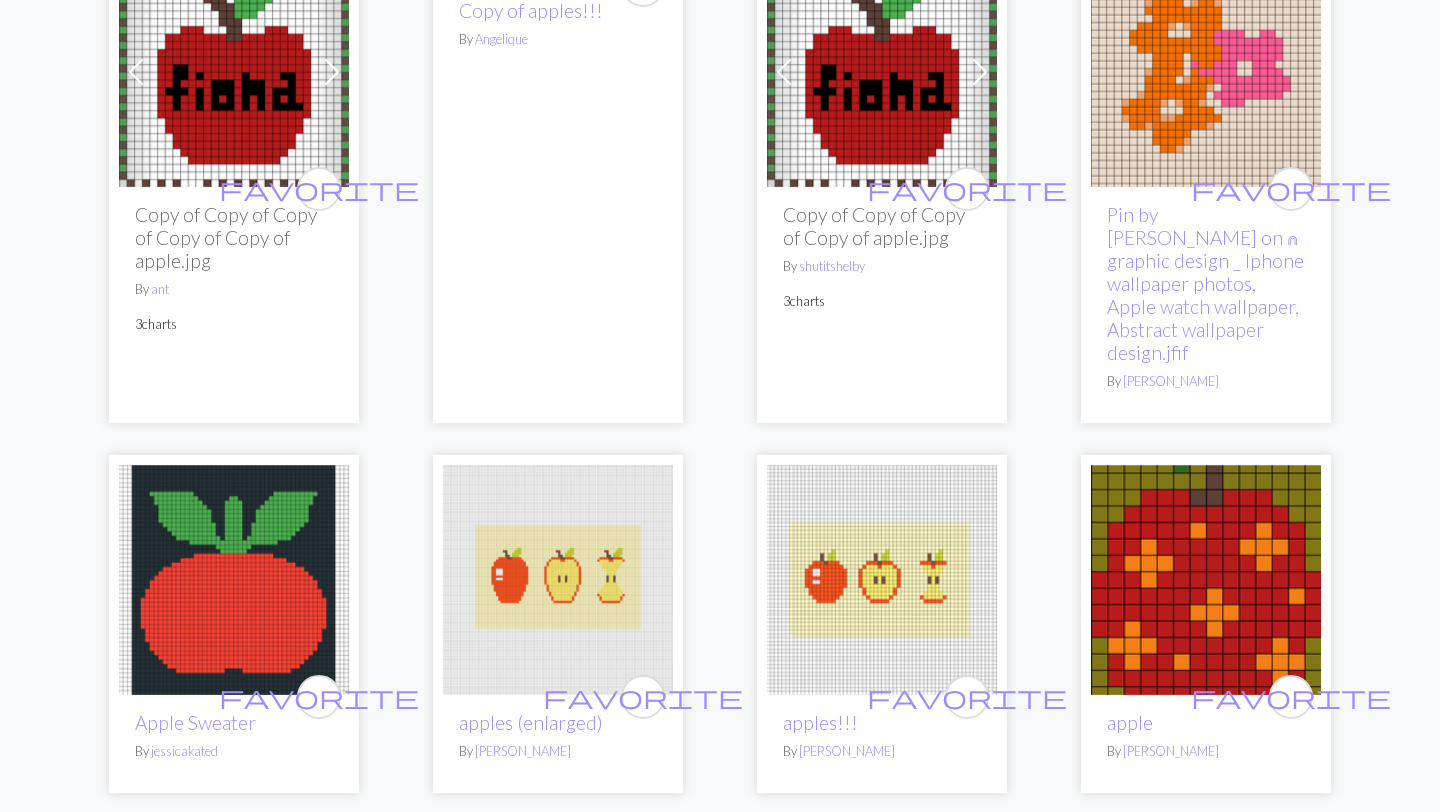 click at bounding box center (558, 580) 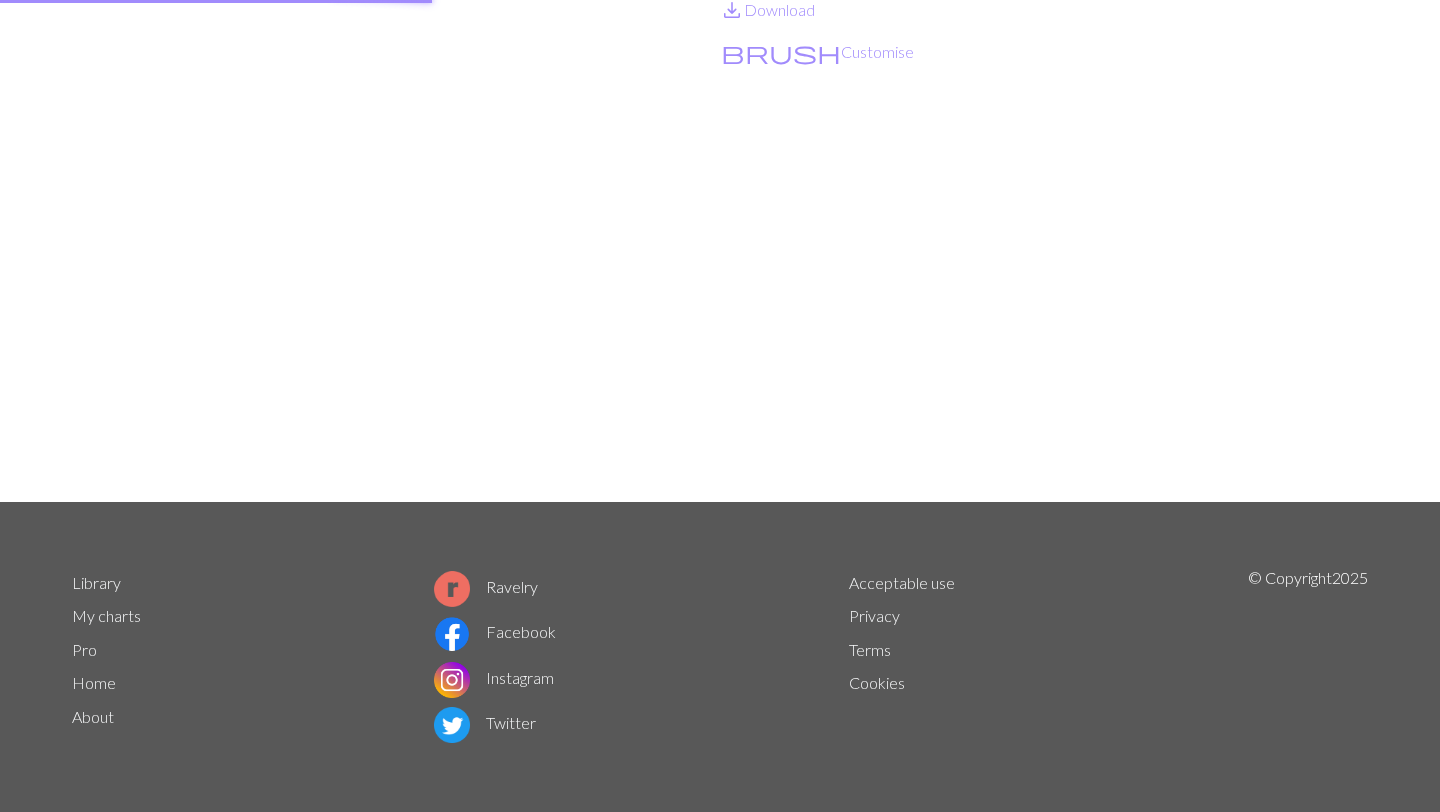 scroll, scrollTop: 0, scrollLeft: 0, axis: both 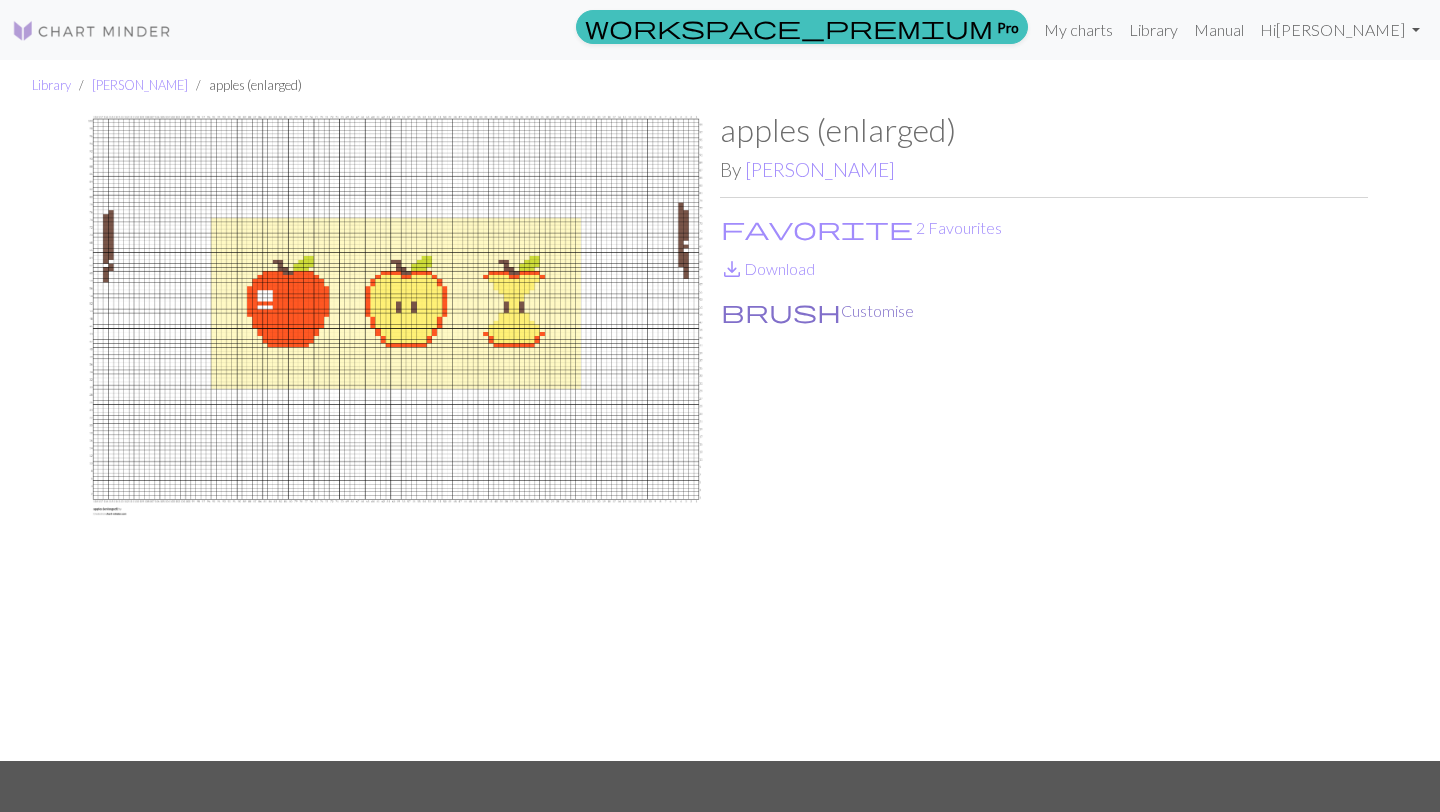 click on "brush Customise" at bounding box center (817, 311) 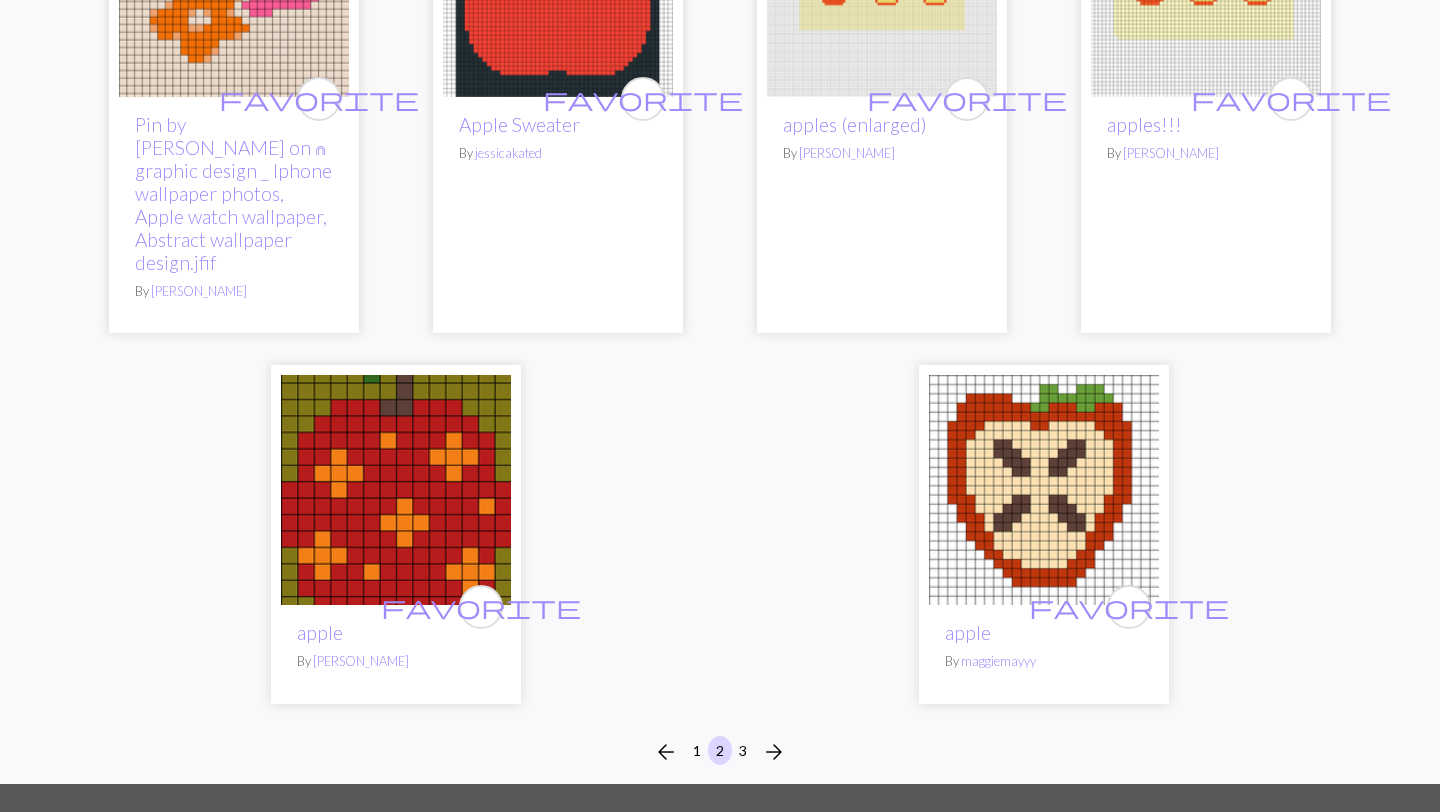 scroll, scrollTop: 4925, scrollLeft: 0, axis: vertical 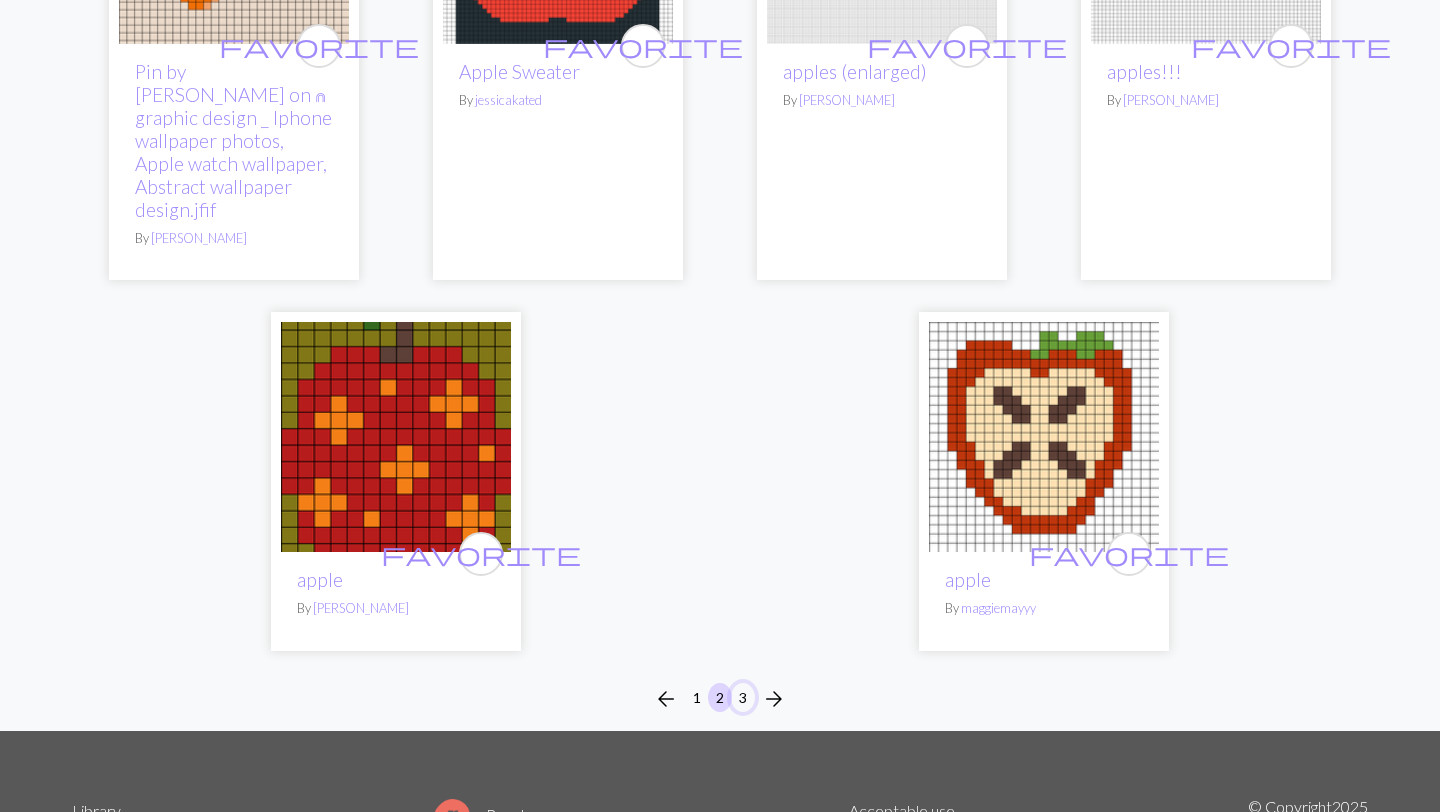 click on "3" at bounding box center (743, 697) 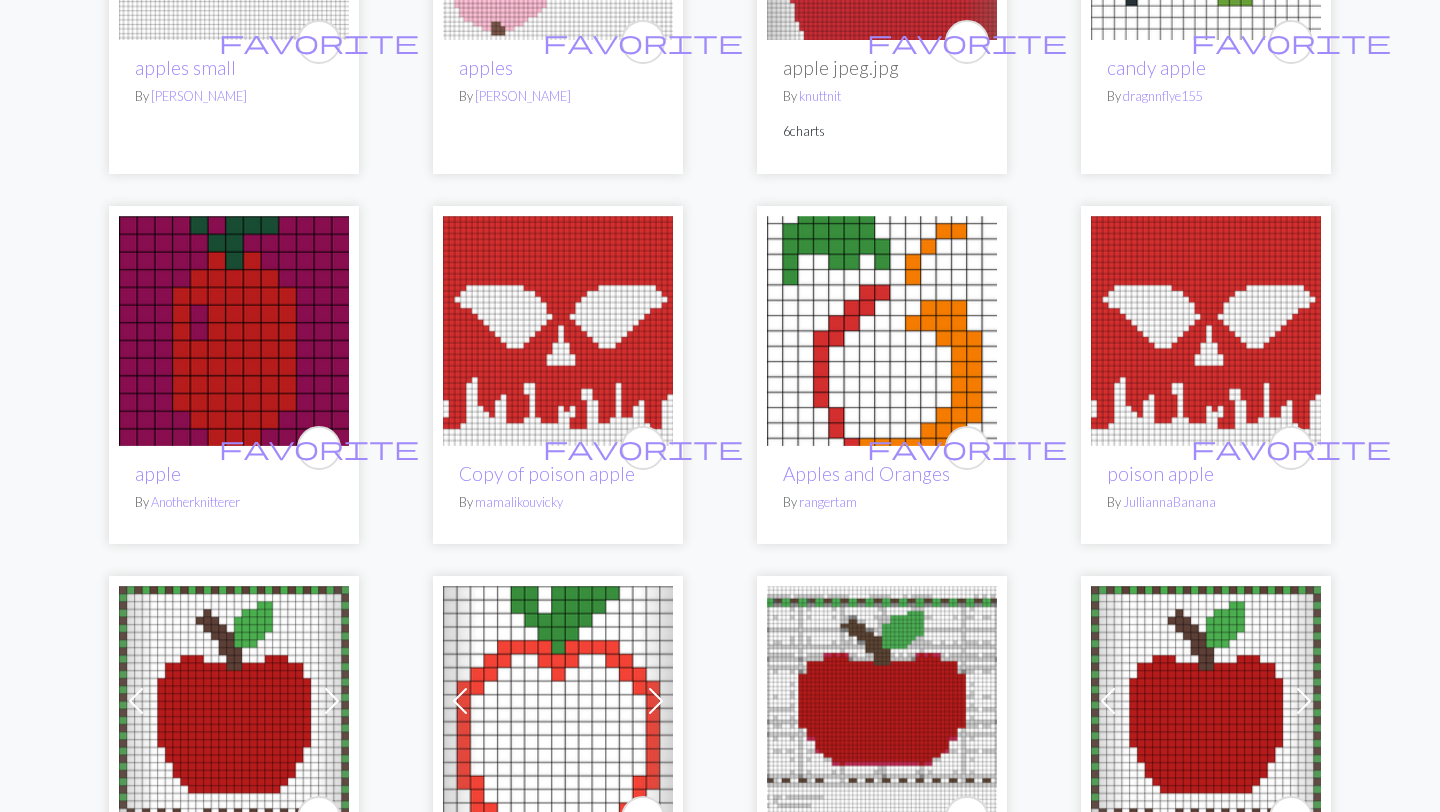 scroll, scrollTop: 0, scrollLeft: 0, axis: both 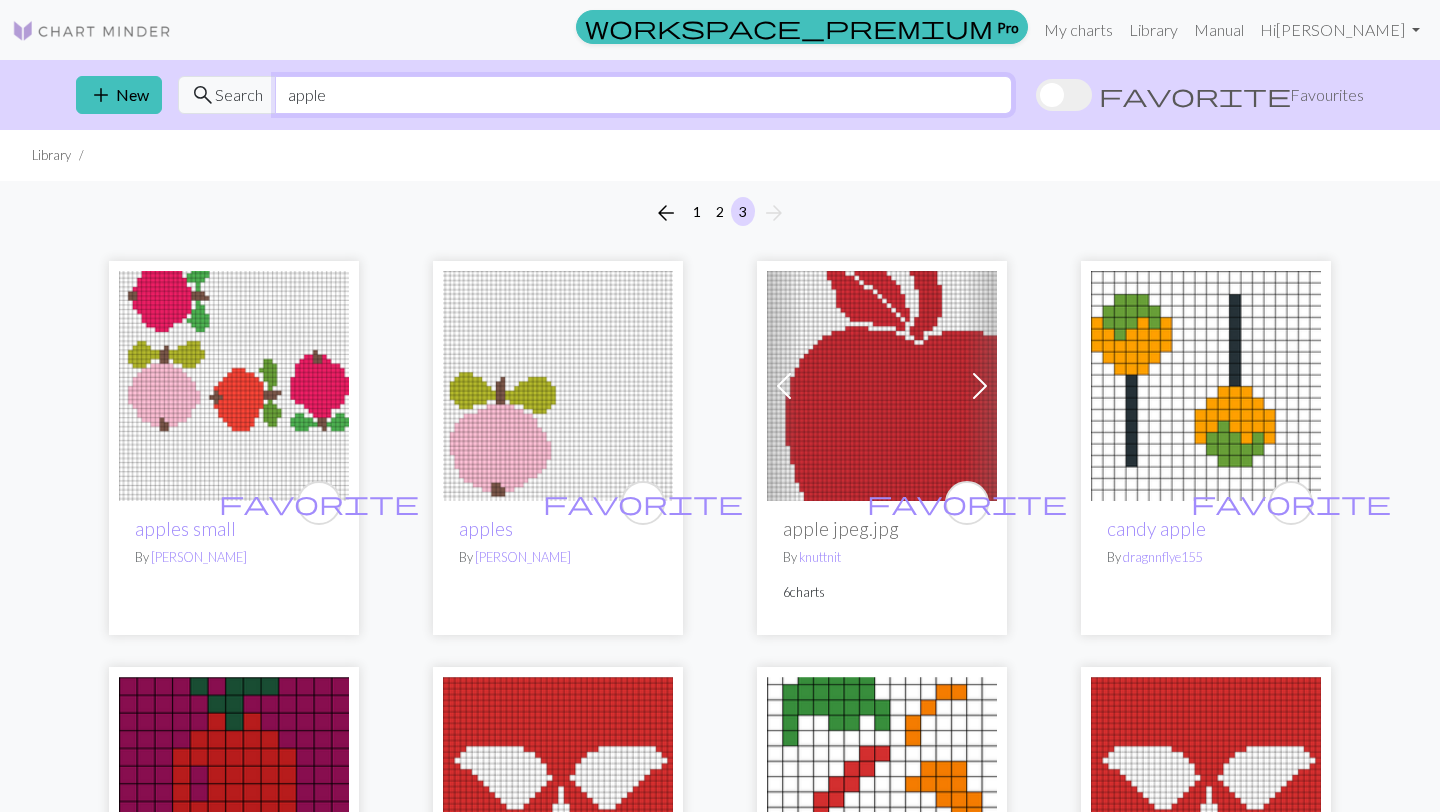click on "apple" at bounding box center (643, 95) 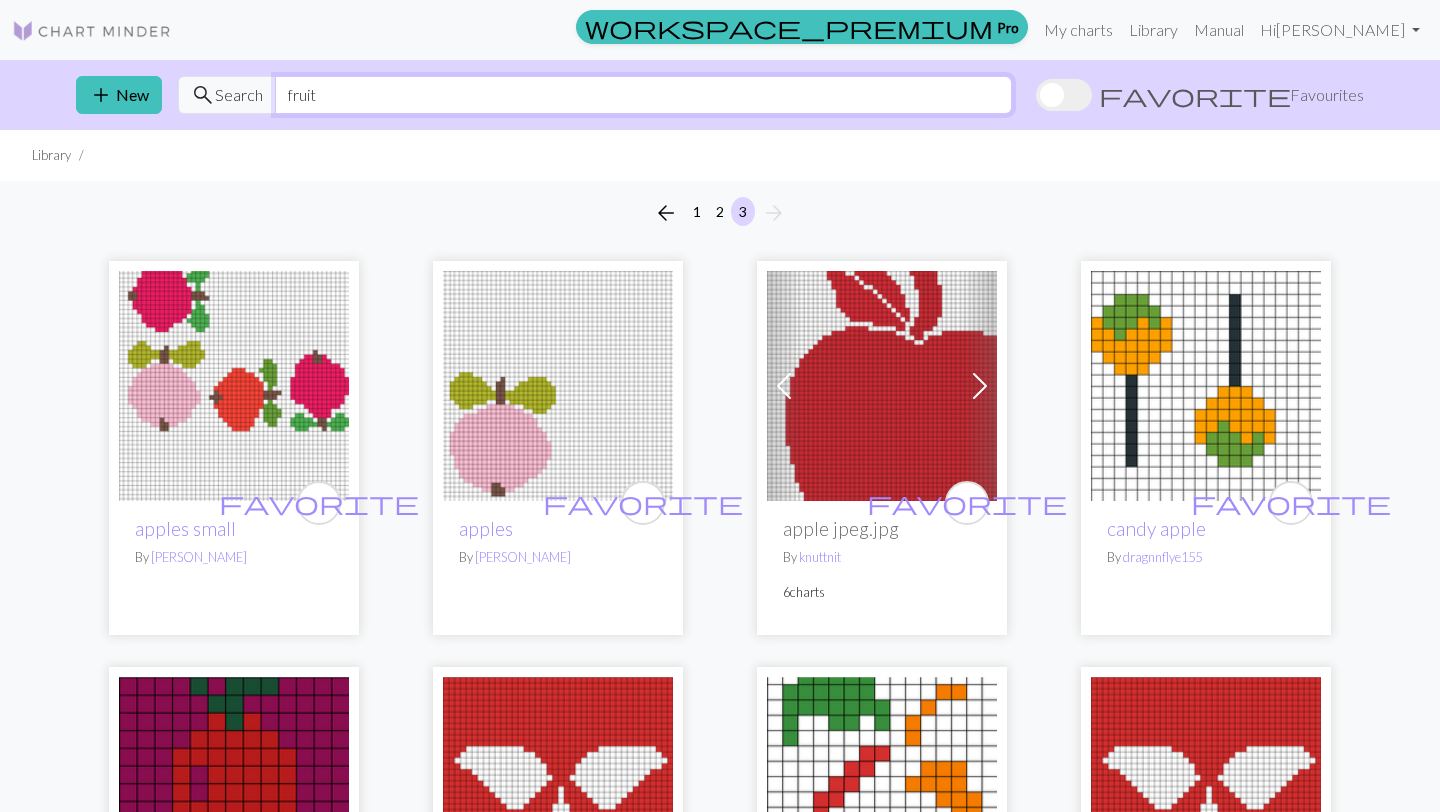 type on "fruit" 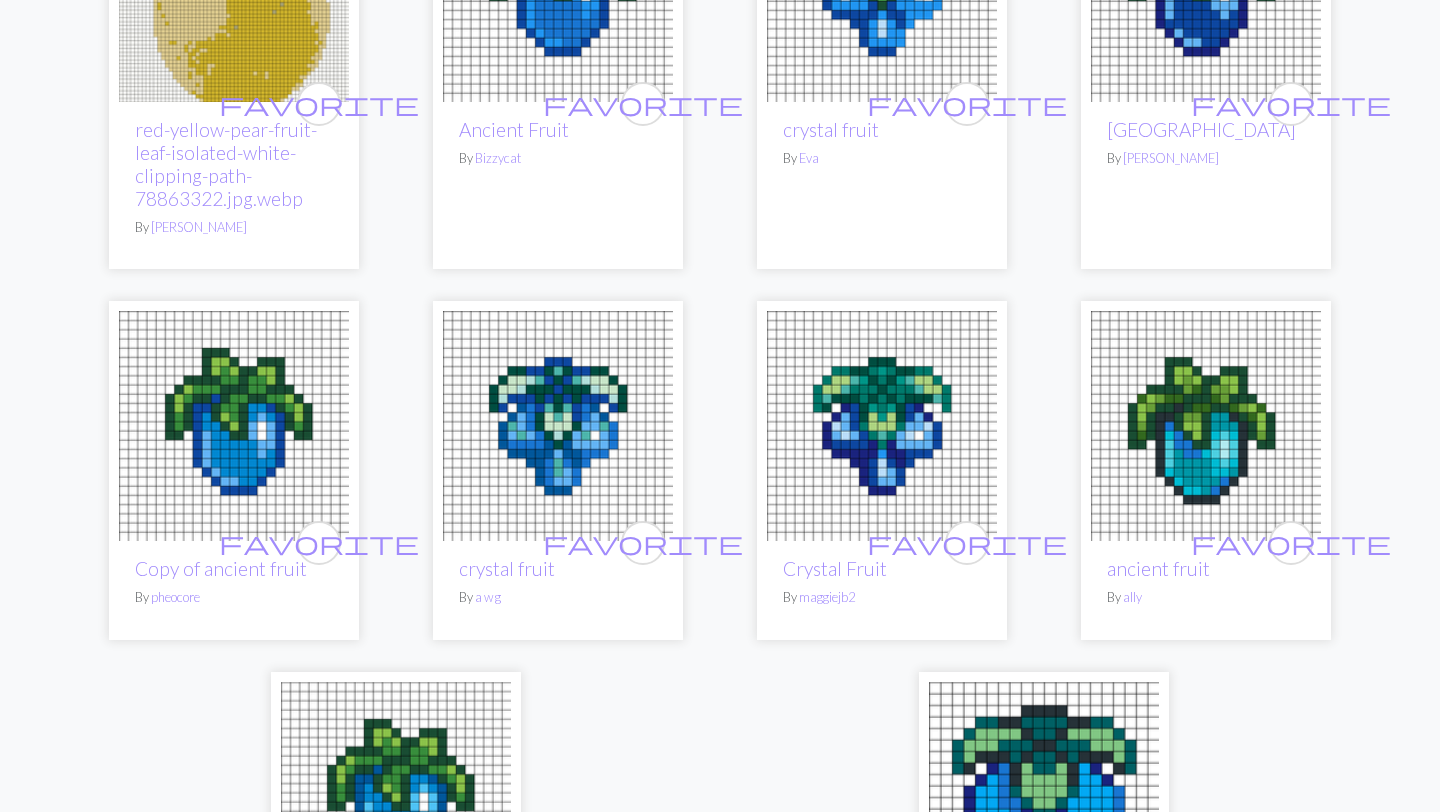 scroll, scrollTop: 4614, scrollLeft: 0, axis: vertical 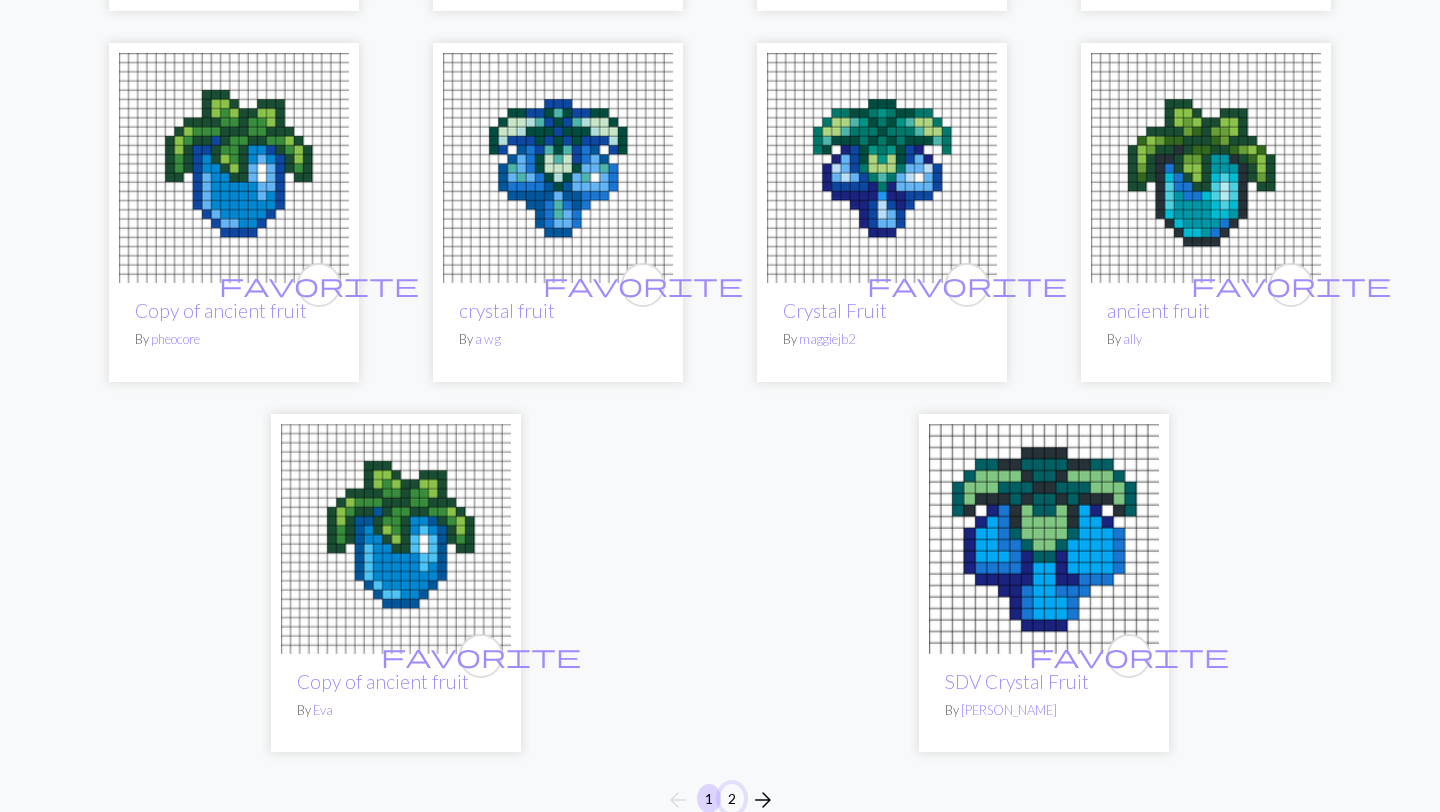 click on "2" at bounding box center (732, 798) 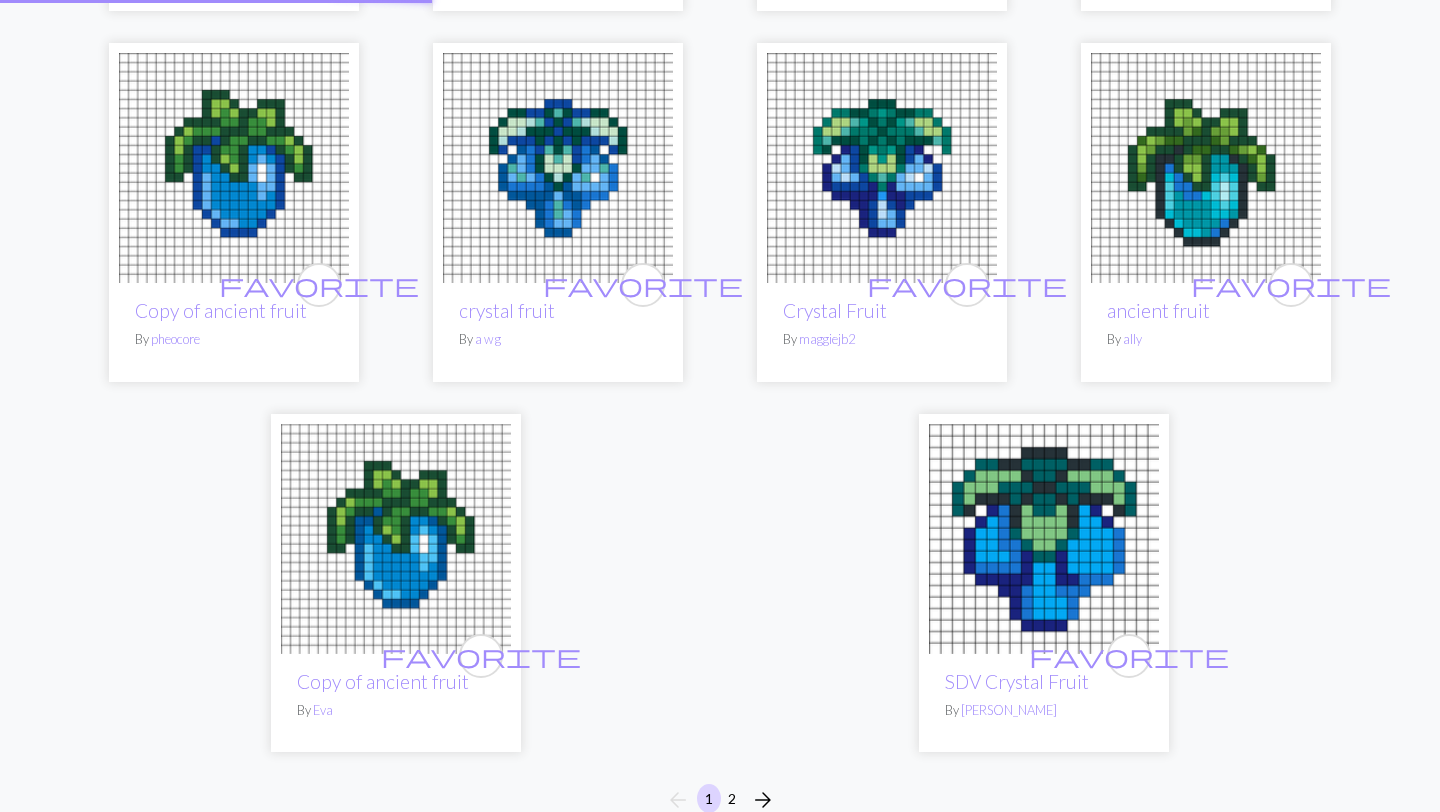 scroll, scrollTop: 0, scrollLeft: 0, axis: both 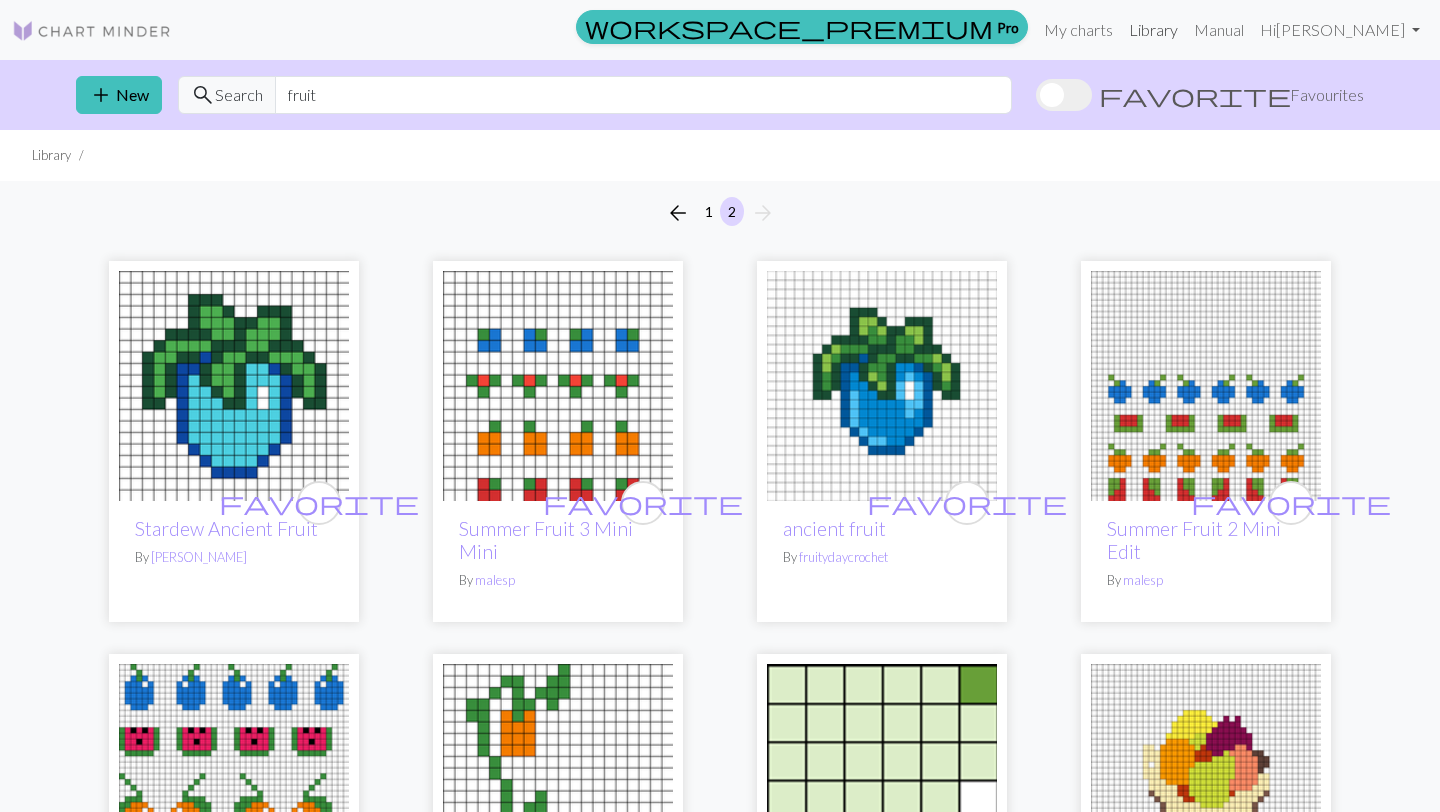 click on "Library" at bounding box center (1153, 30) 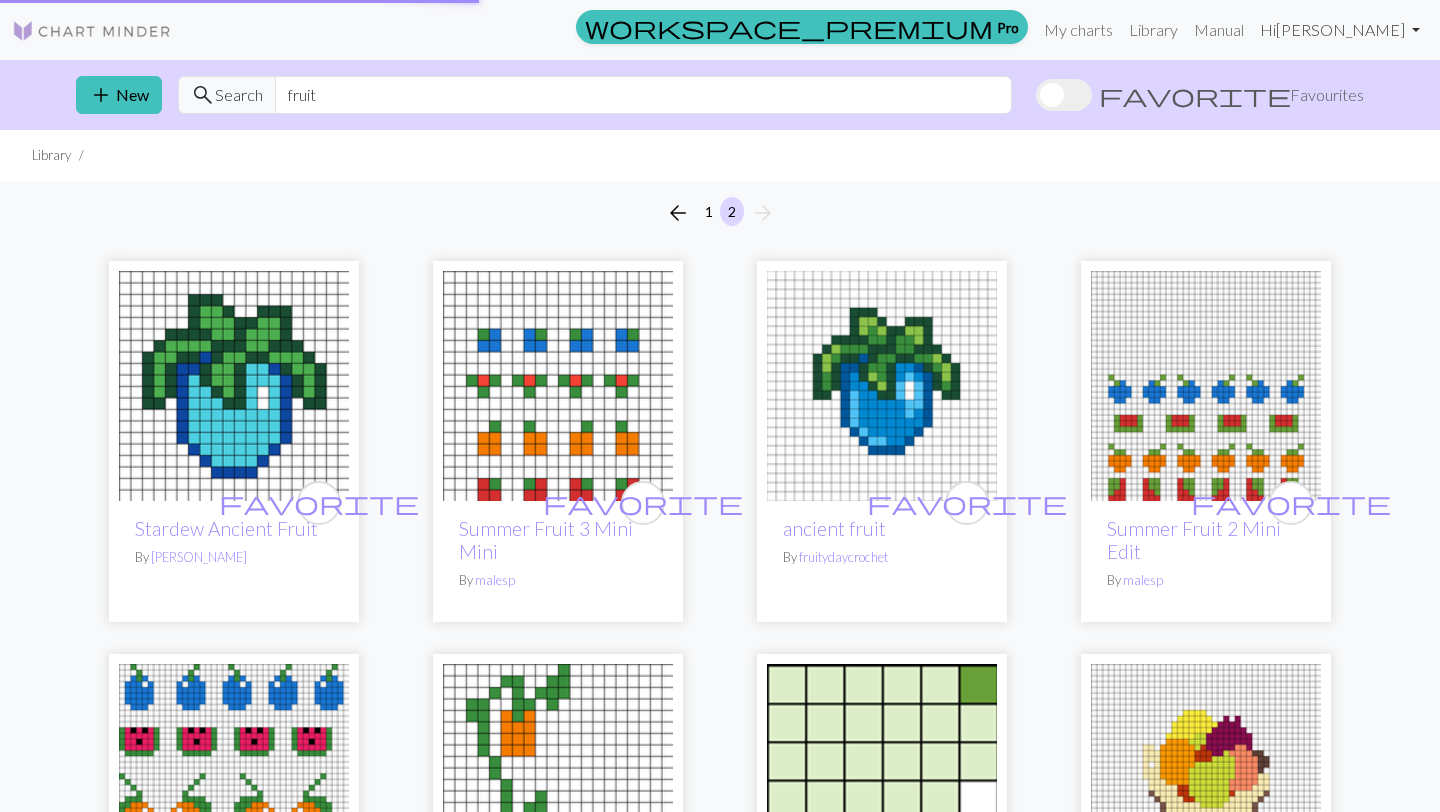 click on "Hi  emma" at bounding box center (1340, 30) 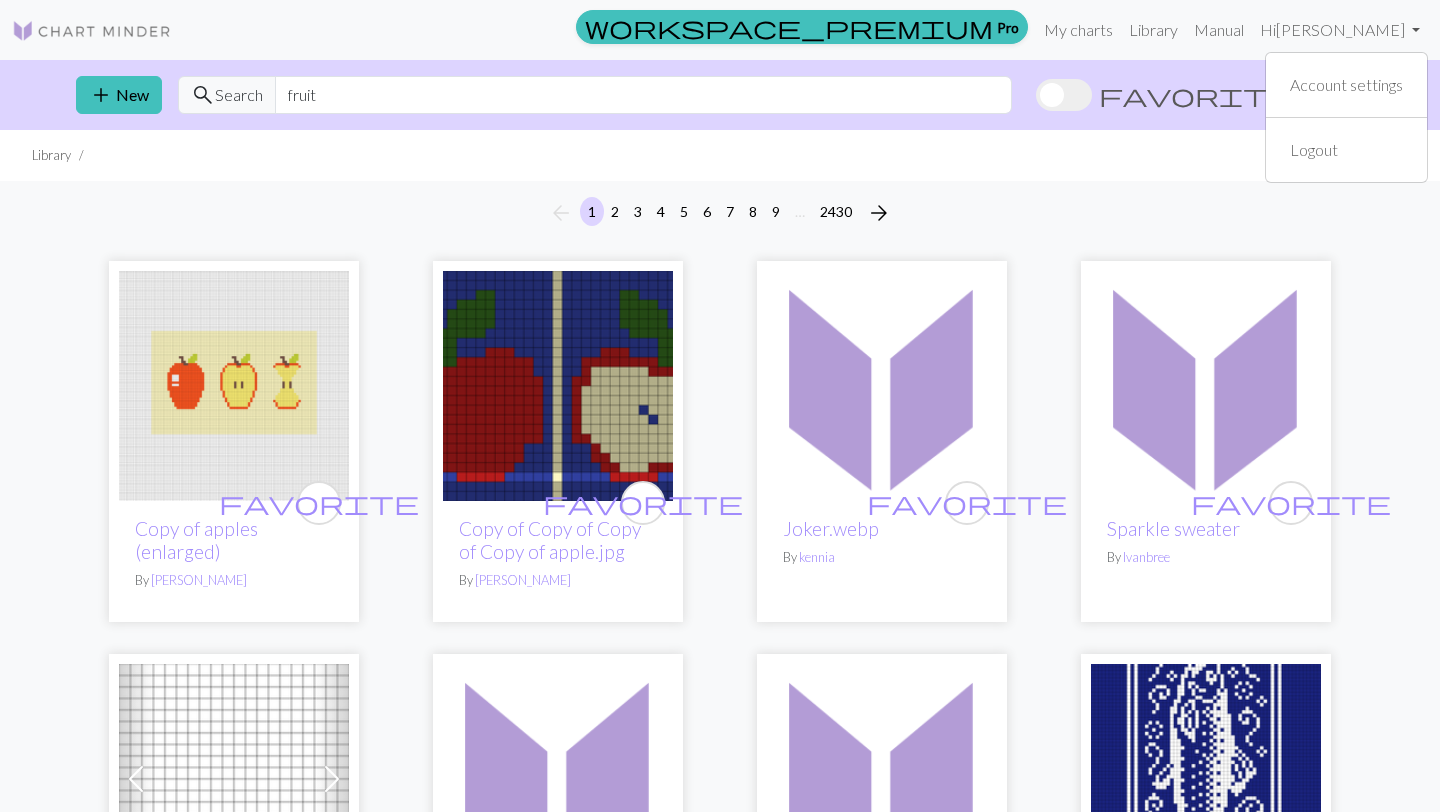 click on "arrow_back 1 2 3 4 5 6 7 8 9 … 2430 arrow_forward" at bounding box center (720, 213) 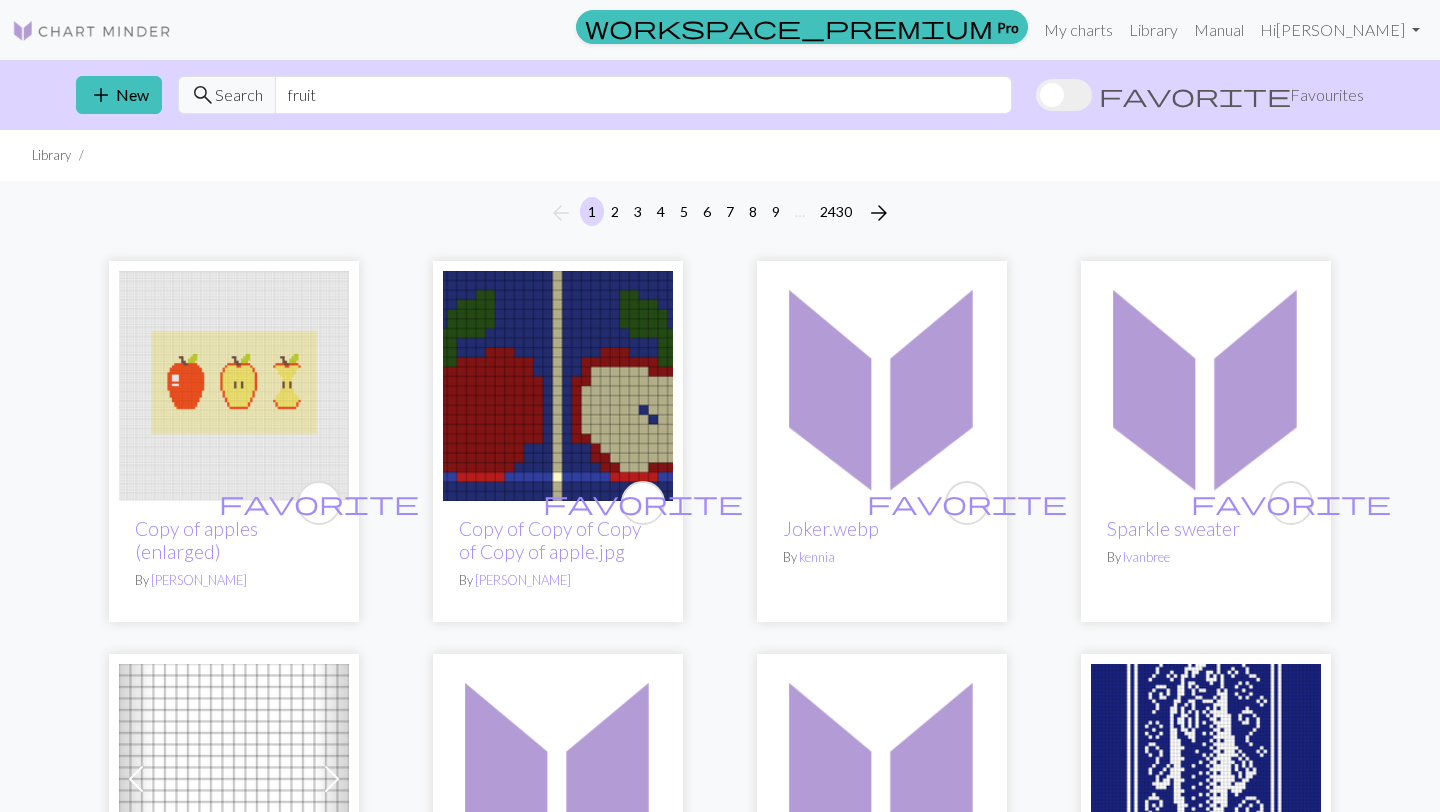 click on "Favourites" at bounding box center [1327, 95] 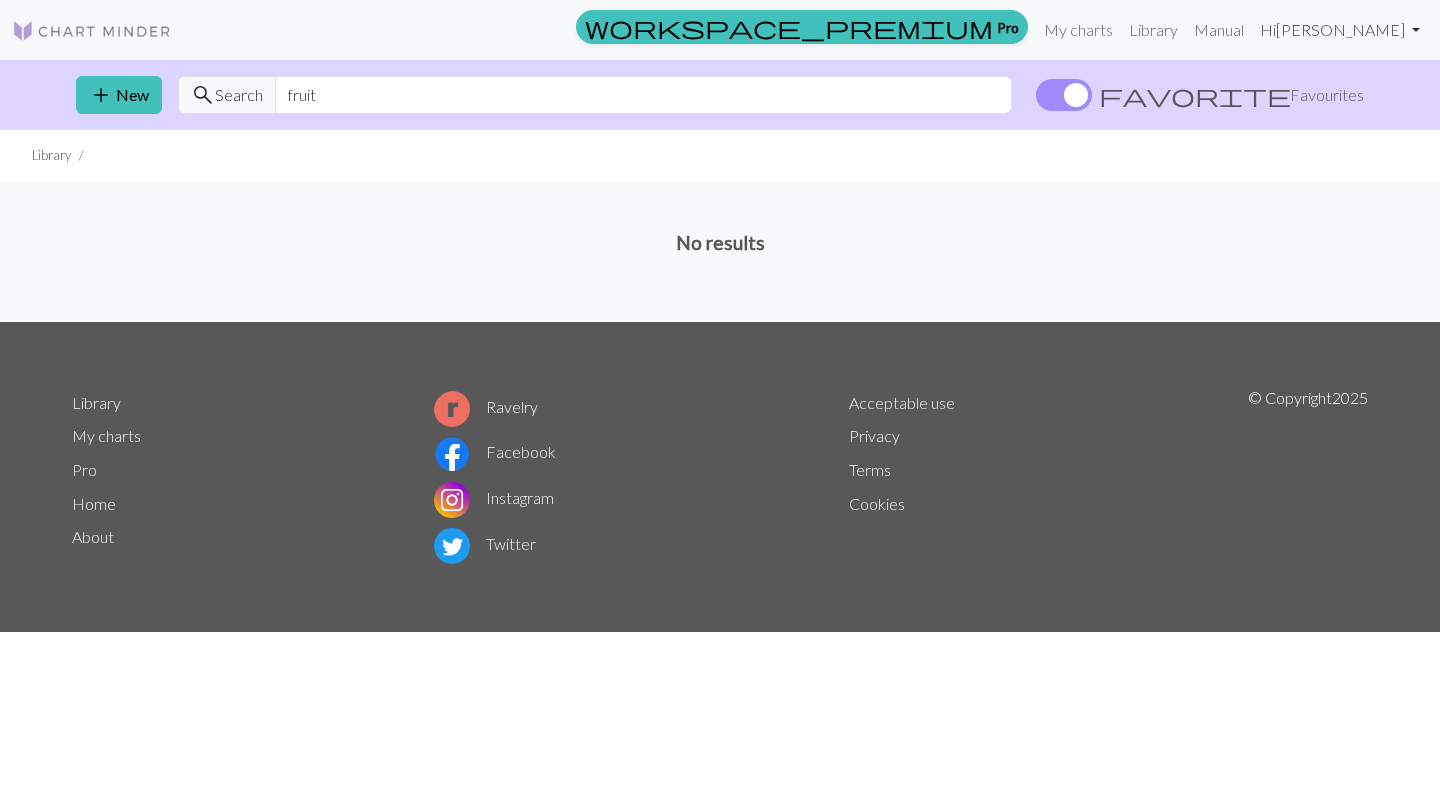 click on "Hi  emma" at bounding box center (1340, 30) 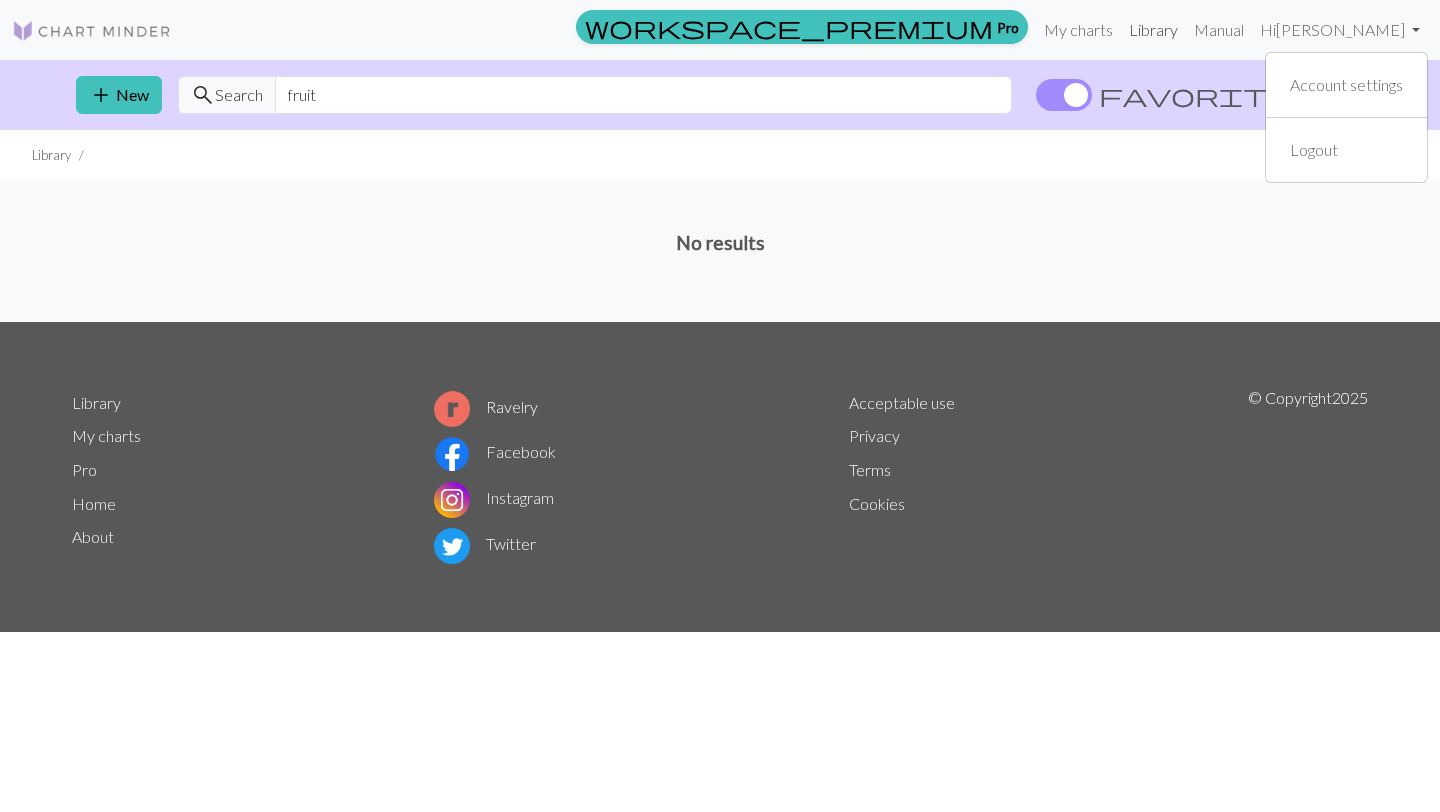 click on "Library" at bounding box center [1153, 30] 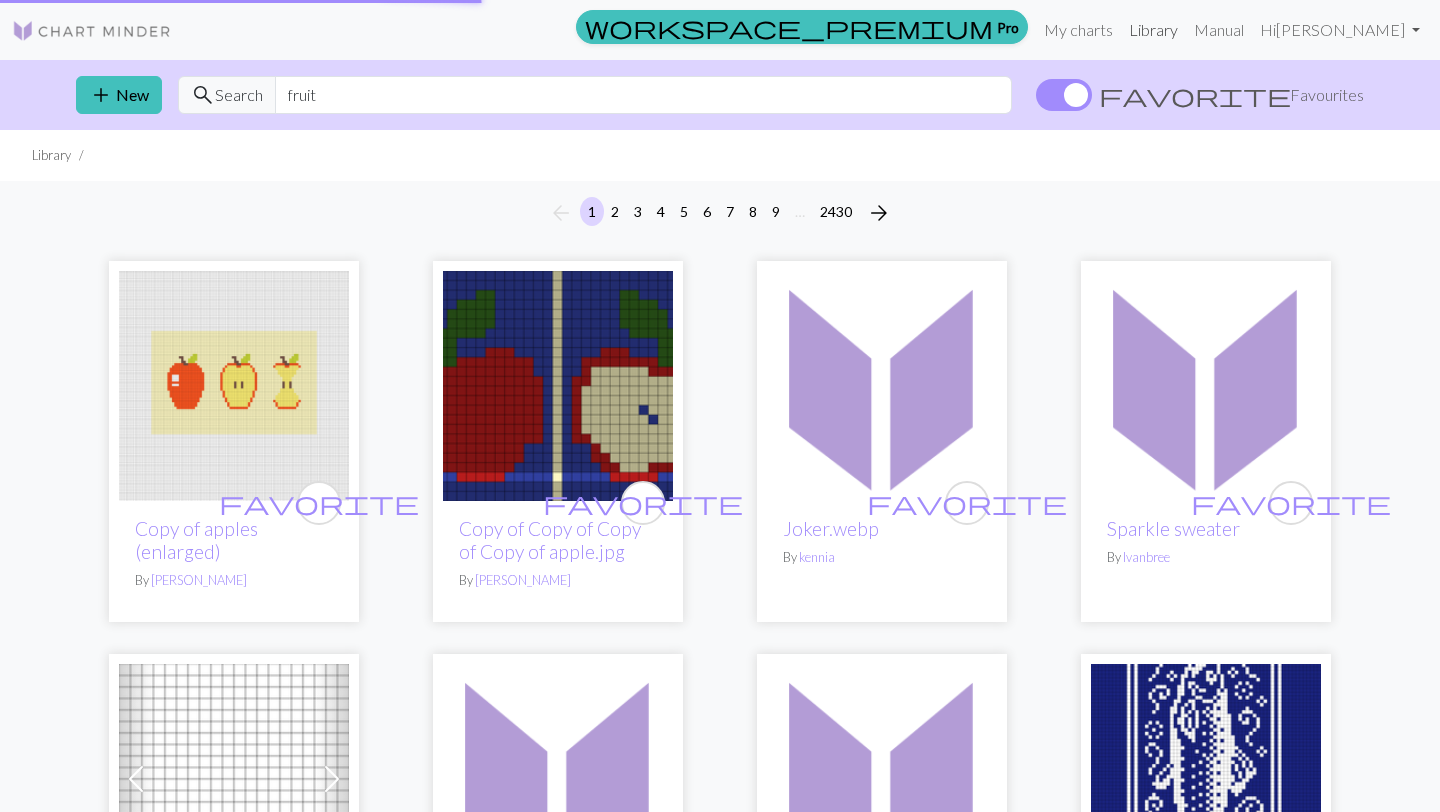 click on "Library" at bounding box center [1153, 30] 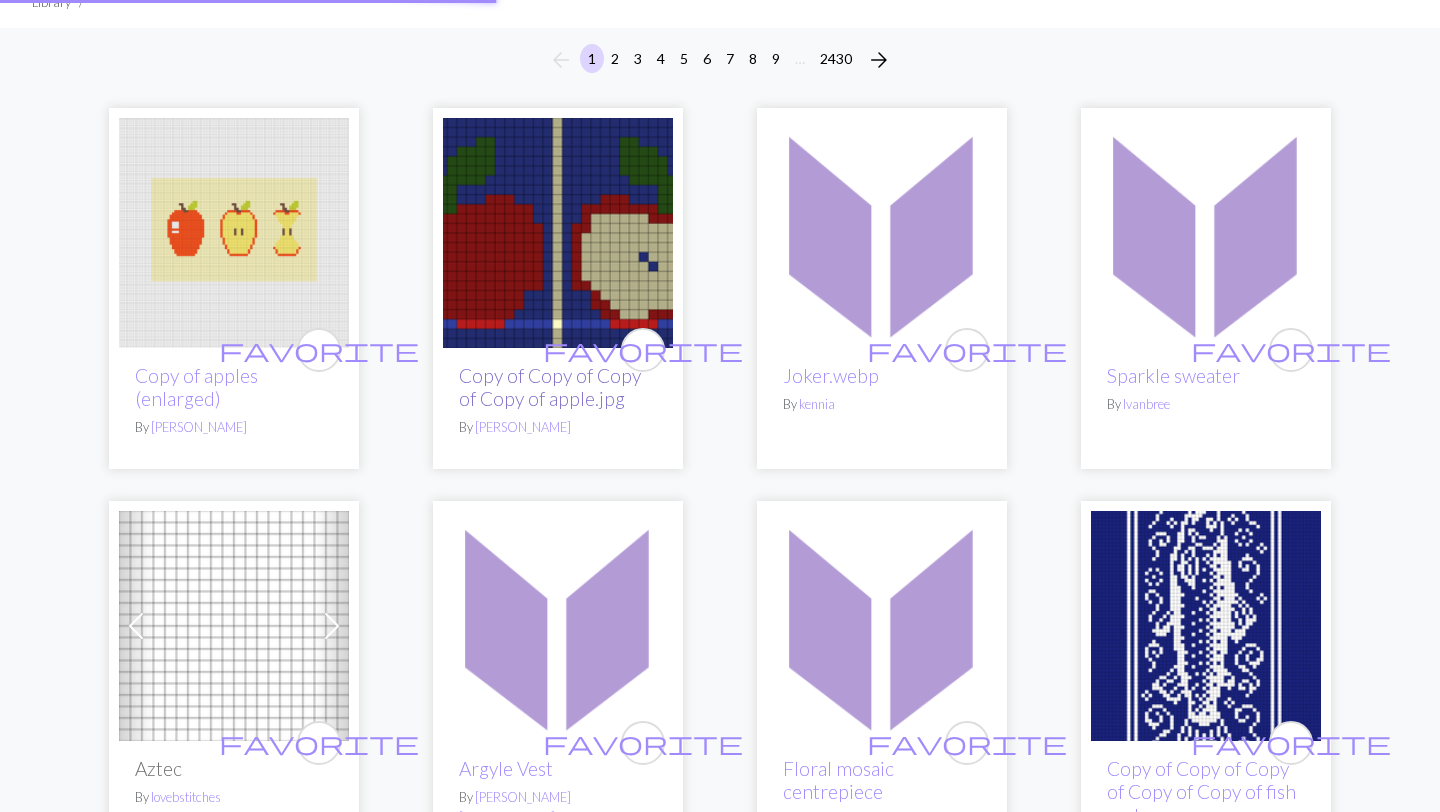 scroll, scrollTop: 0, scrollLeft: 0, axis: both 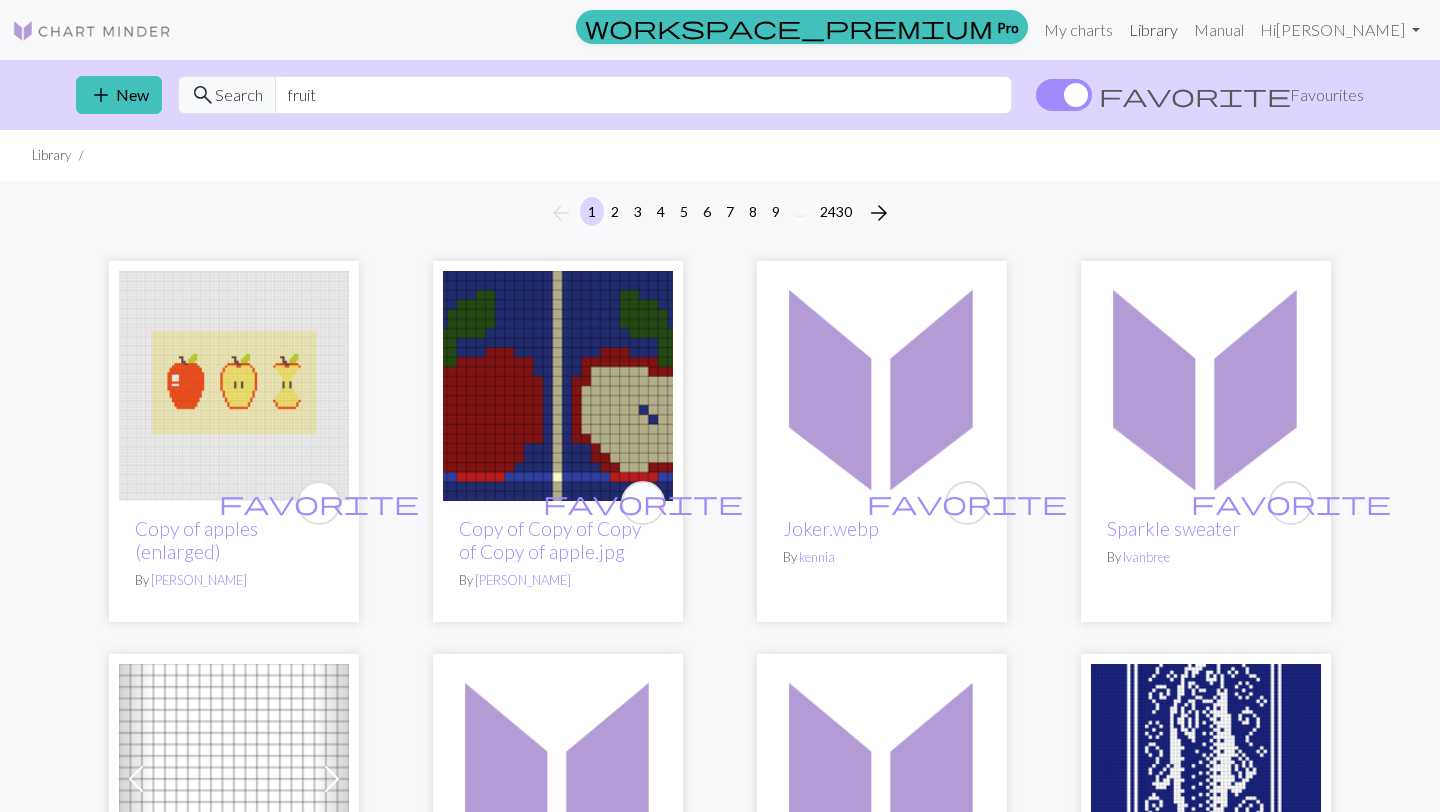 click on "Library" at bounding box center [1153, 30] 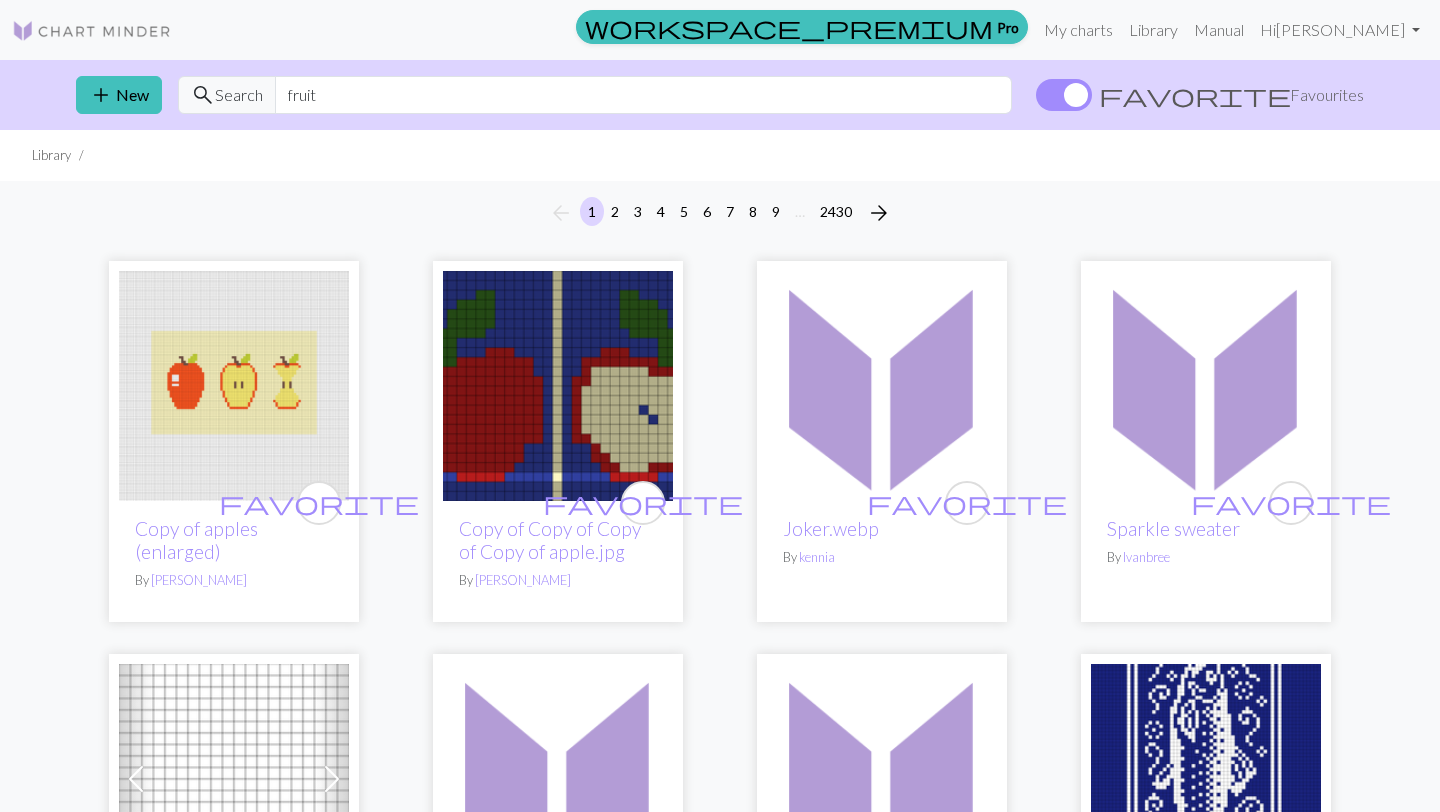 click at bounding box center [1064, 95] 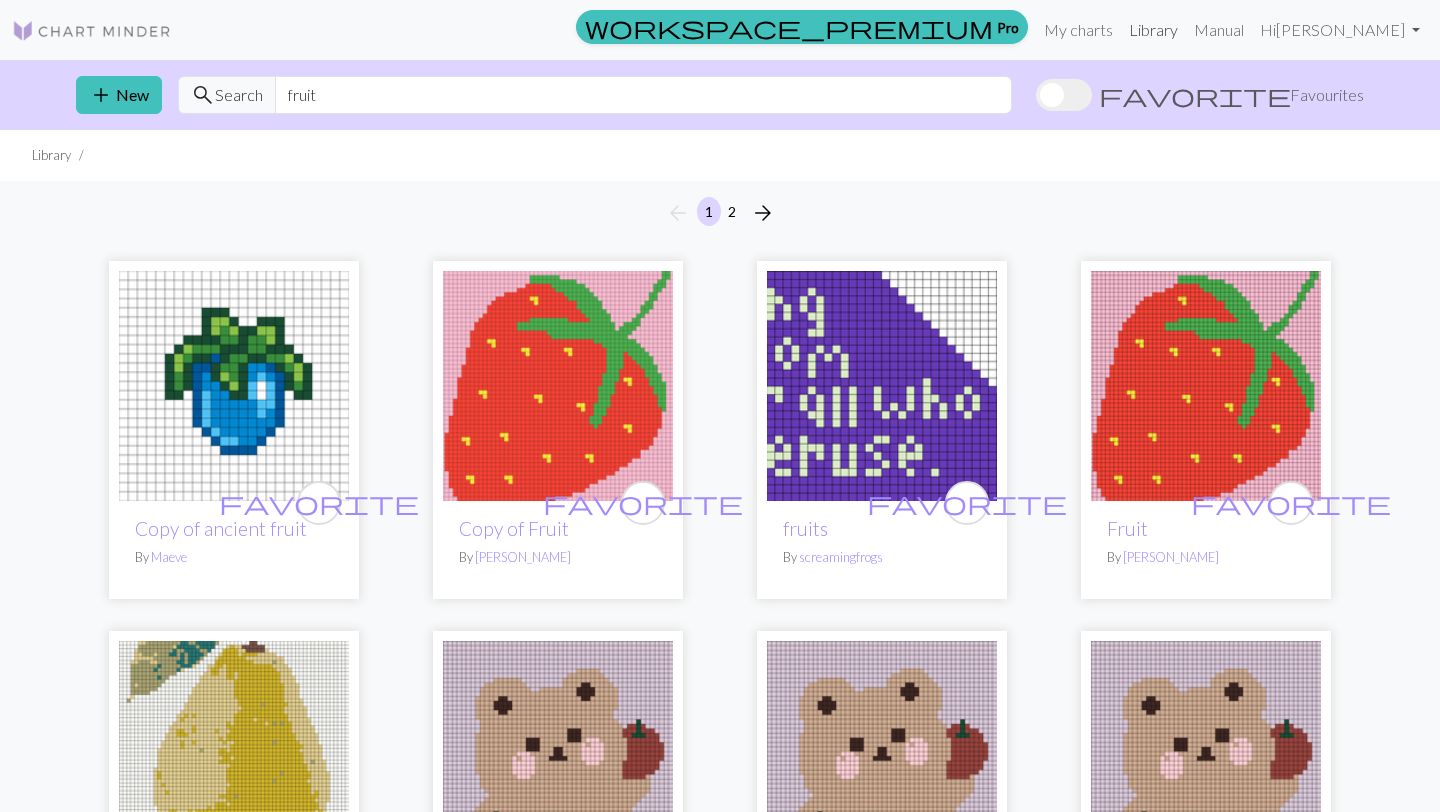 click on "Library" at bounding box center (1153, 30) 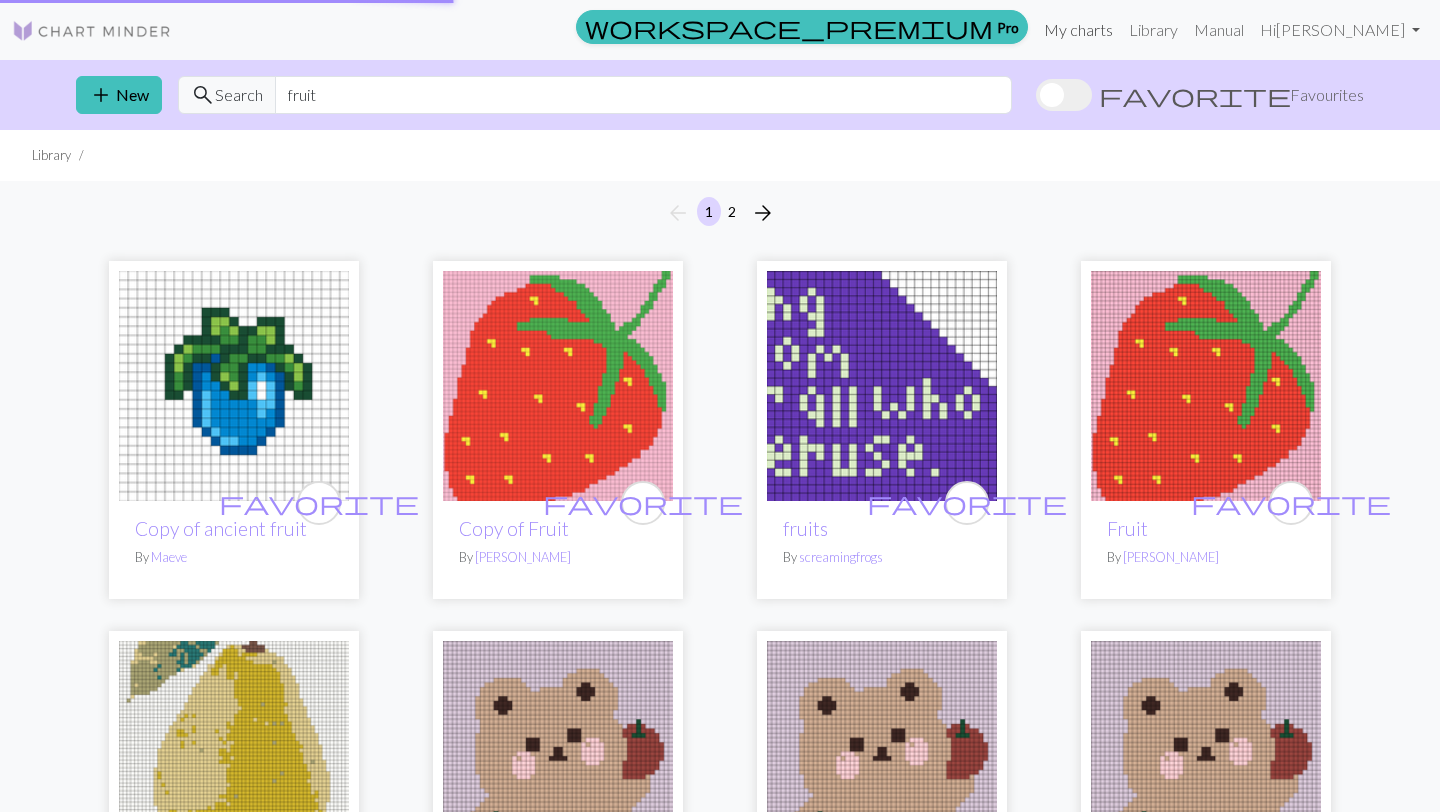click on "My charts" at bounding box center (1078, 30) 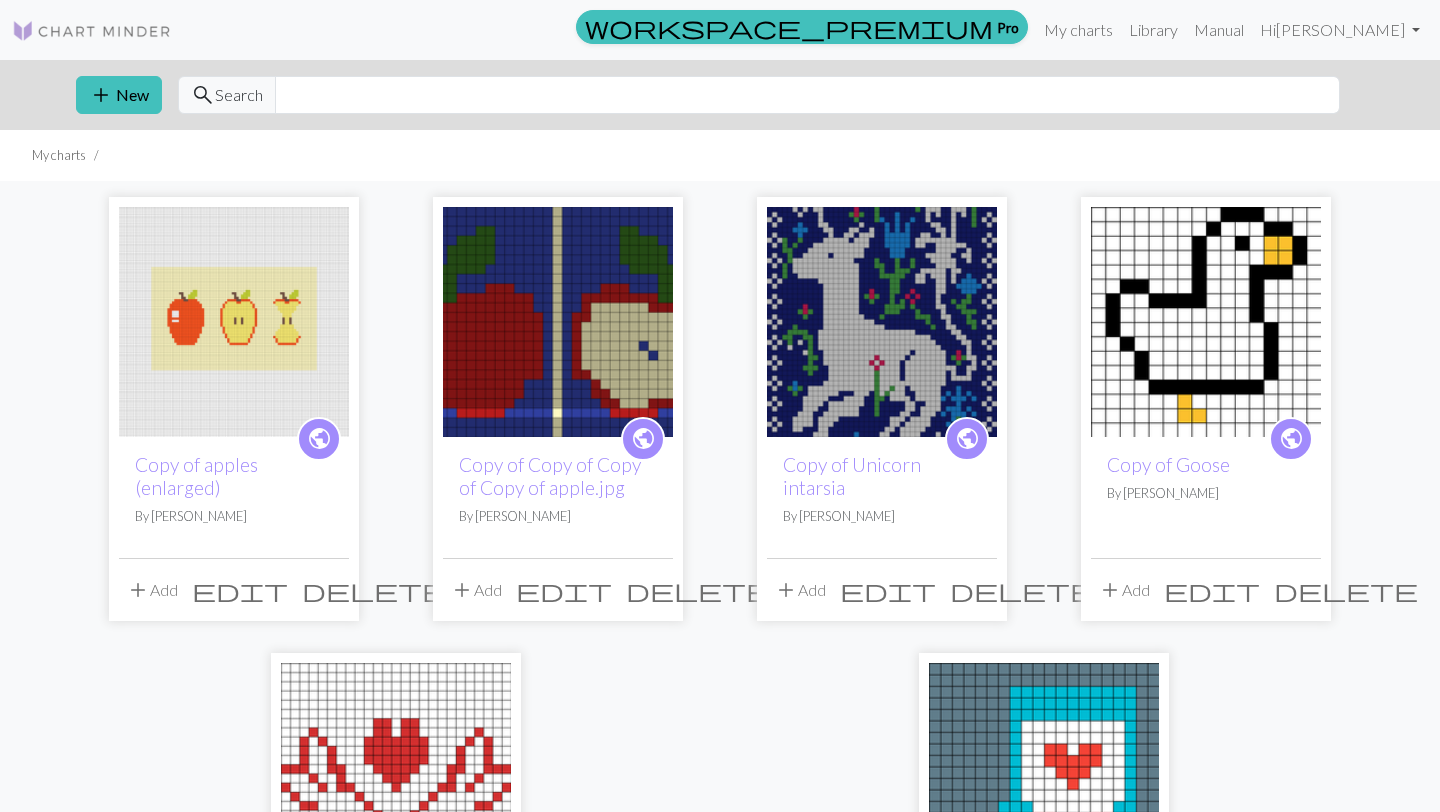click on "delete" at bounding box center (374, 590) 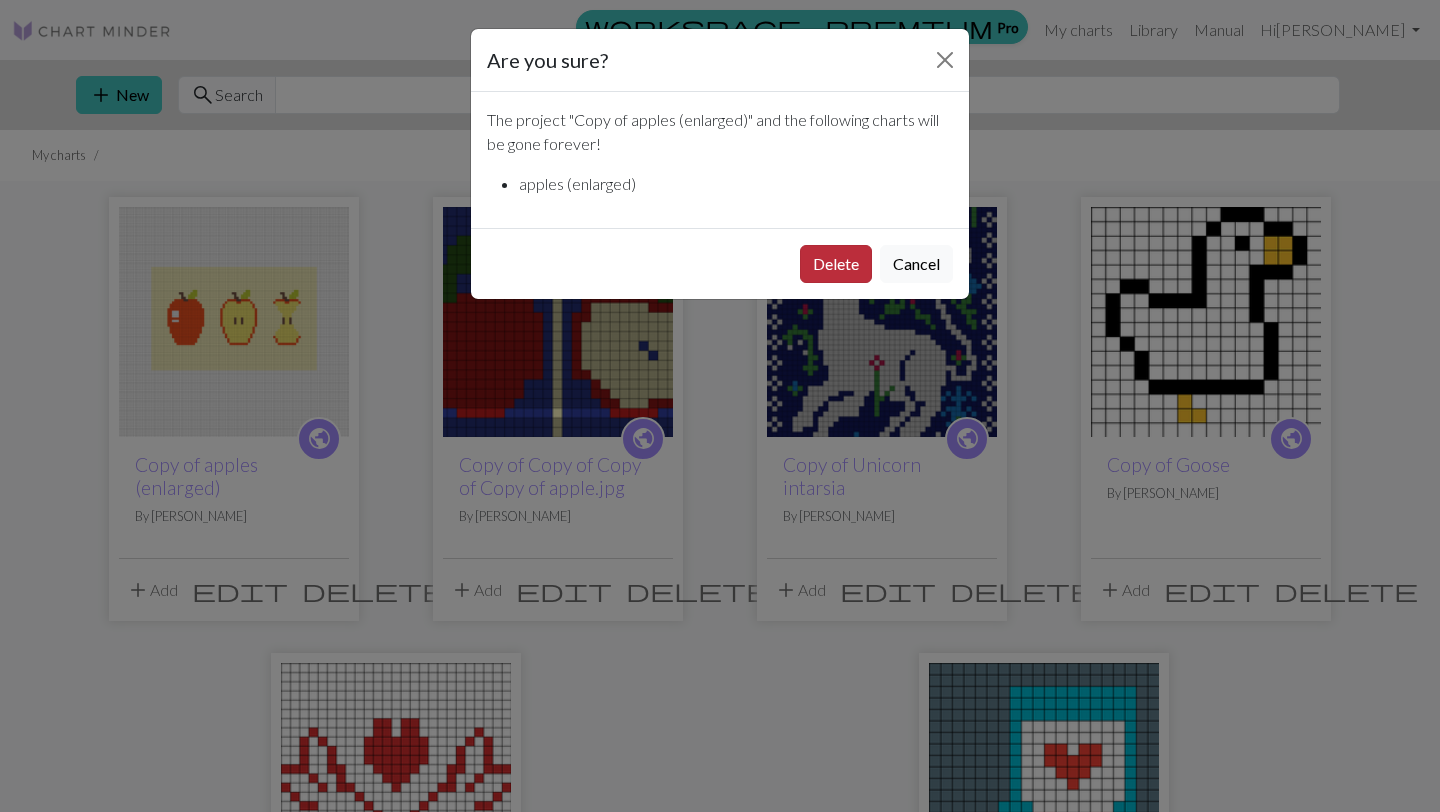 click on "Delete" at bounding box center [836, 264] 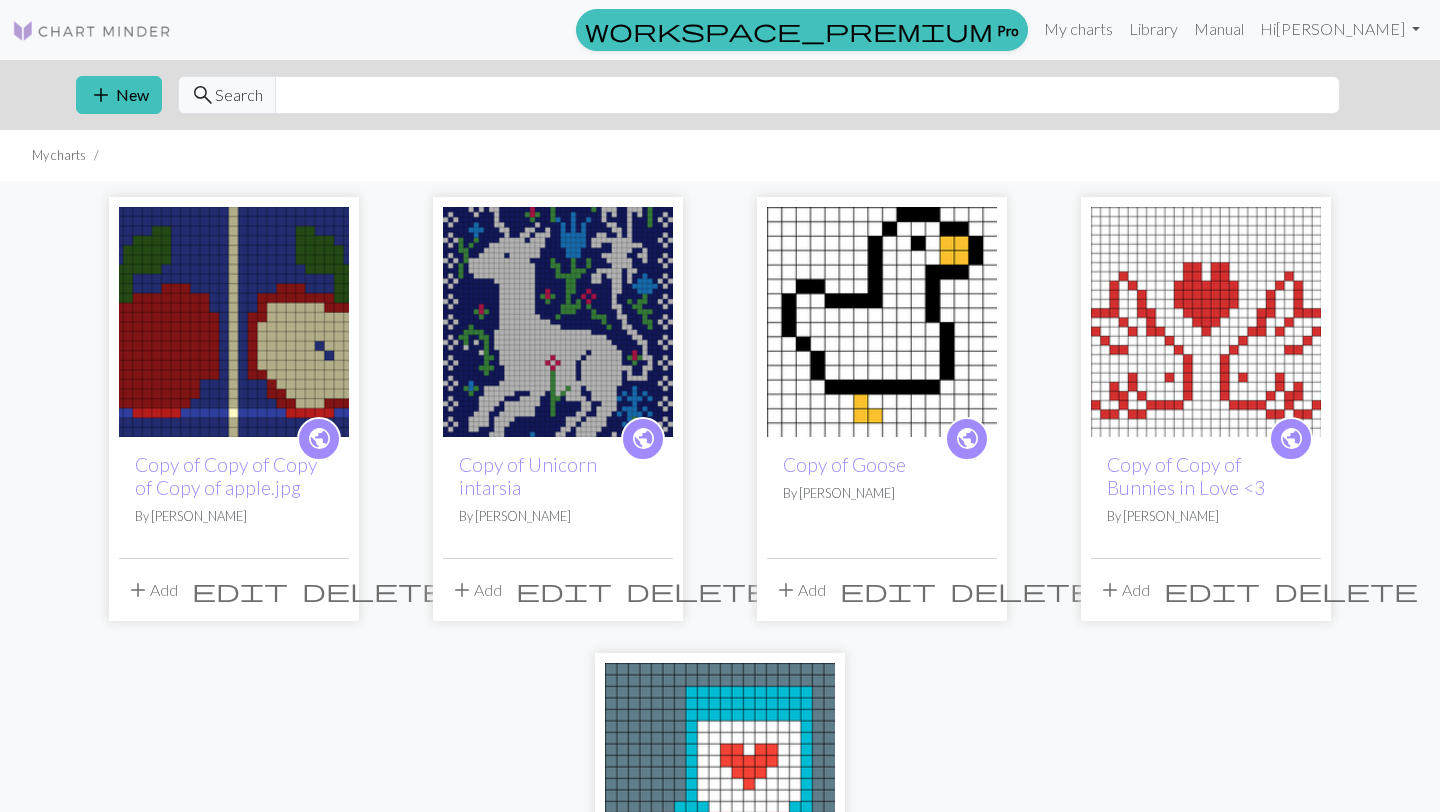 scroll, scrollTop: 0, scrollLeft: 0, axis: both 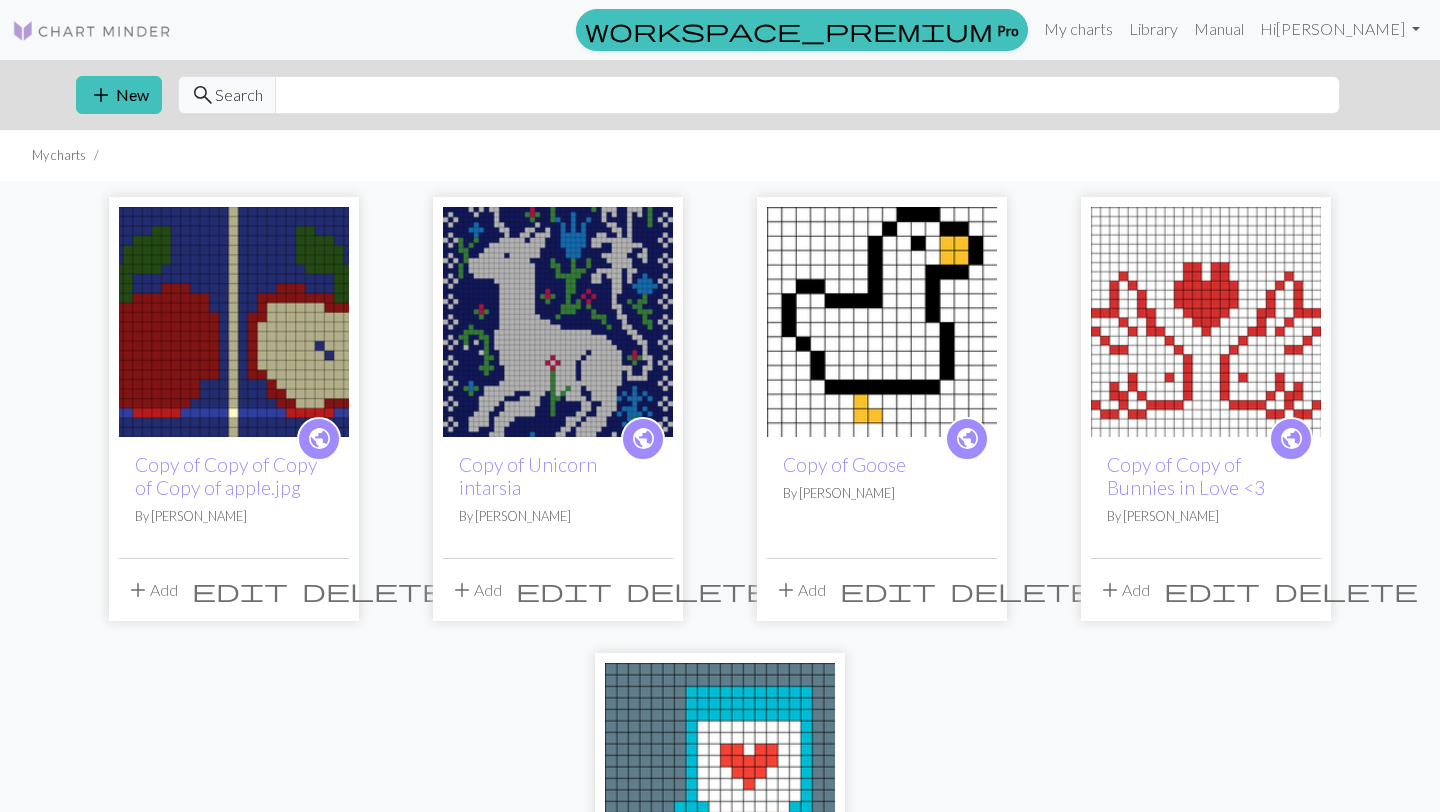 click at bounding box center [234, 322] 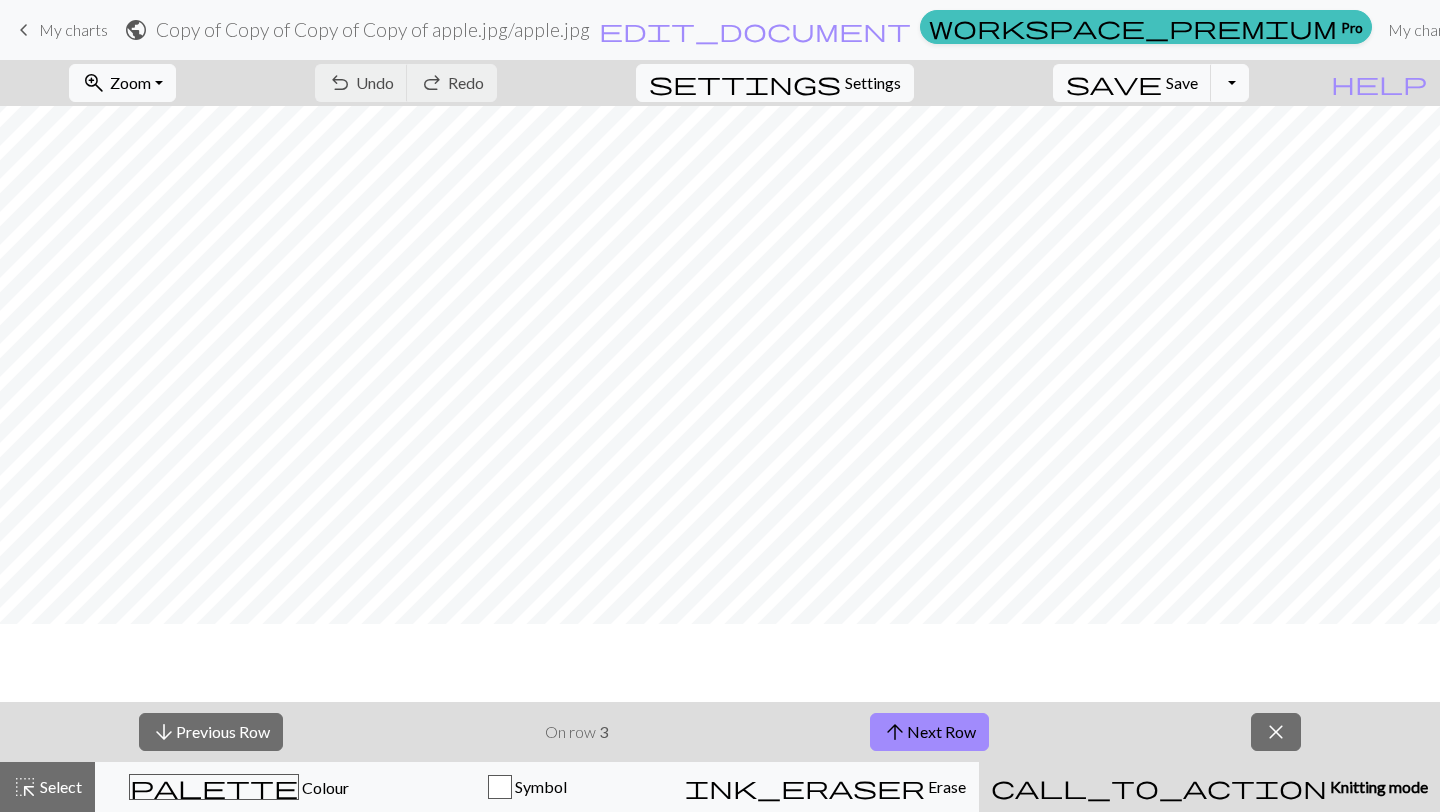 scroll, scrollTop: 0, scrollLeft: 0, axis: both 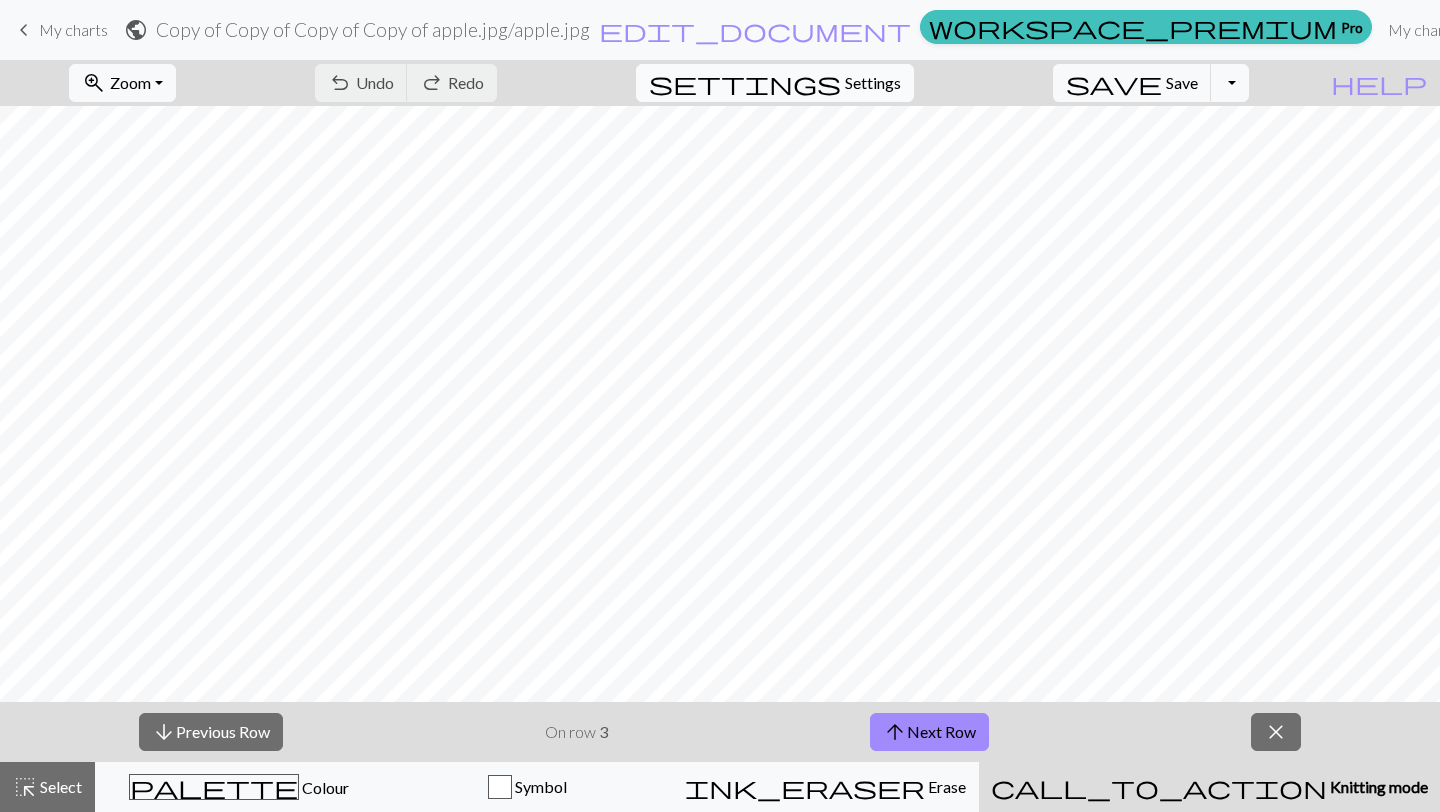 click on "Settings" at bounding box center (873, 83) 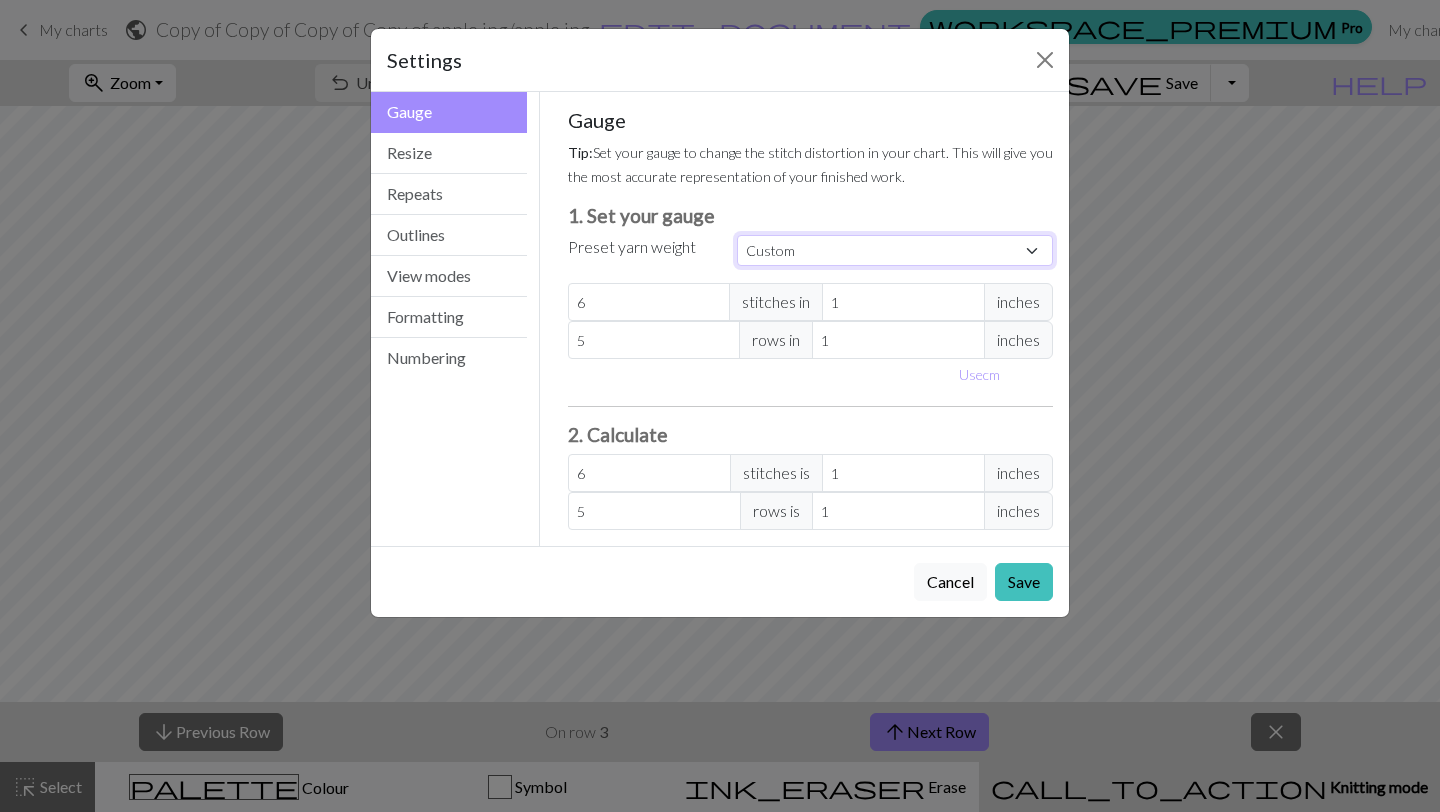 click on "Custom Square Lace Light Fingering Fingering Sport Double knit Worsted Aran Bulky Super Bulky" at bounding box center [895, 250] 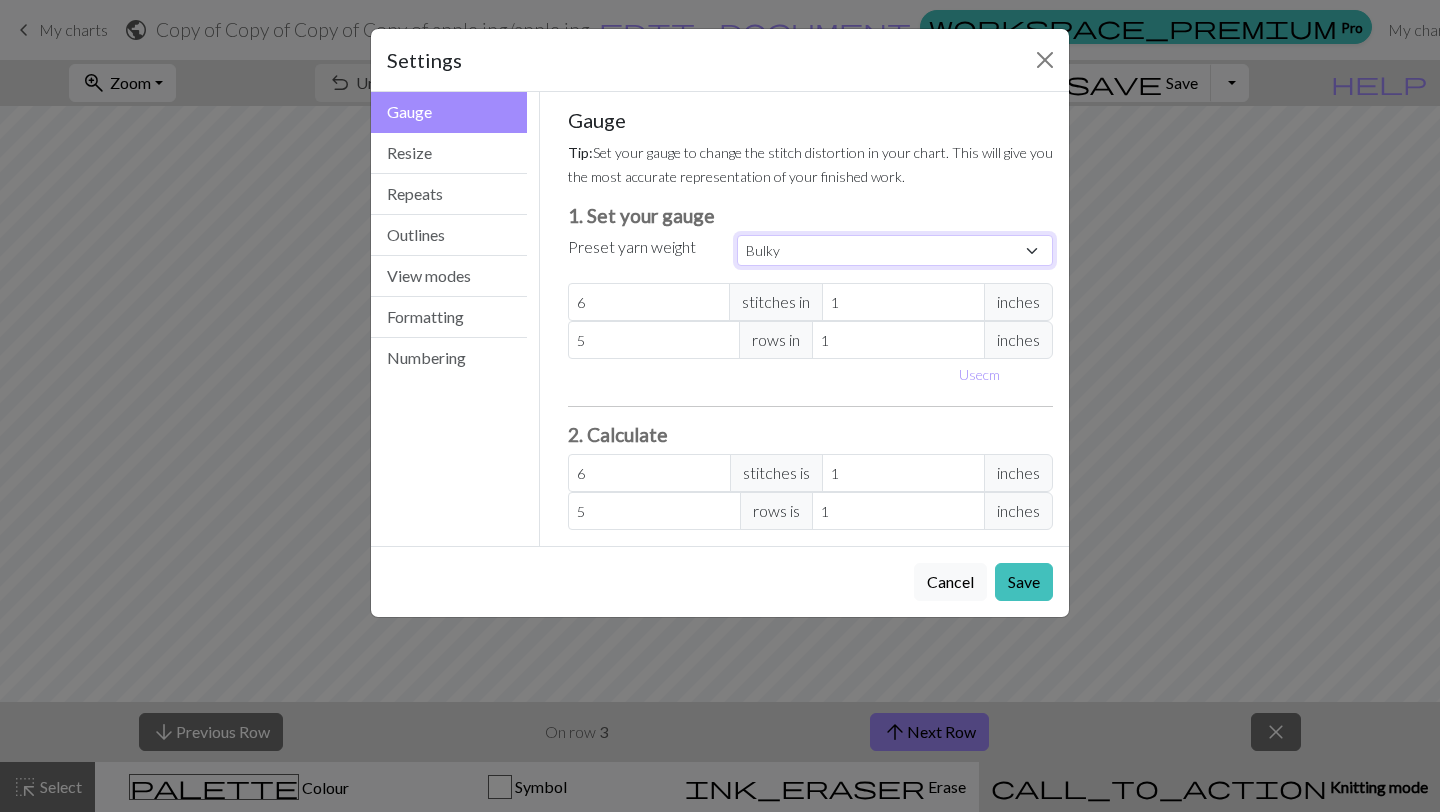 type on "14" 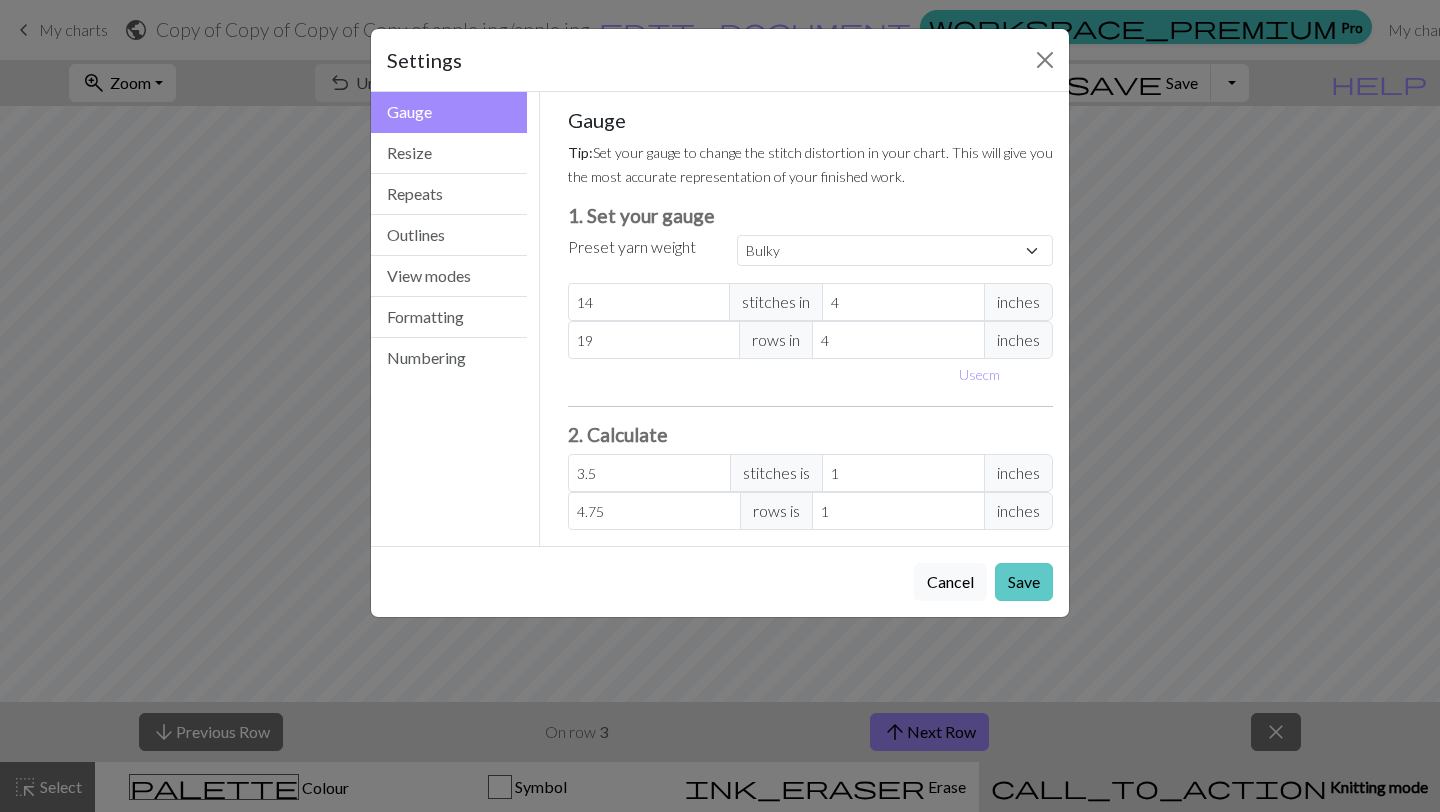 click on "Save" at bounding box center (1024, 582) 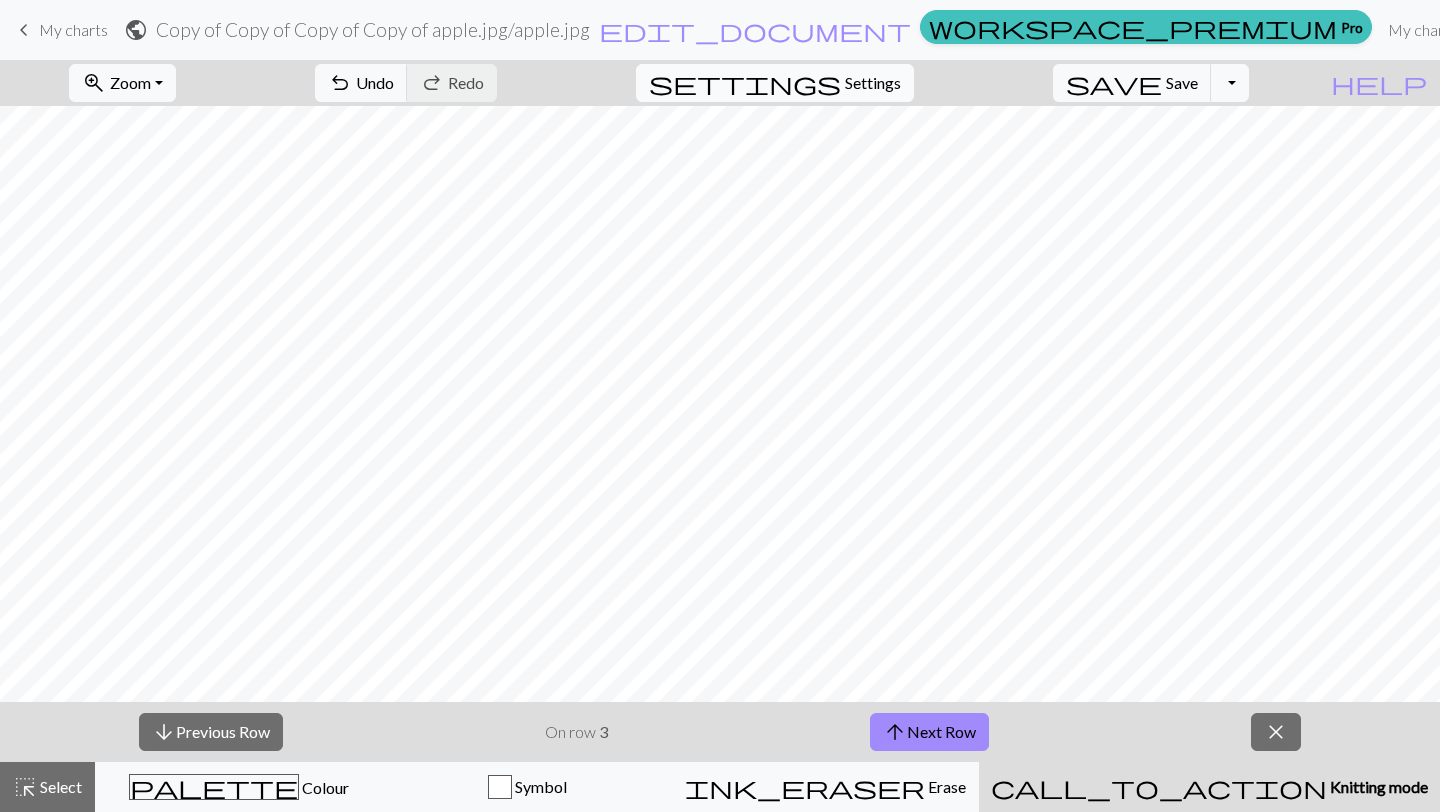 click on "Settings" at bounding box center [873, 83] 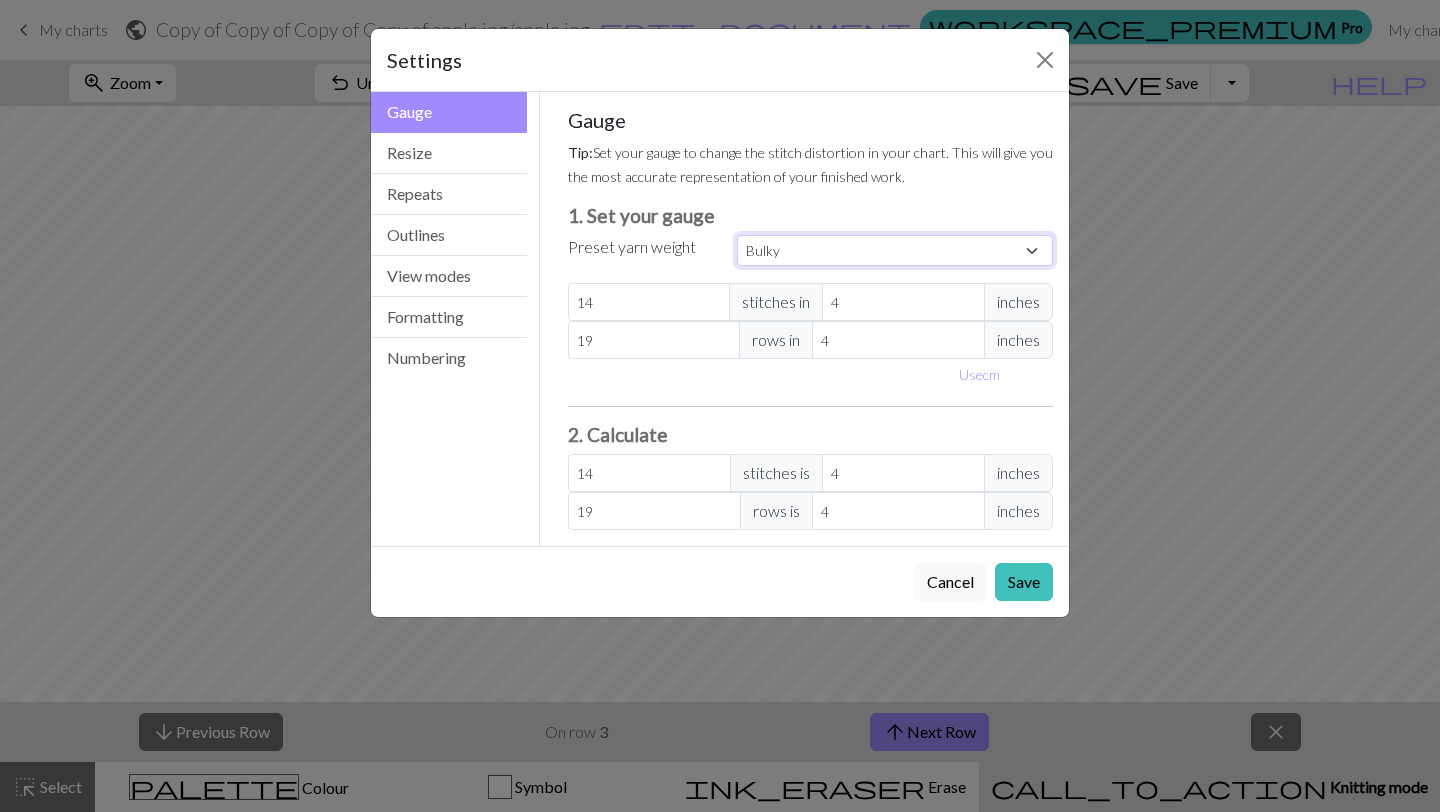 click on "Custom Square Lace Light Fingering Fingering Sport Double knit Worsted Aran Bulky Super Bulky" at bounding box center (895, 250) 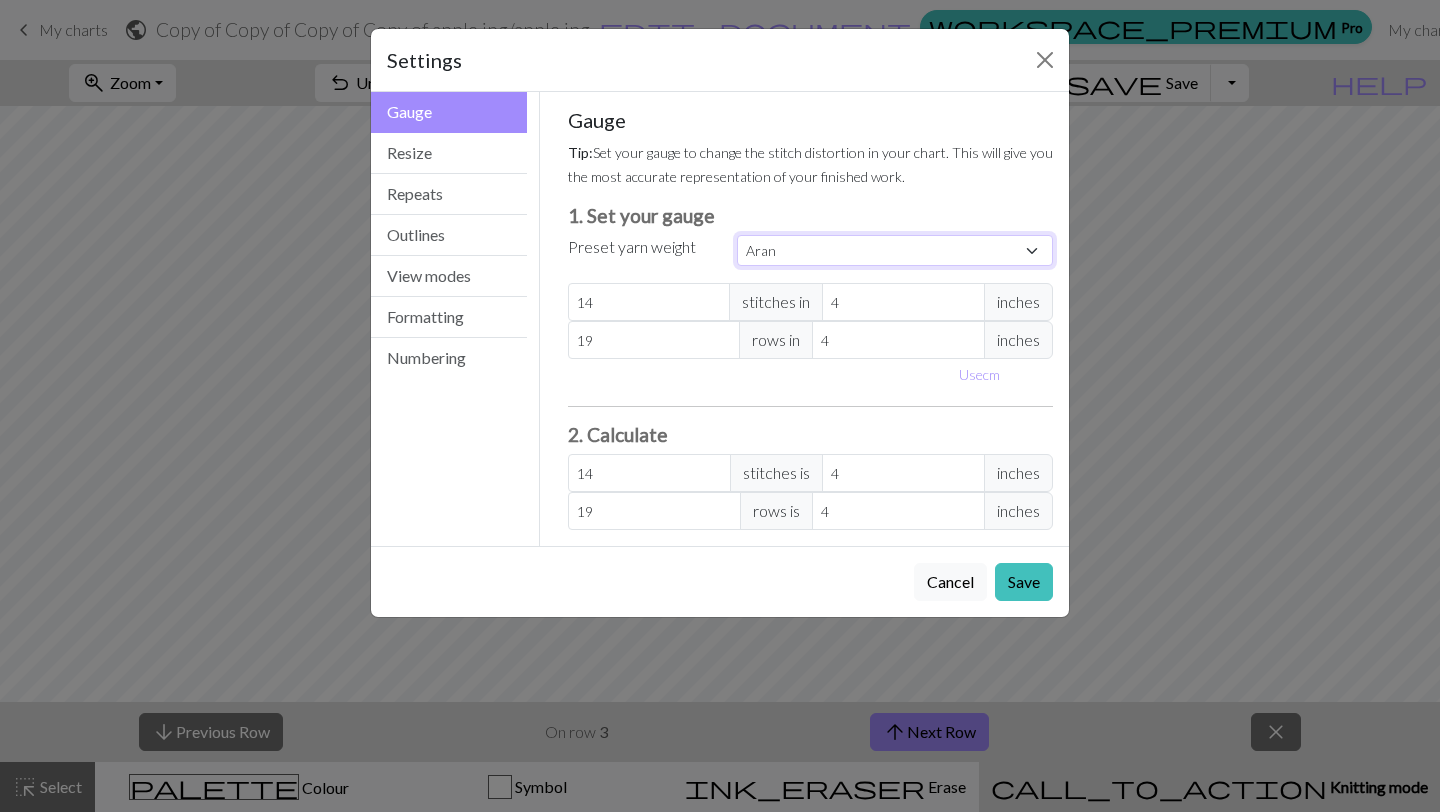 type on "18" 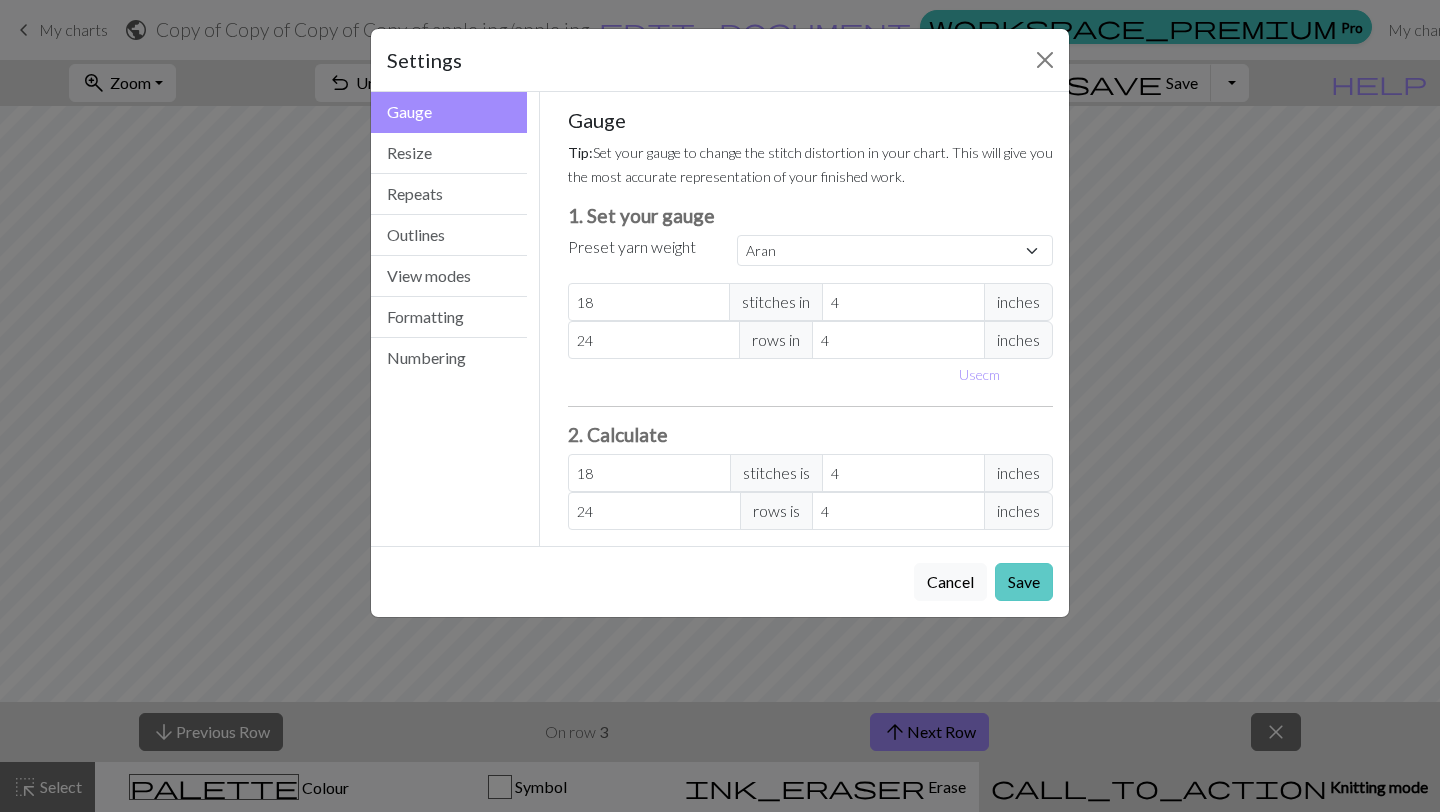 click on "Save" at bounding box center (1024, 582) 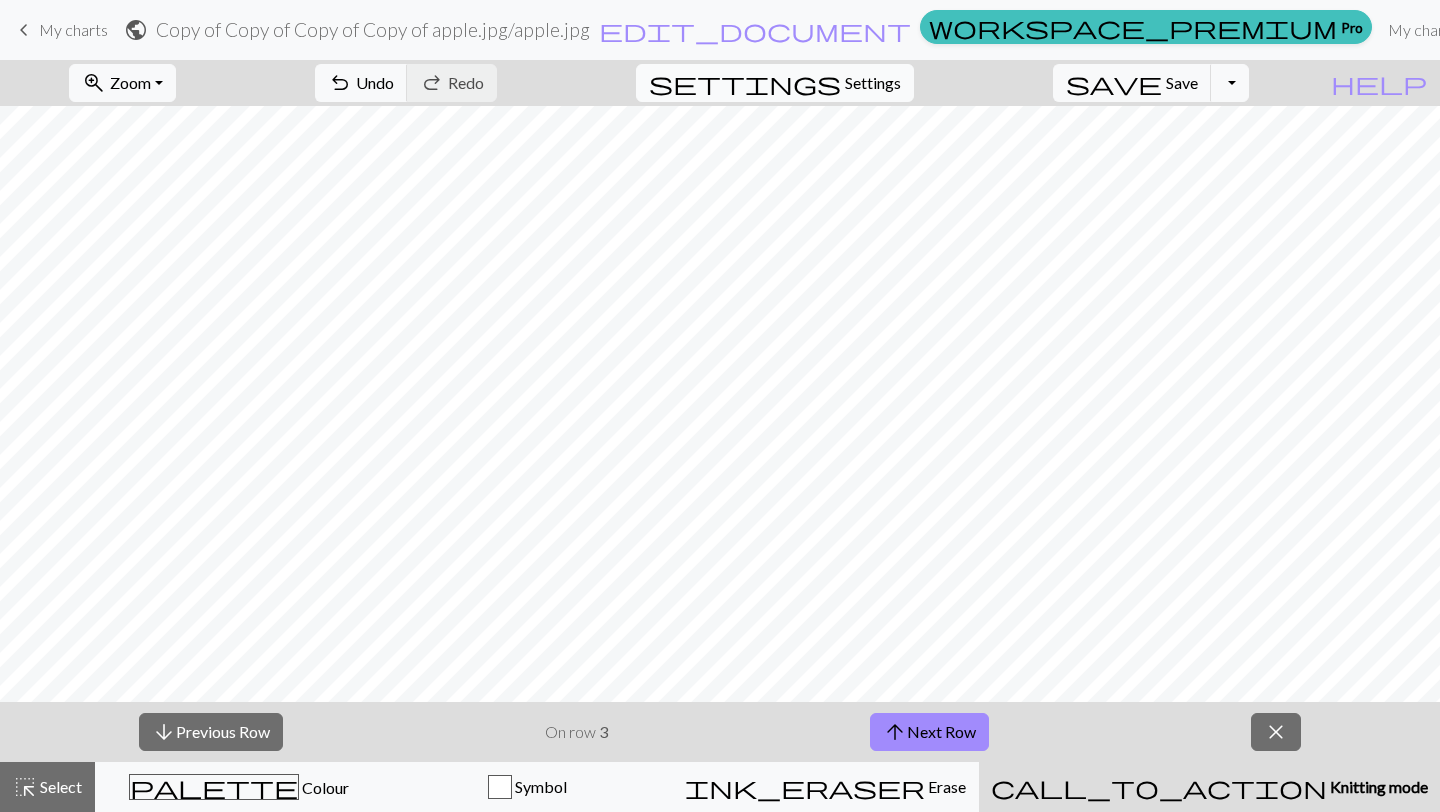 click on "settings" at bounding box center [745, 83] 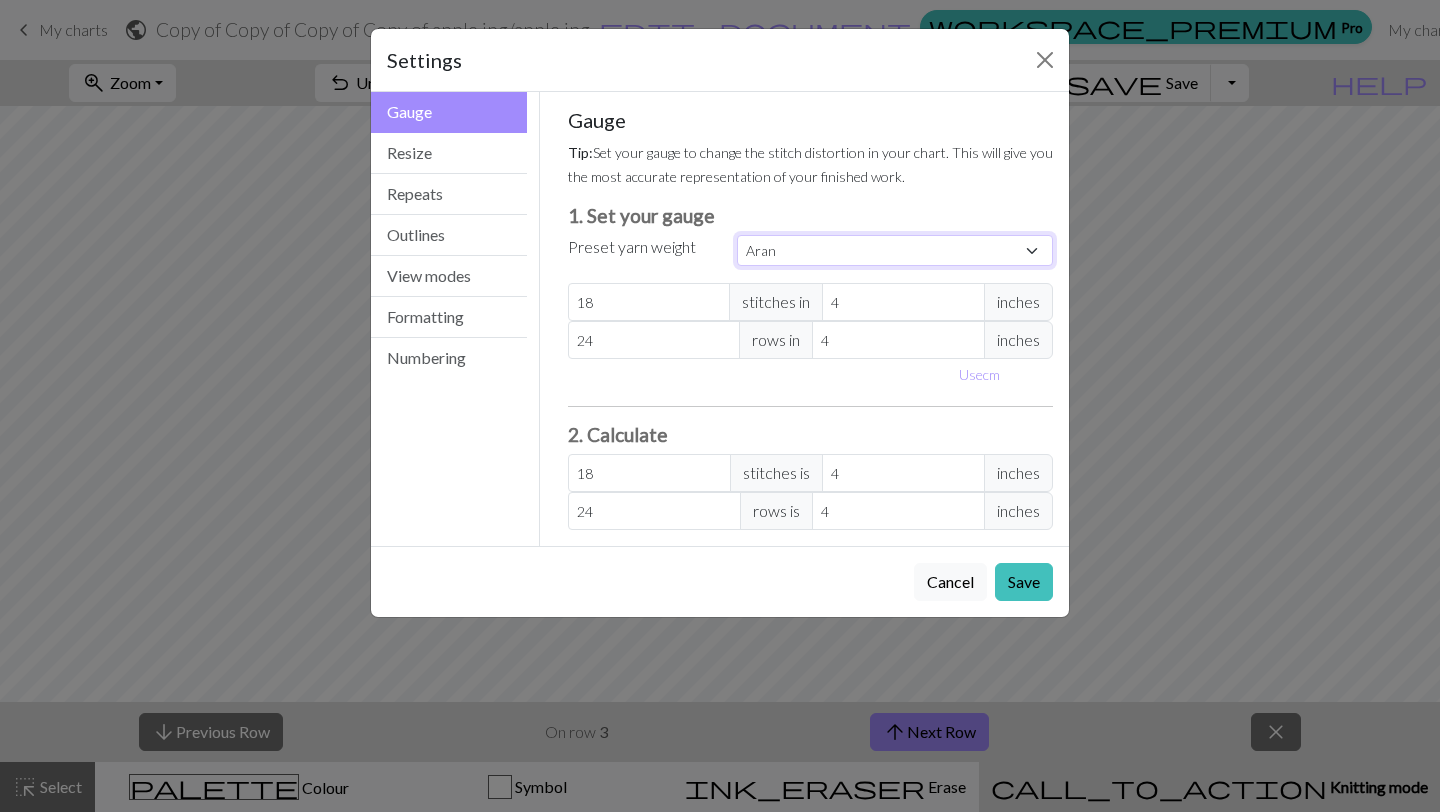 click on "Custom Square Lace Light Fingering Fingering Sport Double knit Worsted Aran Bulky Super Bulky" at bounding box center [895, 250] 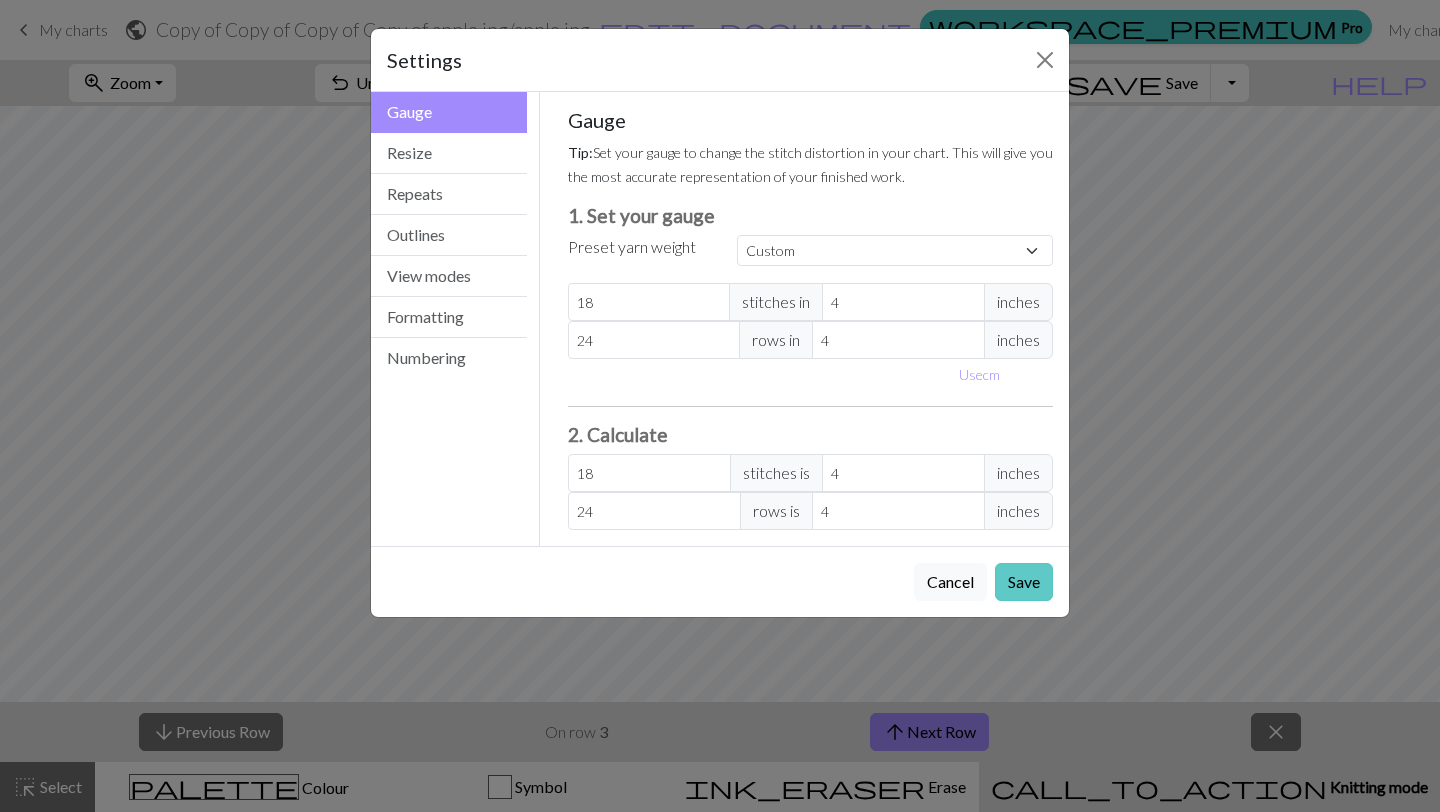 click on "Save" at bounding box center (1024, 582) 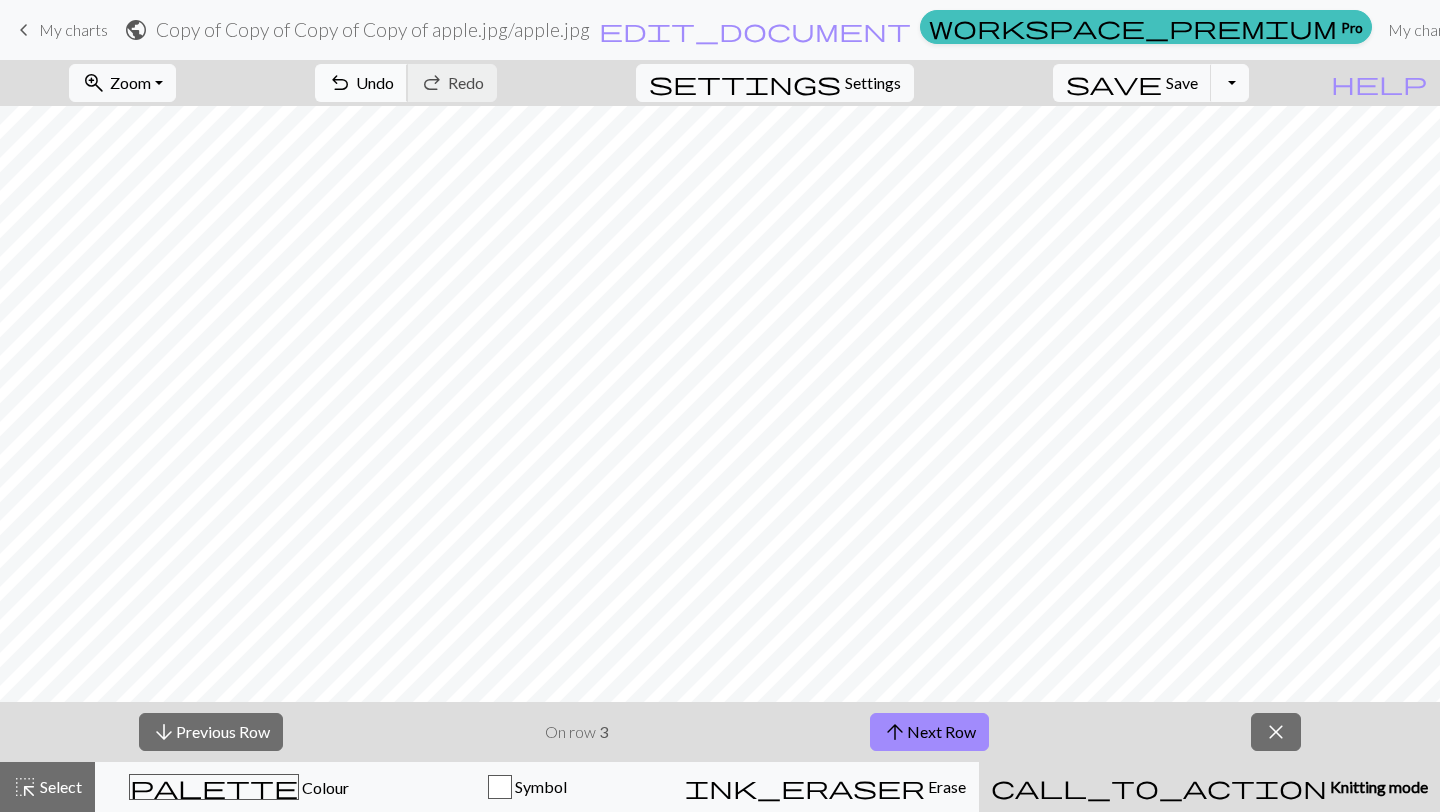 click on "Undo" at bounding box center [375, 82] 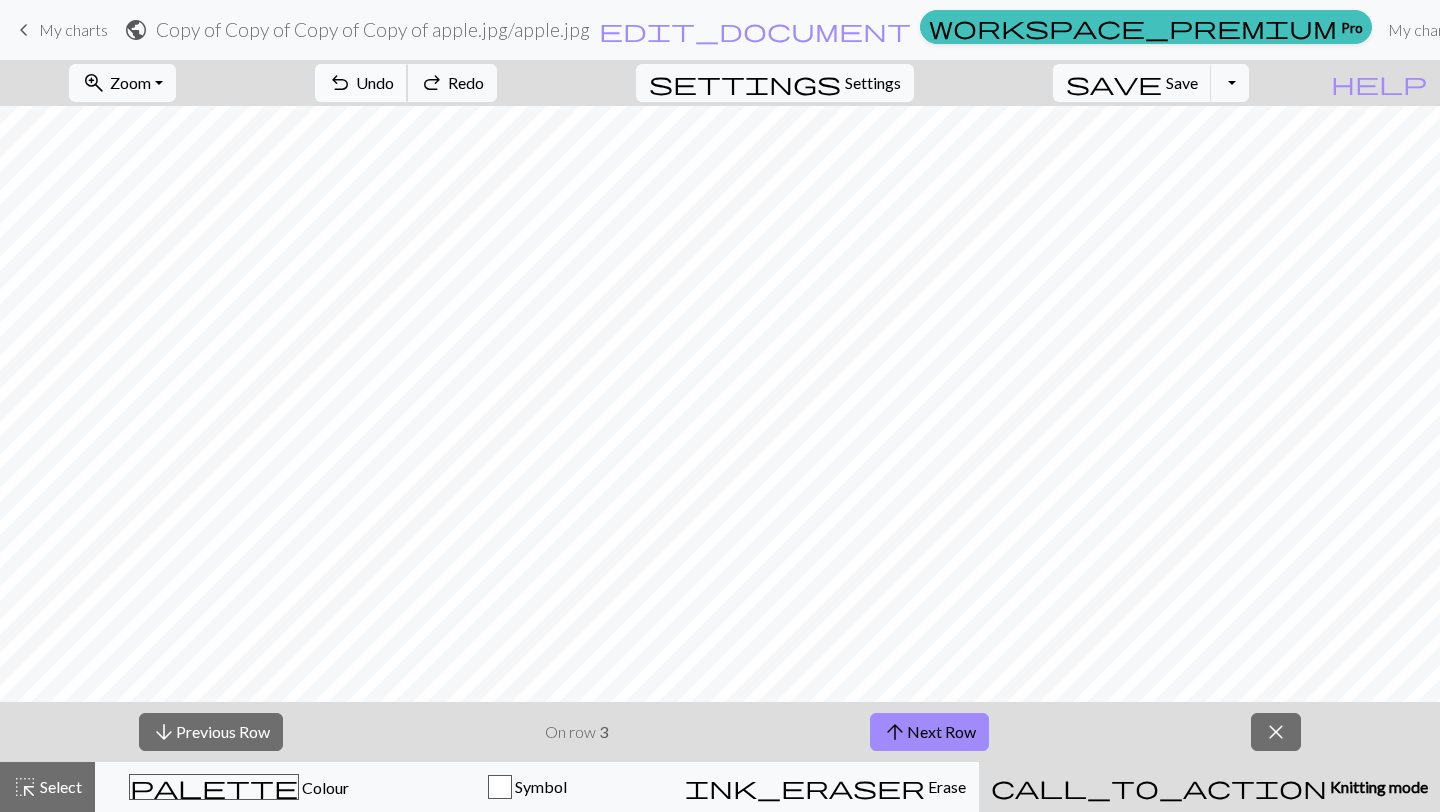 click on "Undo" at bounding box center [375, 82] 